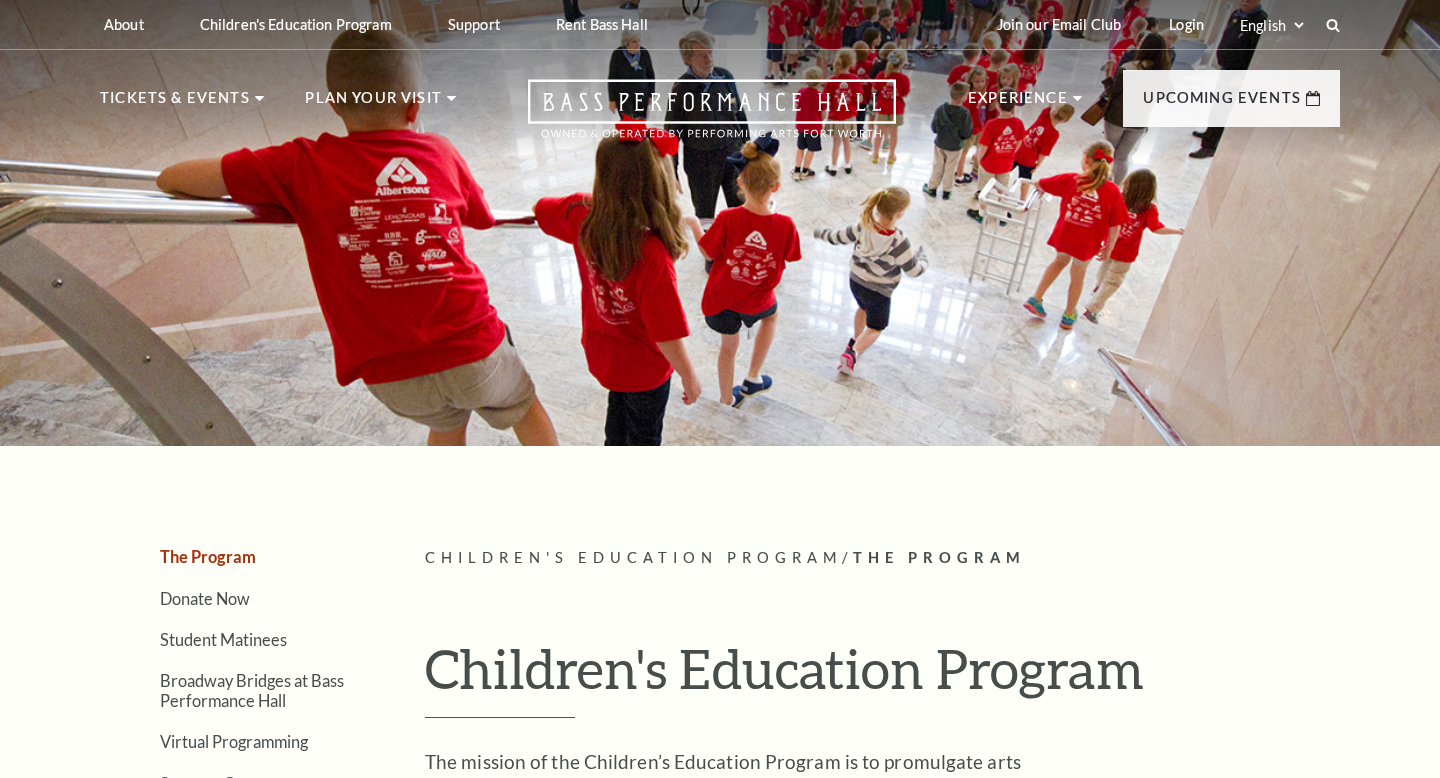 scroll, scrollTop: 0, scrollLeft: 0, axis: both 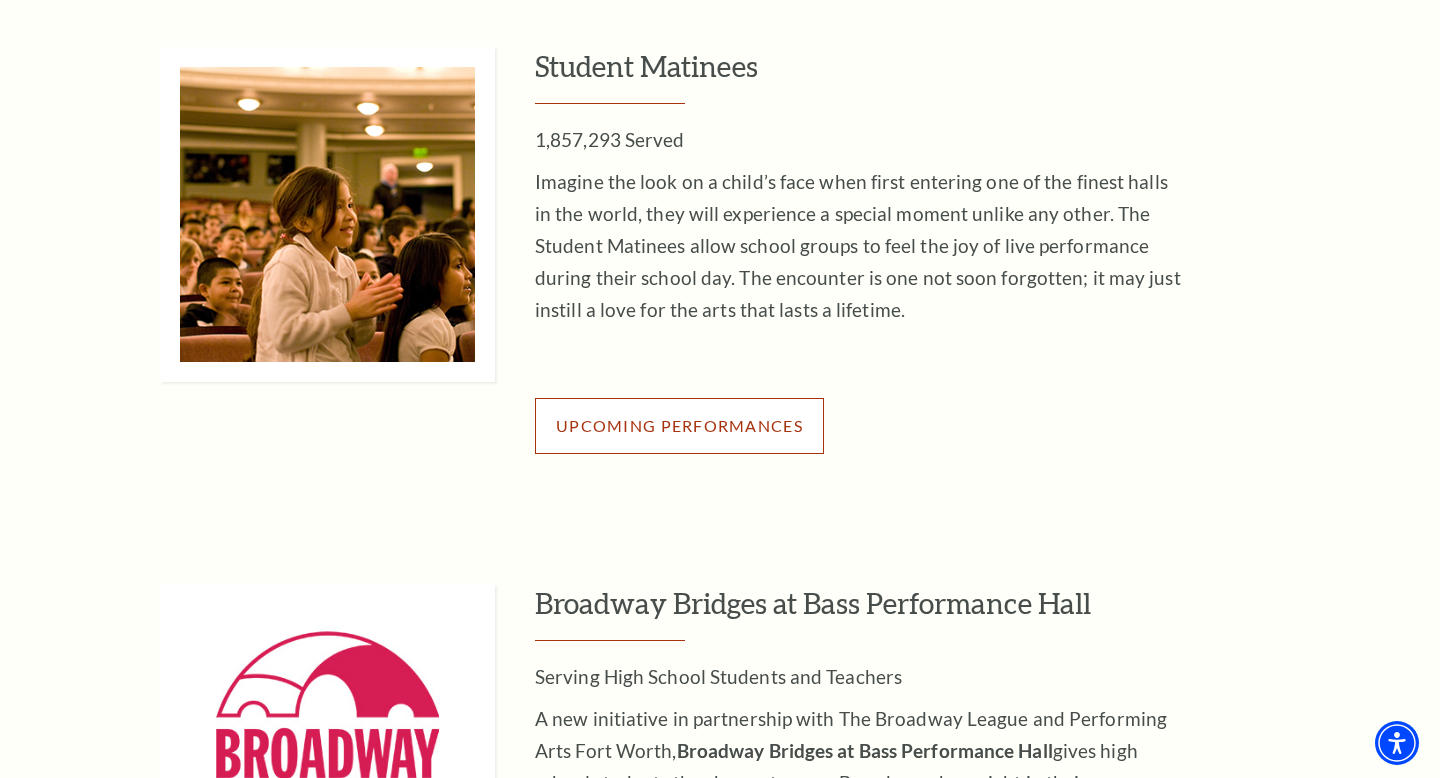 click on "Upcoming Performances" at bounding box center [679, 425] 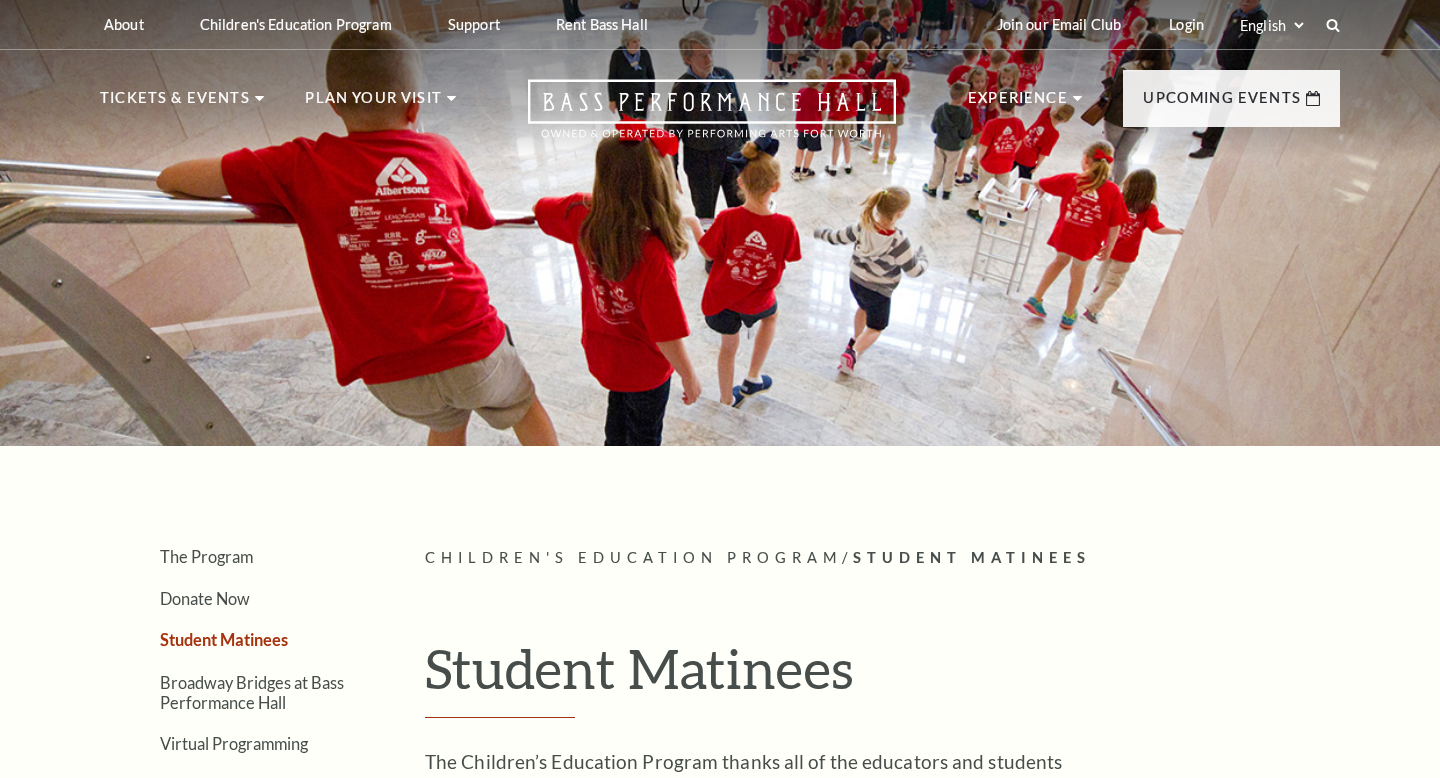 scroll, scrollTop: 0, scrollLeft: 0, axis: both 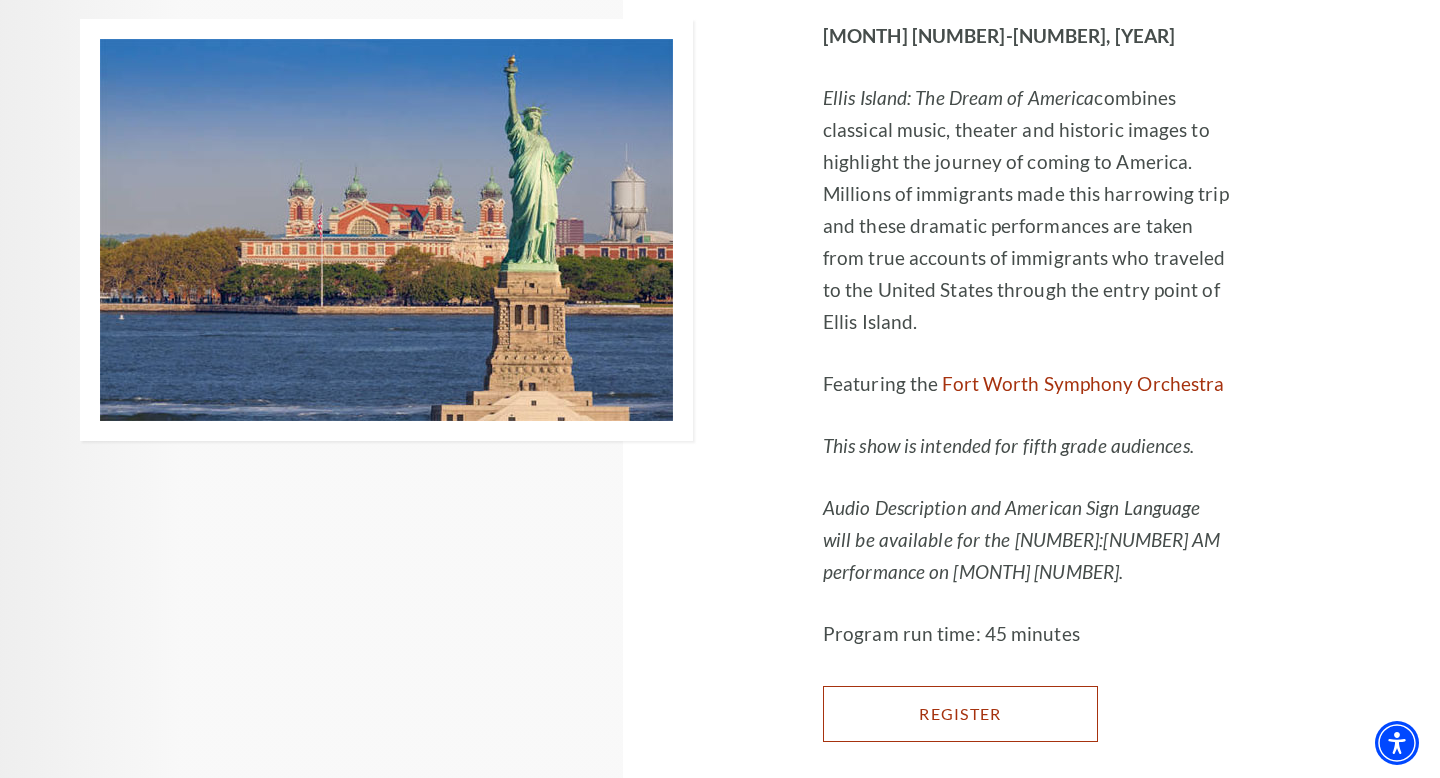 click on "Register" at bounding box center [960, 714] 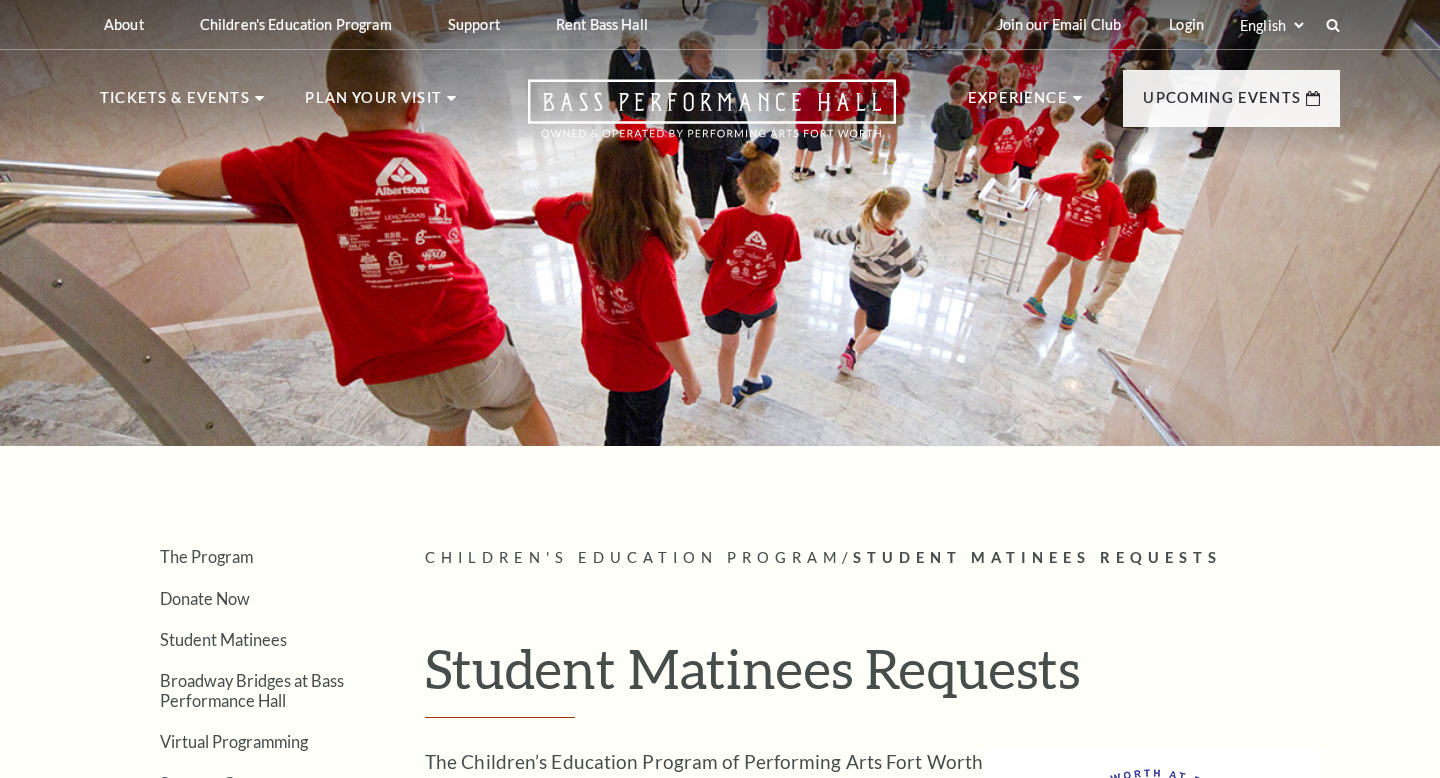 scroll, scrollTop: 0, scrollLeft: 0, axis: both 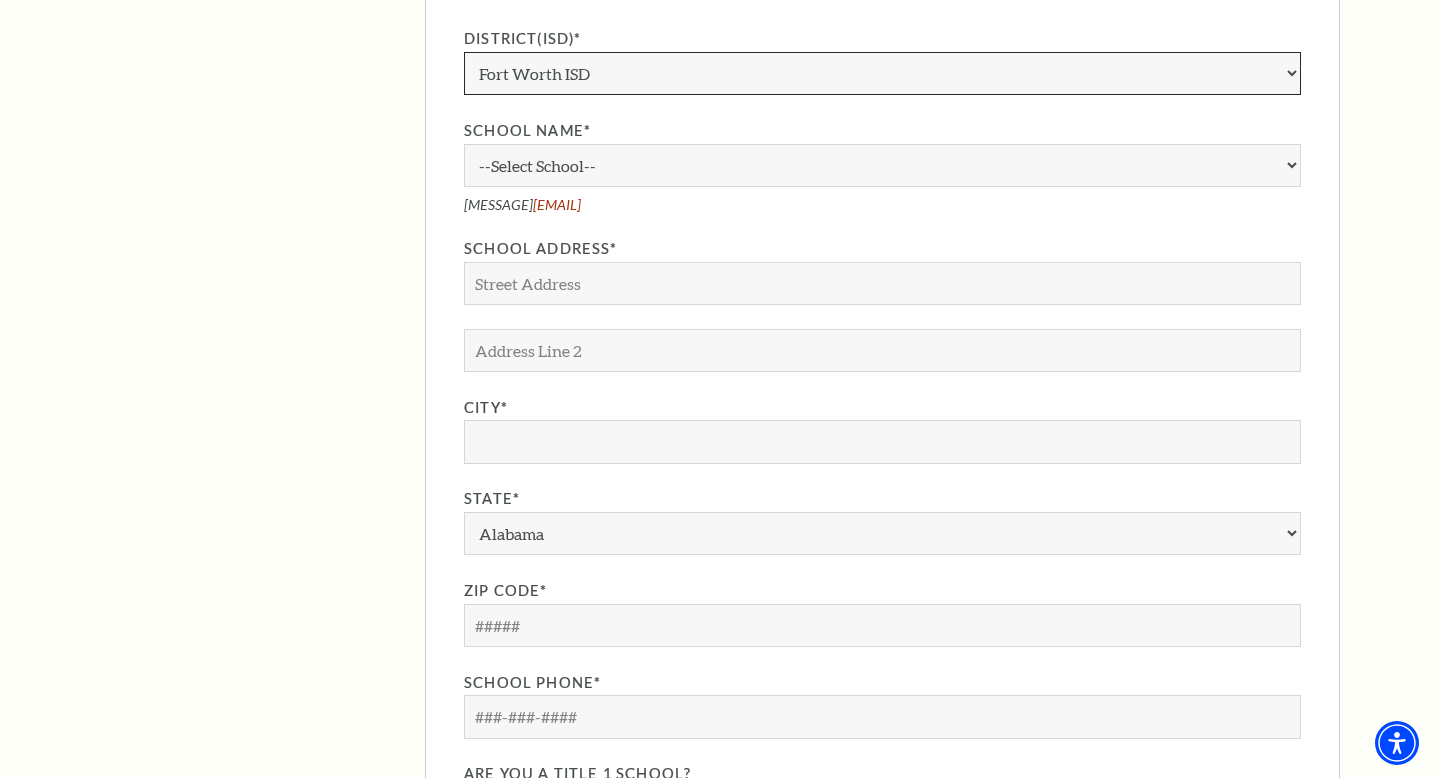 click on "Aledo ISD
Alvarado ISD
Alvord ISD
Arlington ISD
Azle ISD
Bellevue ISD
Birdville ISD
Boyd ISD
Bridgeport ISD
Brock ISD
Brownsboro ISD
Burkburnett ISD
Burleson ISD
Castleberry ISD
Cedar Hill ISD
Charter
Chico ISD
Cleburne ISD
Comanche ISD
Coppell ISD
Crowley ISD
Dallas ISD
Decatur ISD
Denton ISD
DeSoto ISD
Duncanville ISD
Eagle Mountain-Saginaw ISD
Edgewood ISD
Era ISD
Everman ISD
Forestburg ISD
Fort Worth ISD
Frisco ISD
Garland ISD
Garner ISD
Godley ISD
Gordon ISD
Graford ISD
Graham ISD
Granbury ISD
Grand Prairie ISD
Grapevine-Colleyville ISD
Hallsville ISD
HEB ISD
Homeschool
Hooks ISD
Irving ISD
Jacksboro ISD
Joshua ISD
Keene ISD
Keller ISD
Kennedale ISD
Krum ISD
Lake Worth ISD
Lancaster ISD
Lewisville ISD
Lingleville ISD
Lipan ISD
Mansfield ISD
Memphis ISD
Mesquite ISD
Midlothian ISD
Millsap ISD
Mineral Wells ISD
Morgan ISD
Northwest ISD" at bounding box center [882, 73] 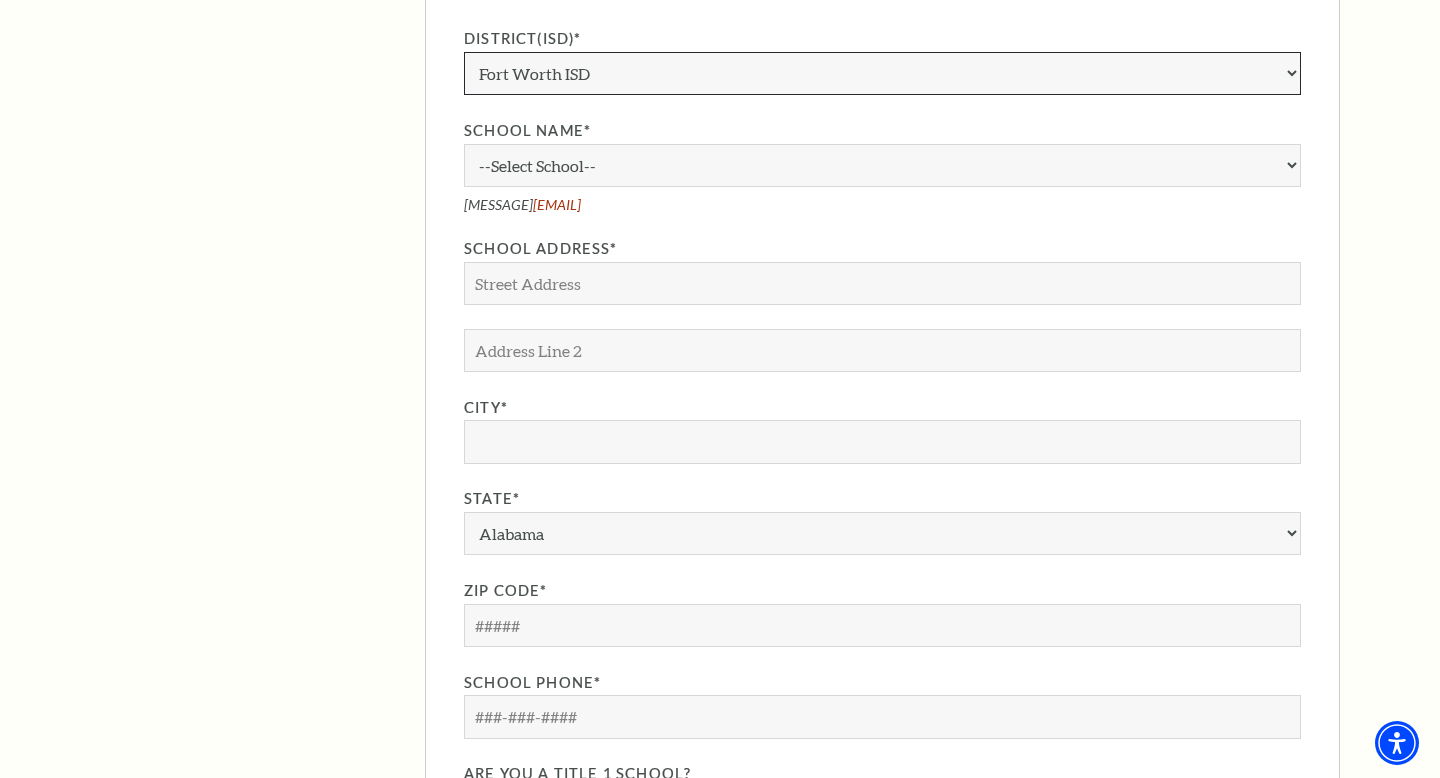 select on "[LAST] ISD" 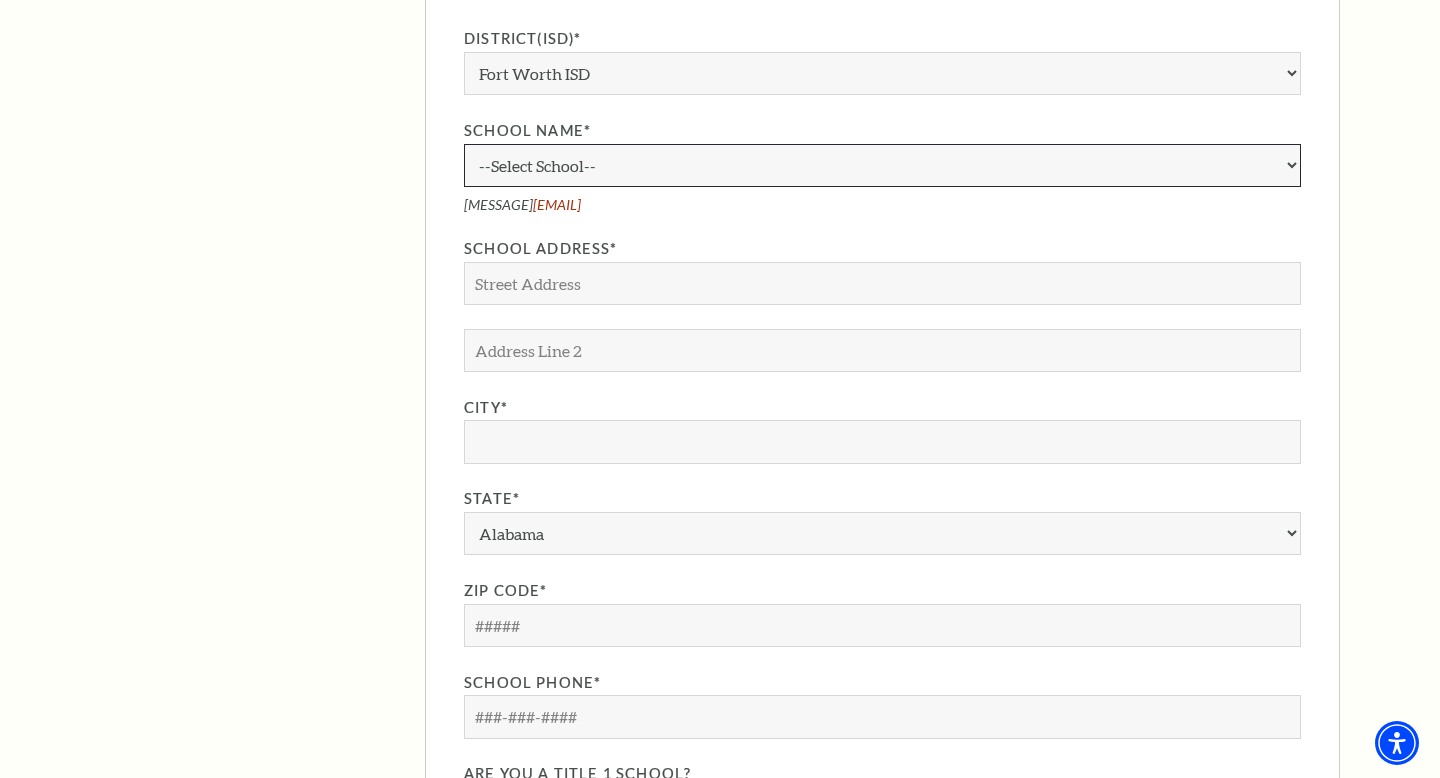 click on "--Select School-- [SCHOOL_LIST]" at bounding box center [882, 165] 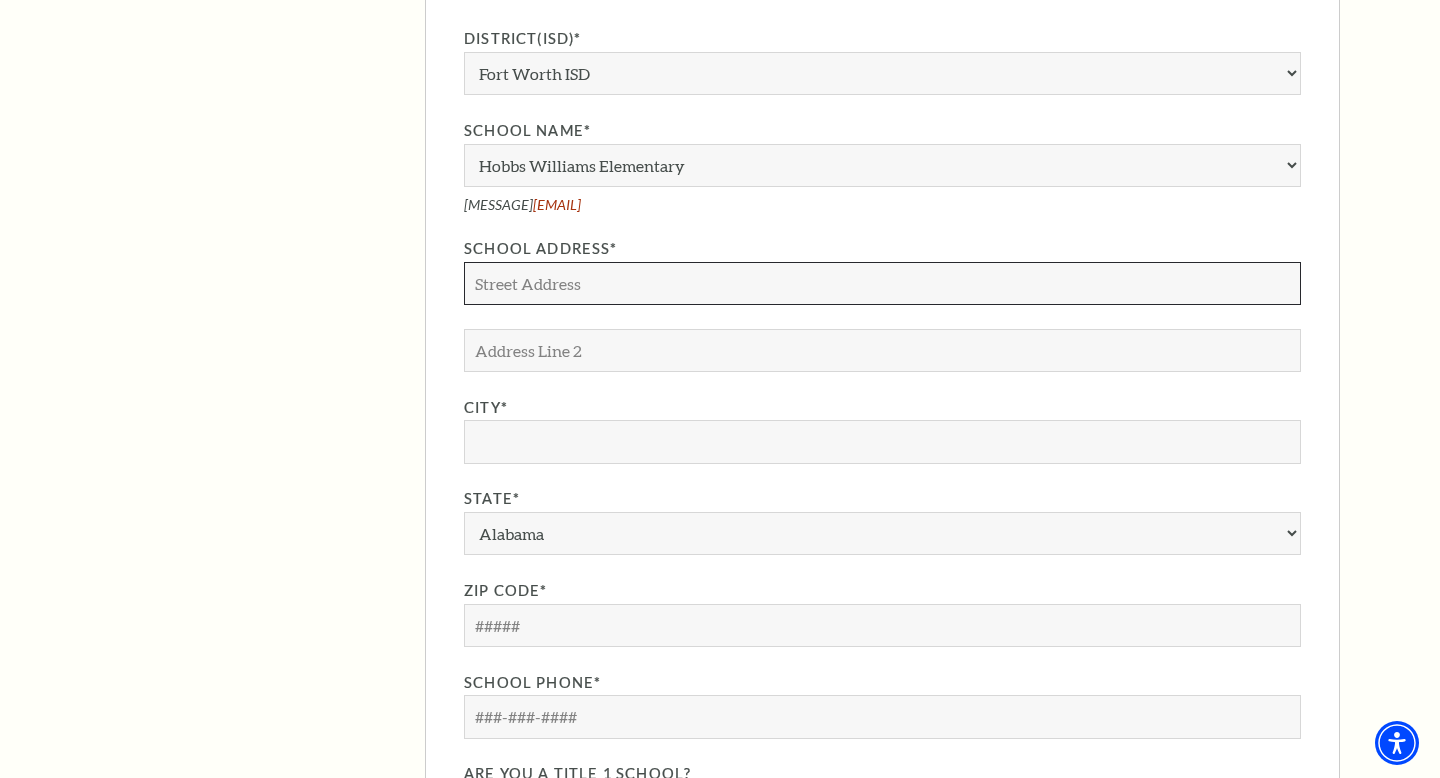 click on "School Address*" at bounding box center (882, 283) 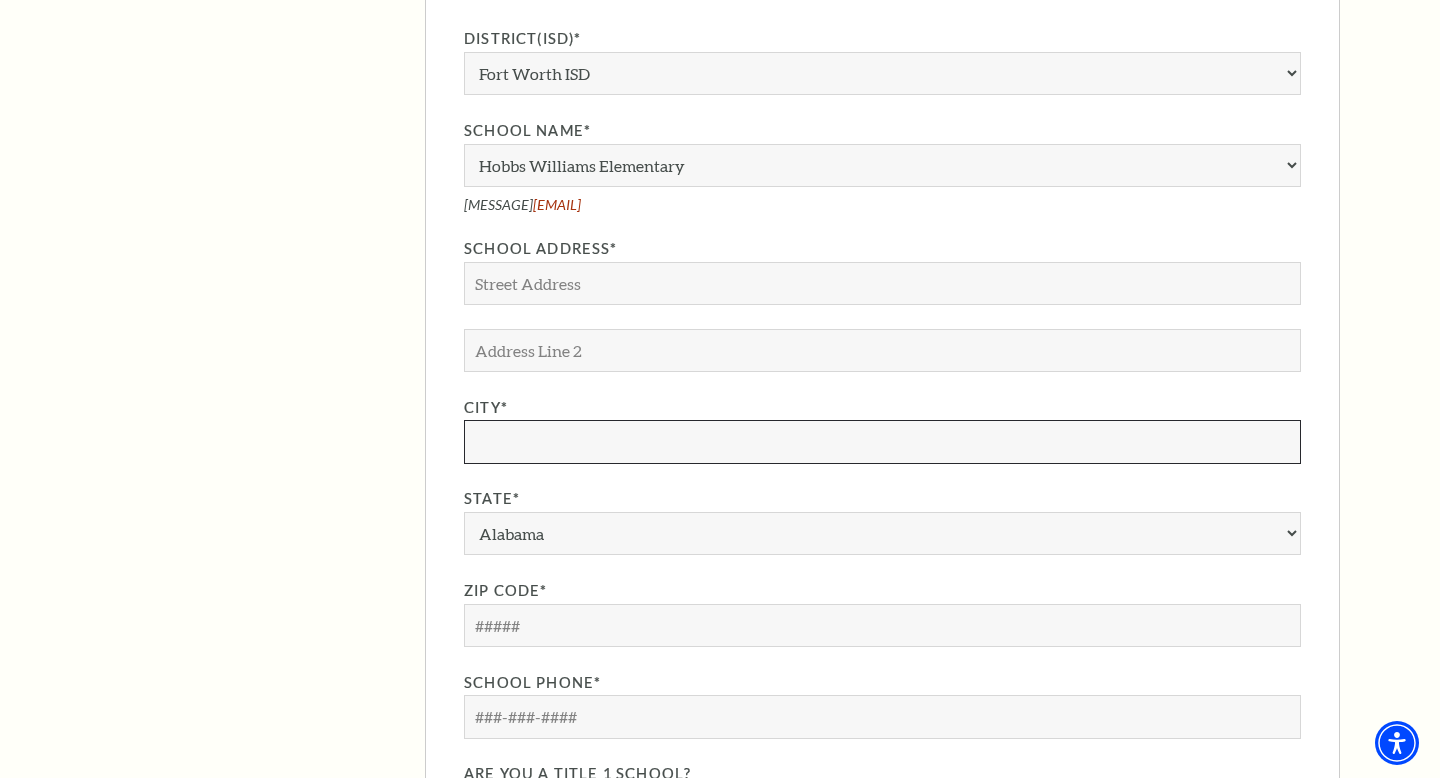 click on "City*" at bounding box center [882, 441] 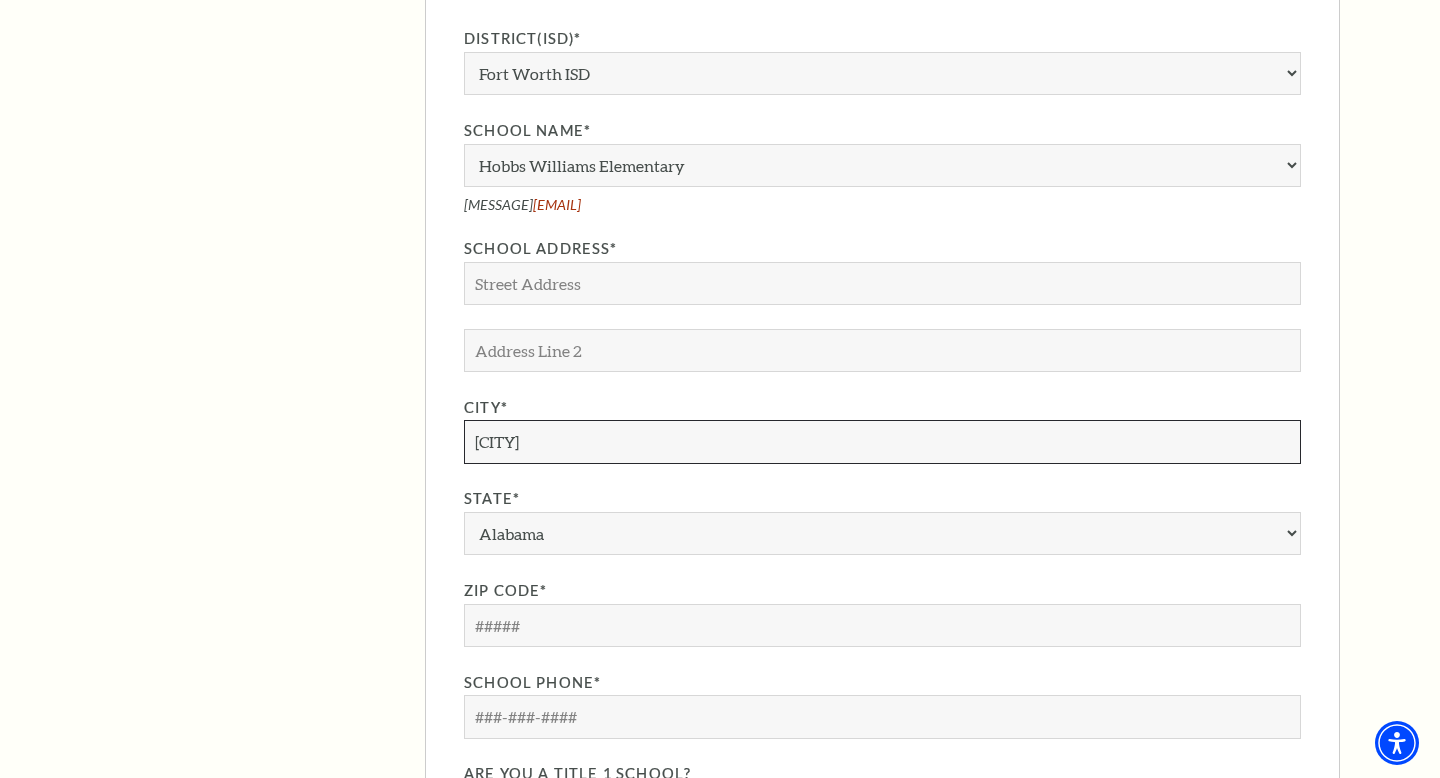 type on "[CITY]" 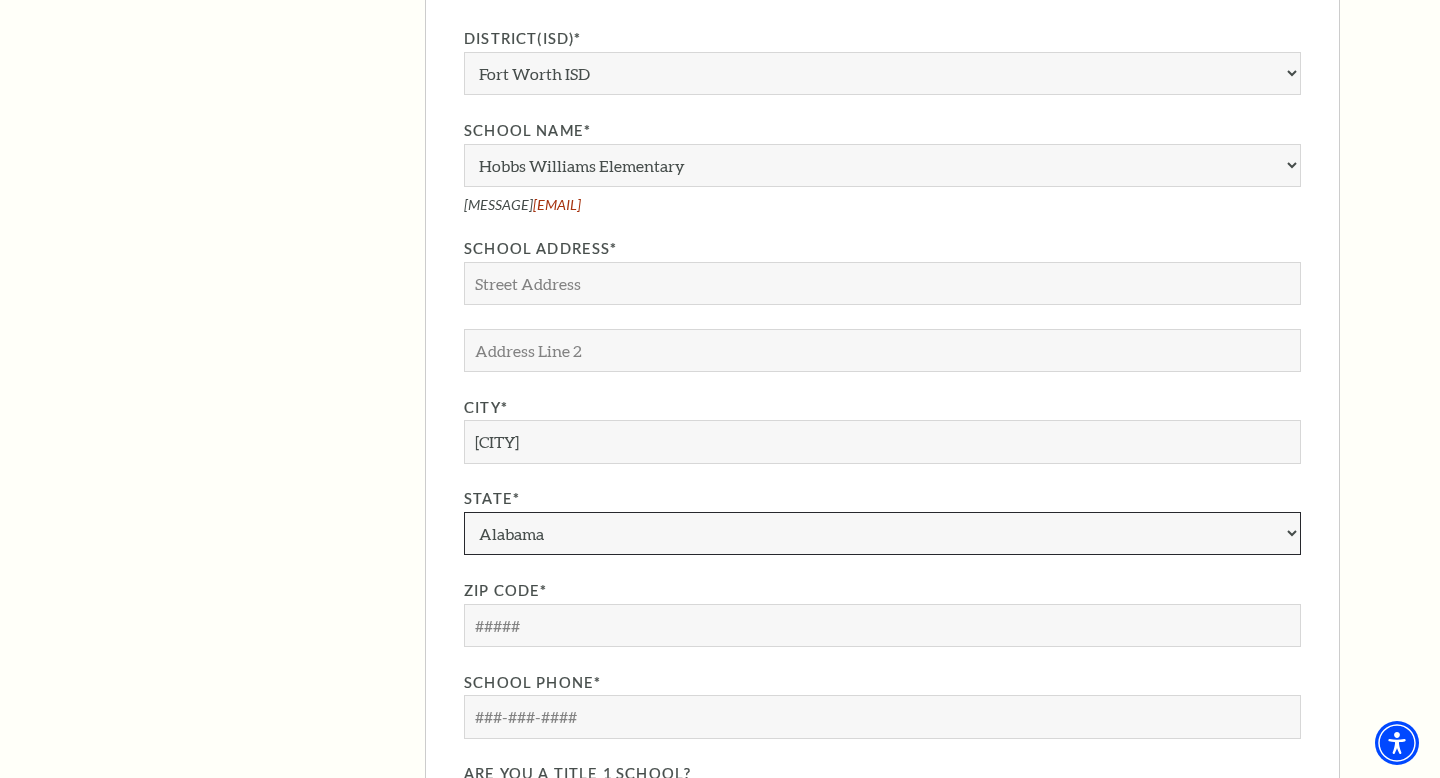 click on "[STATES_LIST]" at bounding box center (882, 533) 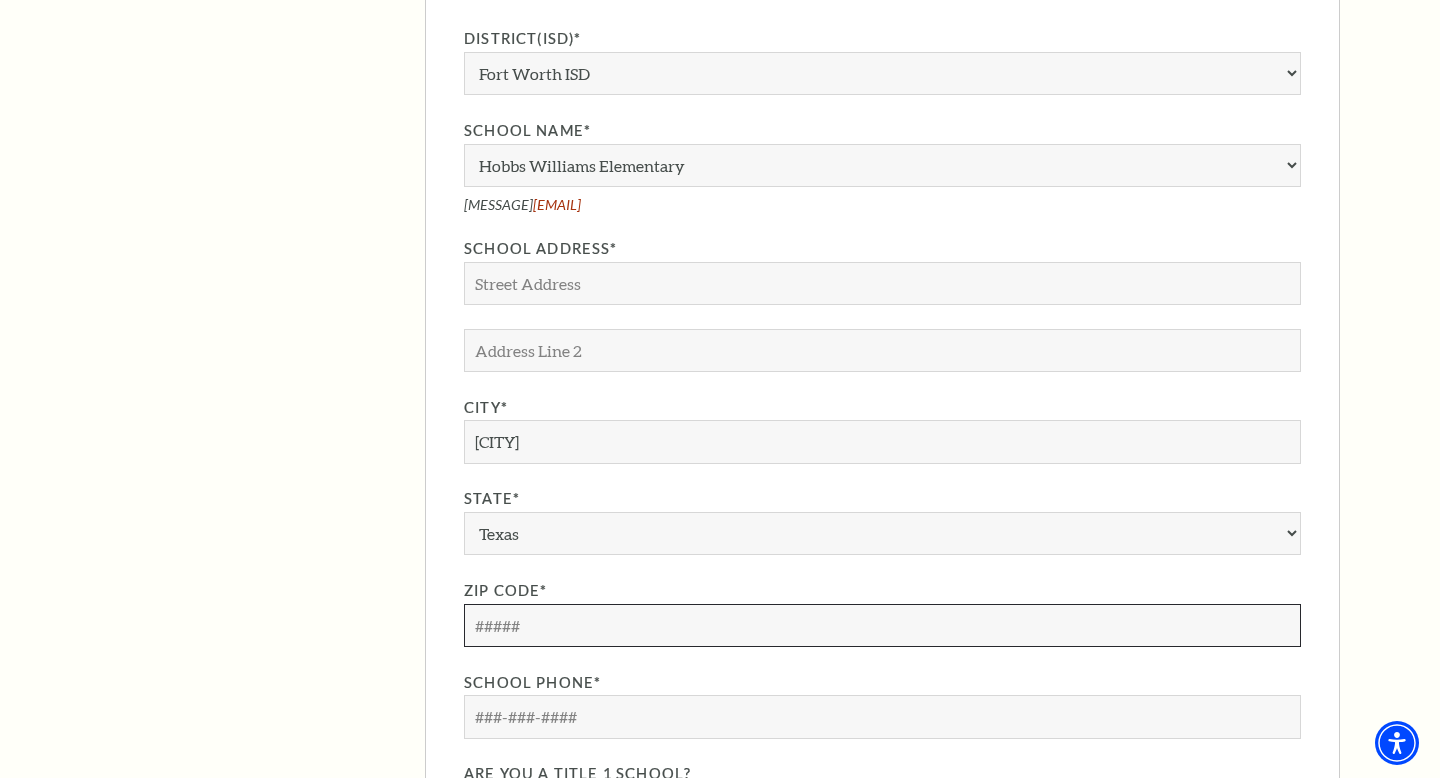 click on "Zip Code*" at bounding box center [882, 625] 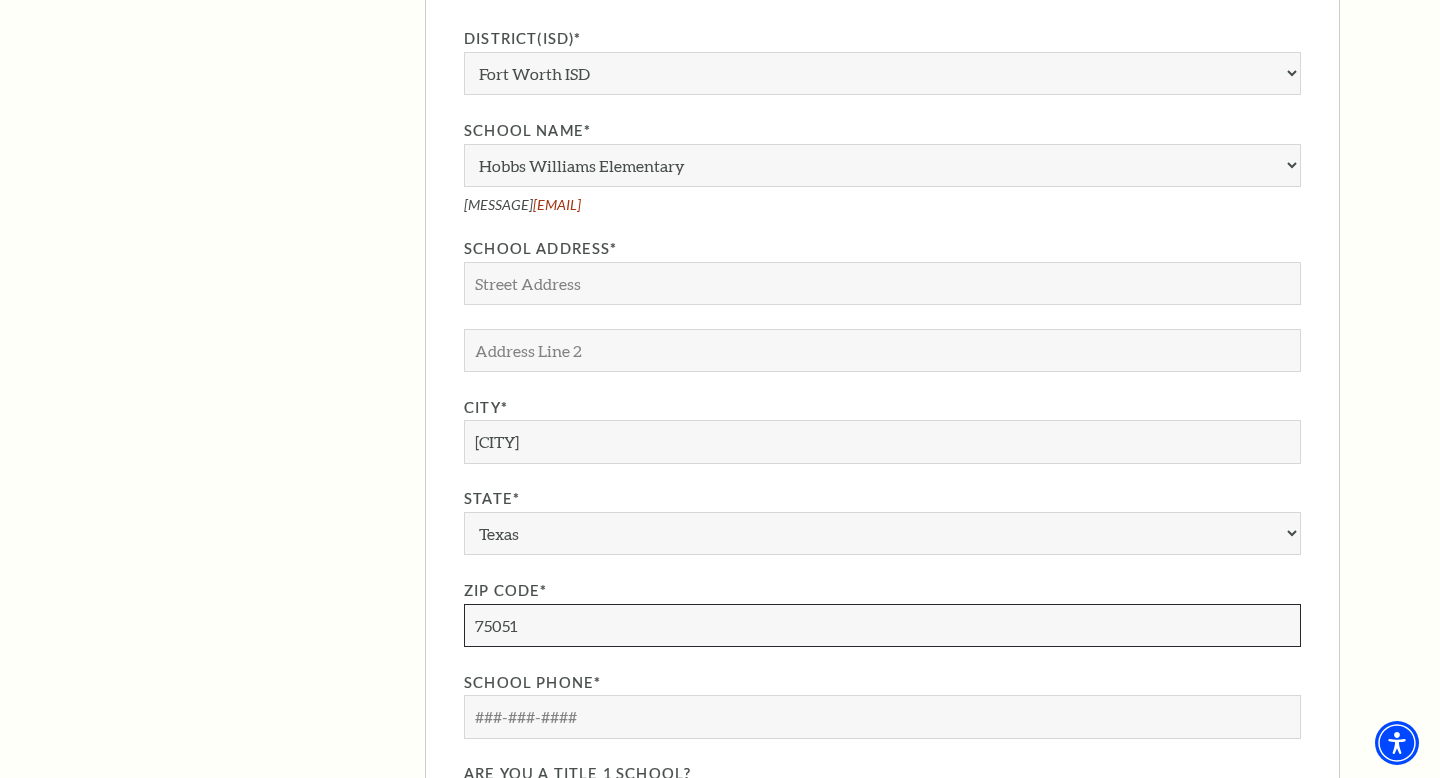 type on "75051" 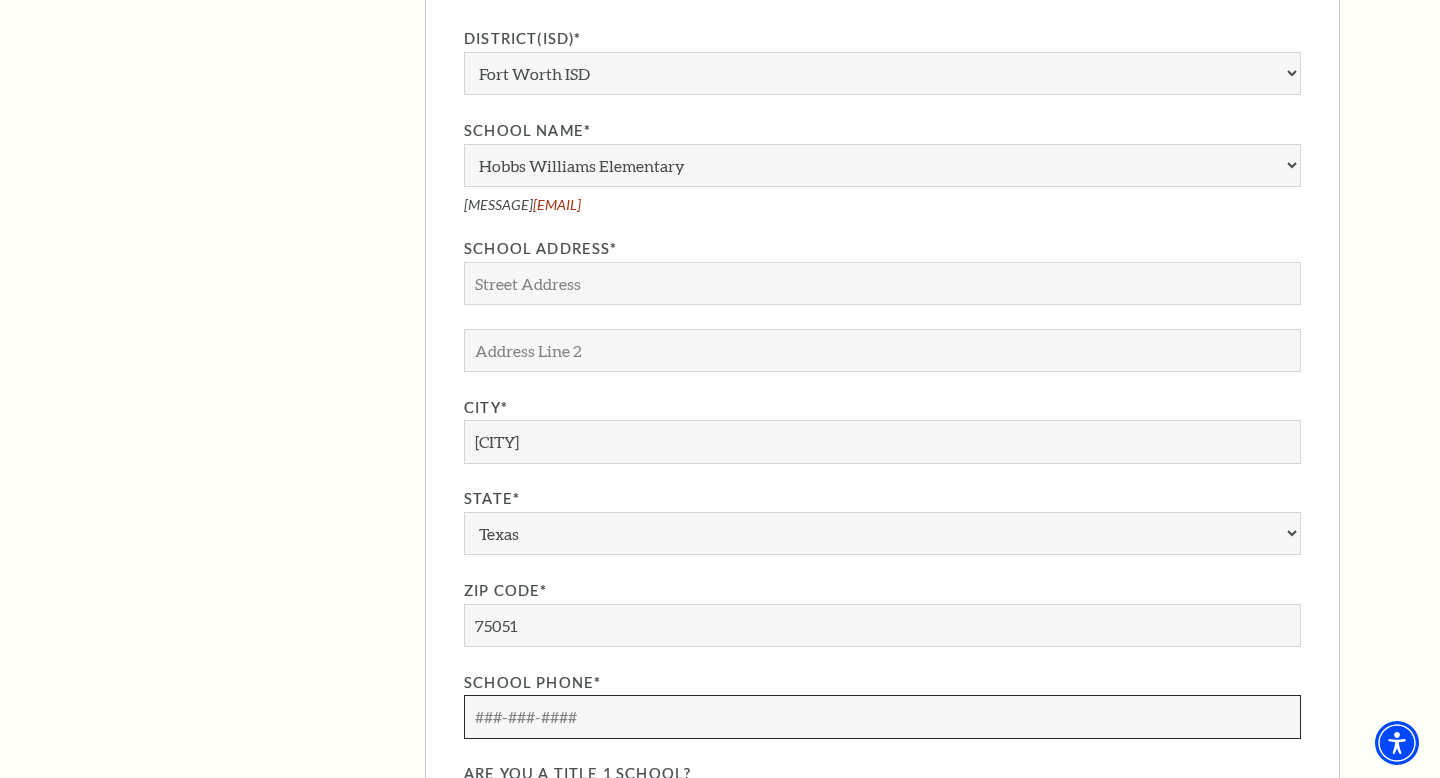 click at bounding box center [882, 716] 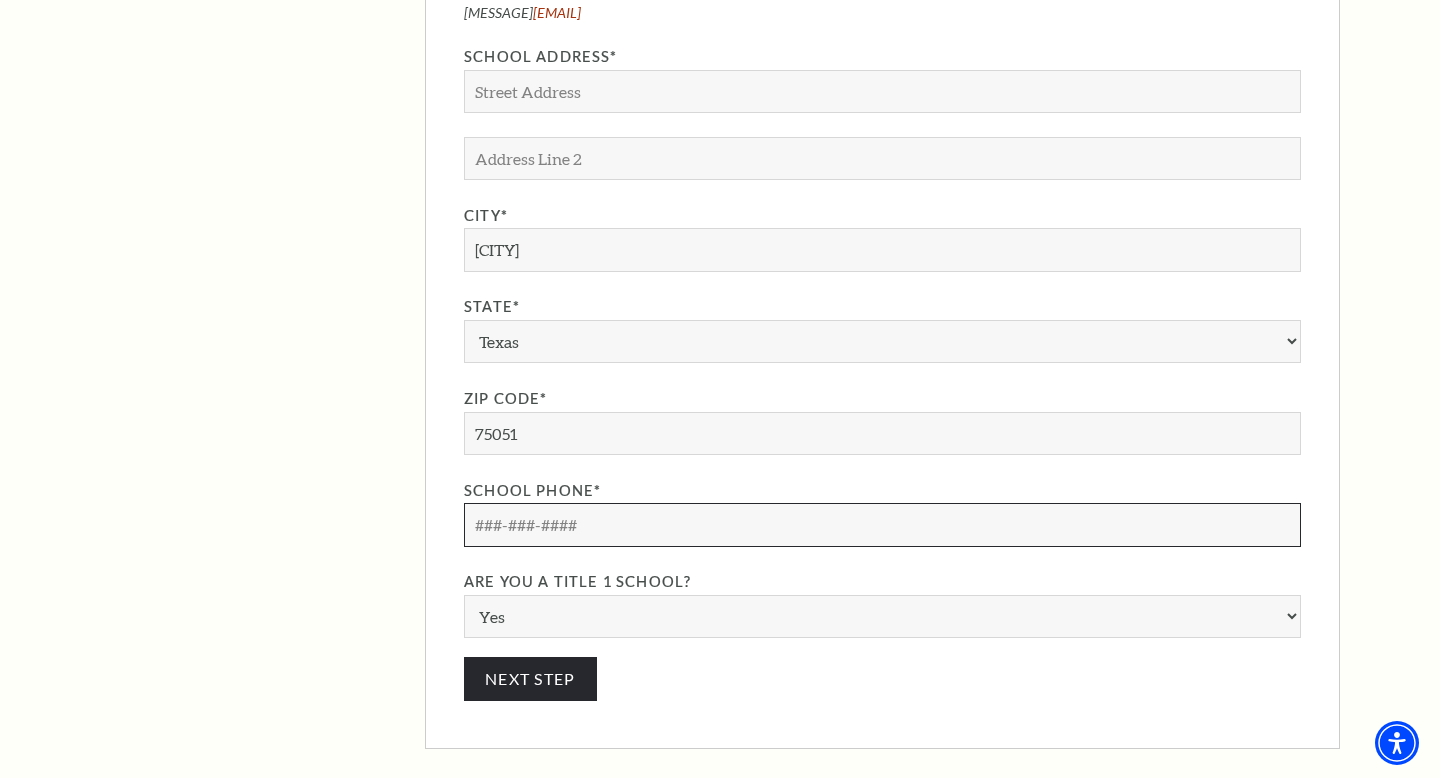 scroll, scrollTop: 1888, scrollLeft: 0, axis: vertical 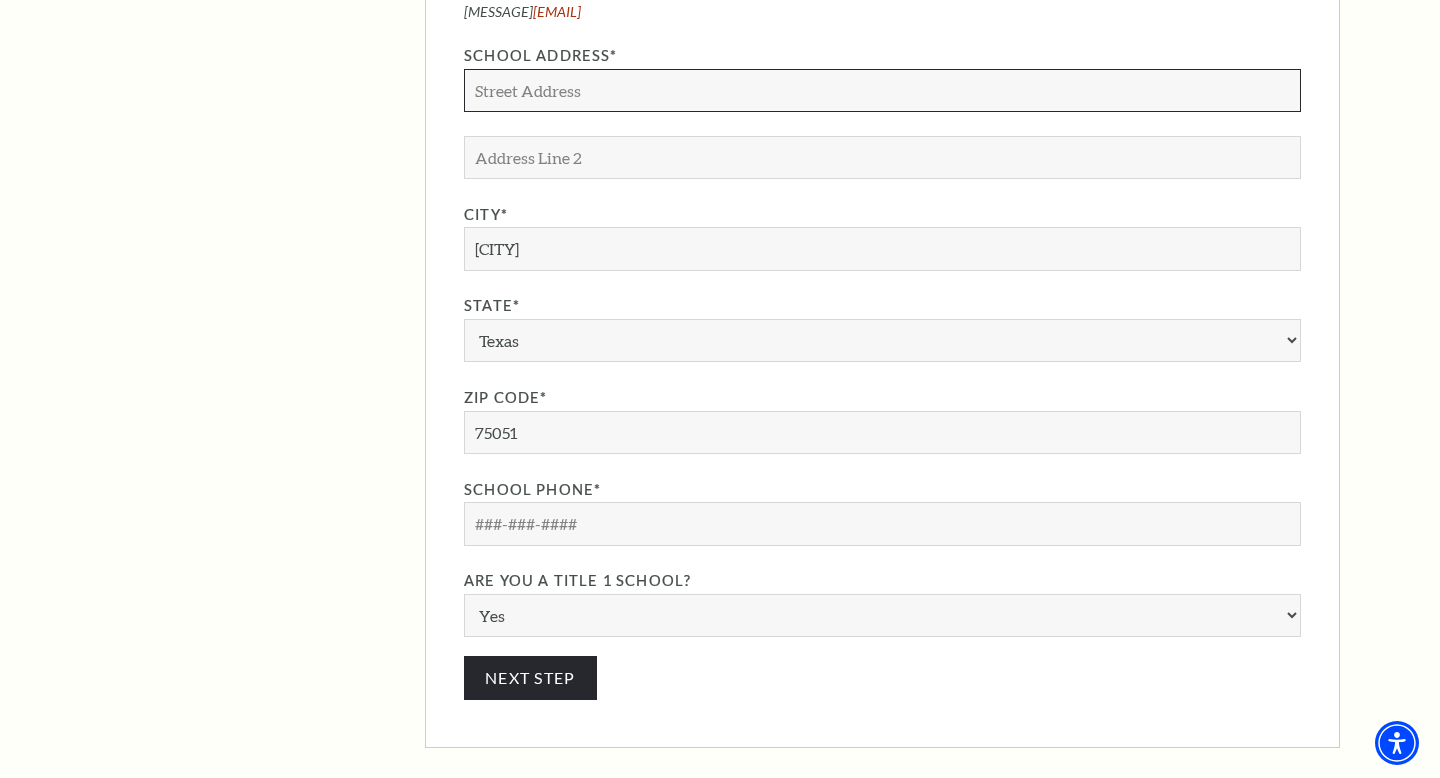 click on "School Address*" at bounding box center (882, 90) 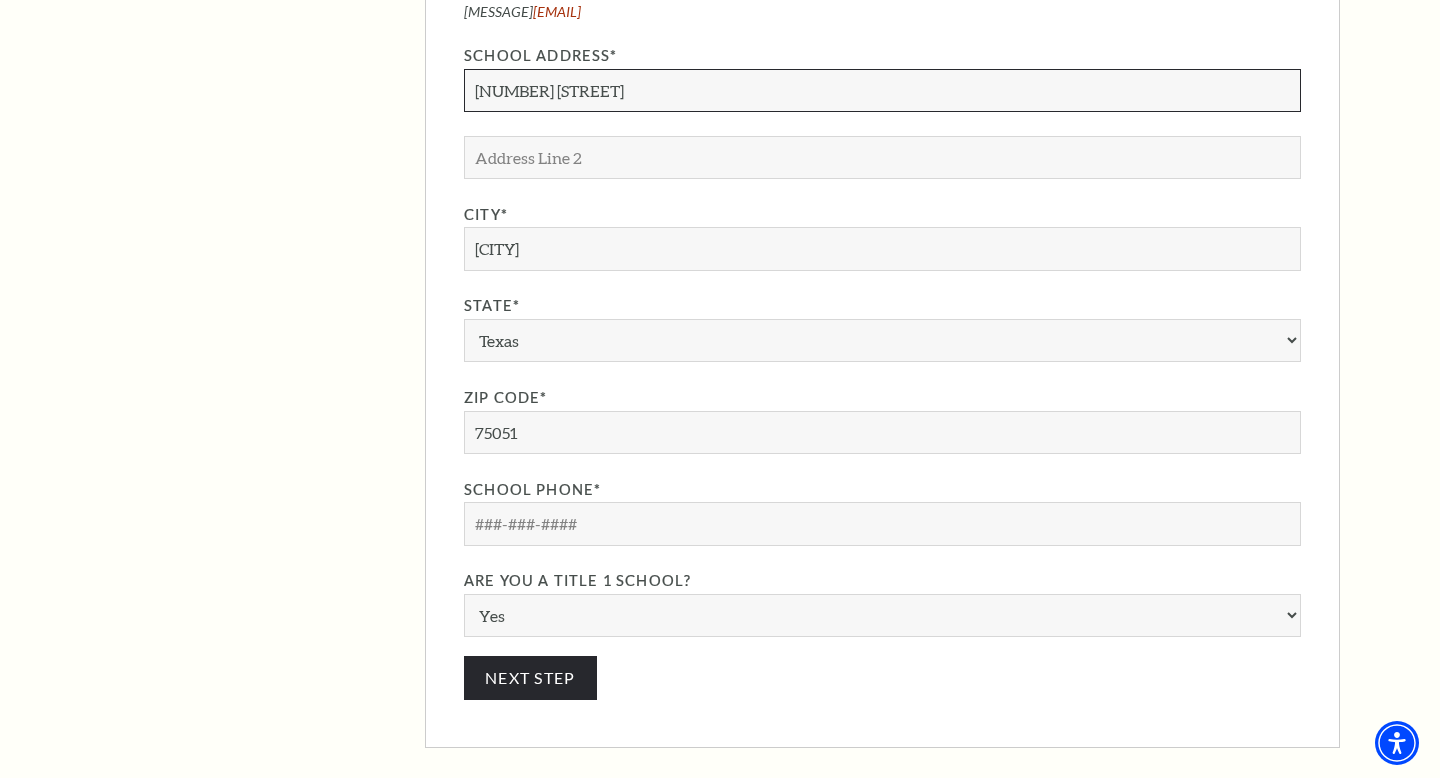 type on "[NUMBER] [STREET]" 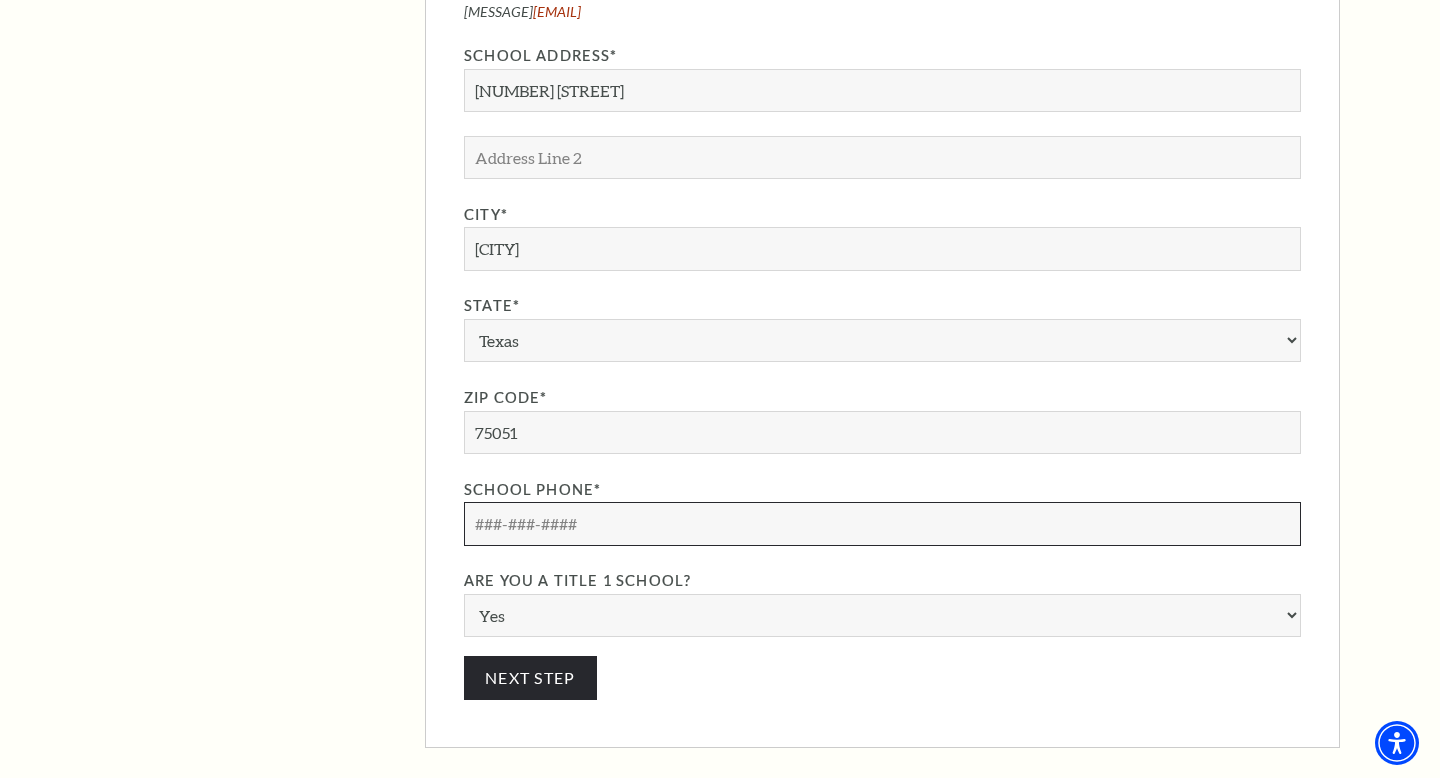 click at bounding box center (882, 523) 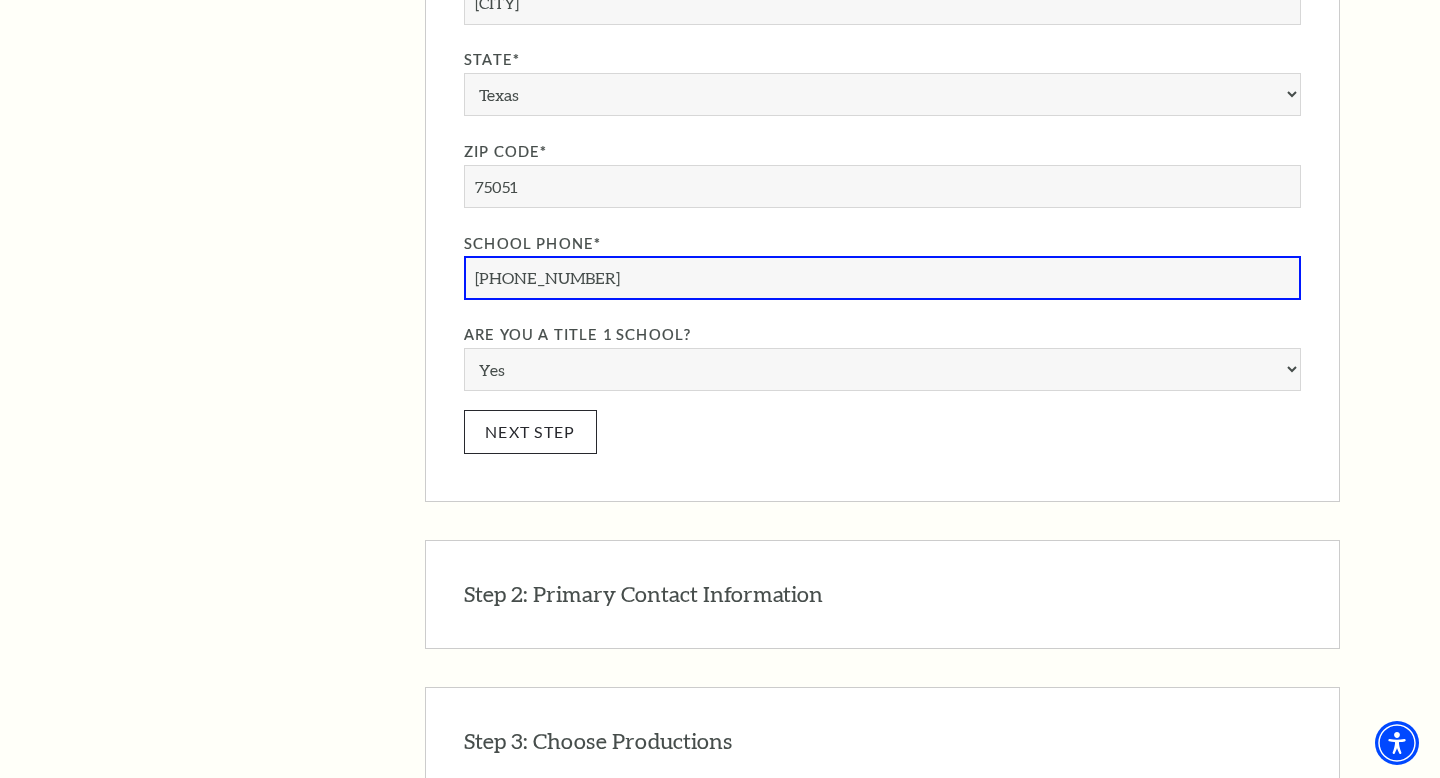 scroll, scrollTop: 2165, scrollLeft: 0, axis: vertical 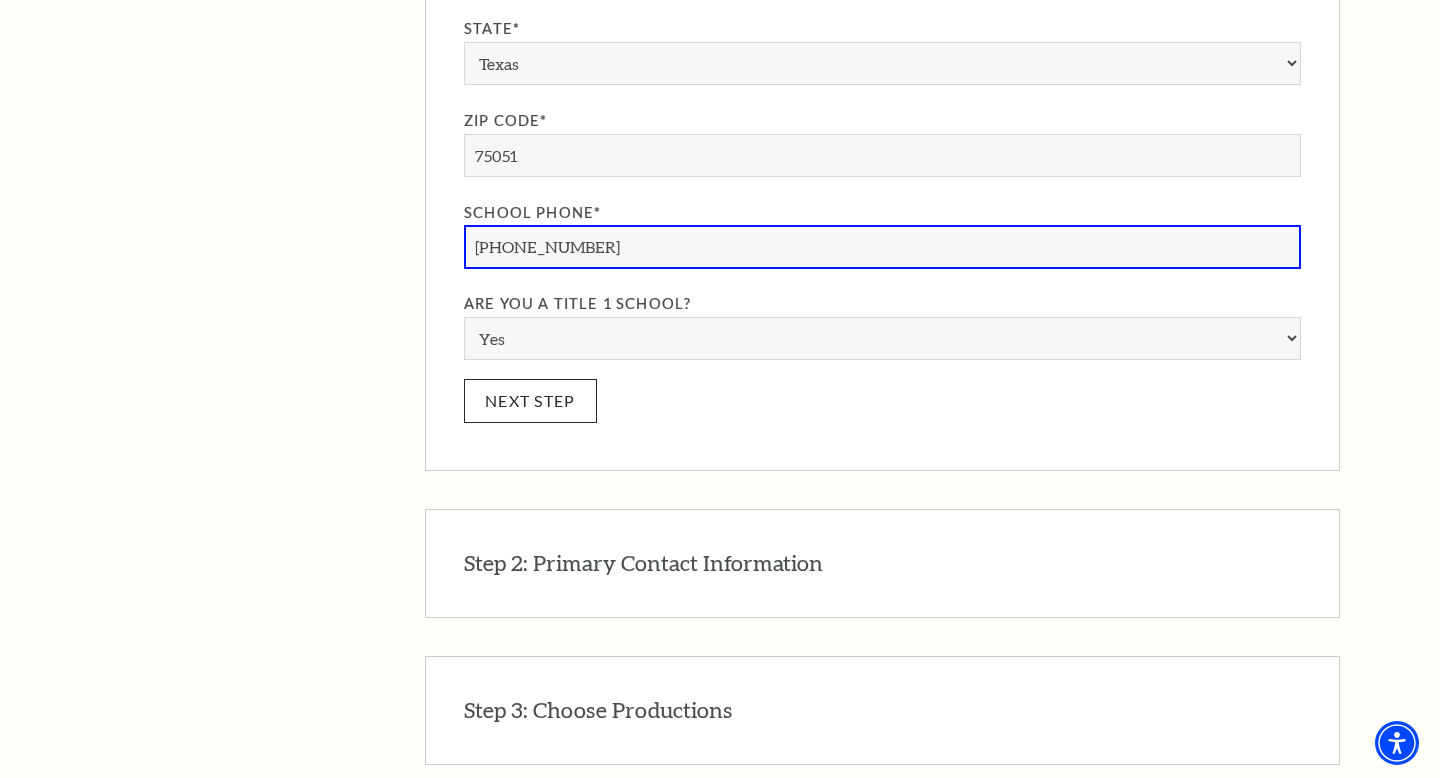 type on "[PHONE_NUMBER]" 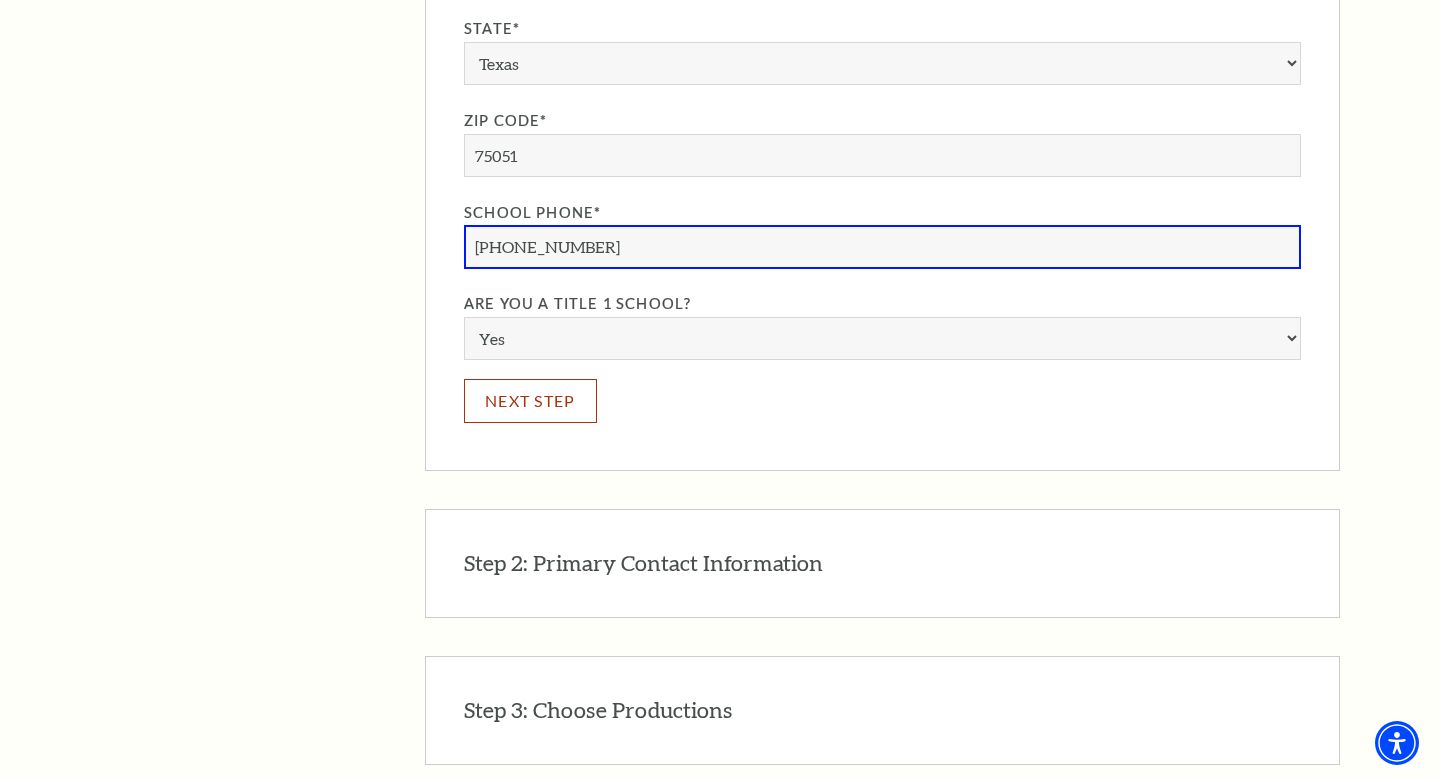 click on "Next Step" at bounding box center (530, 400) 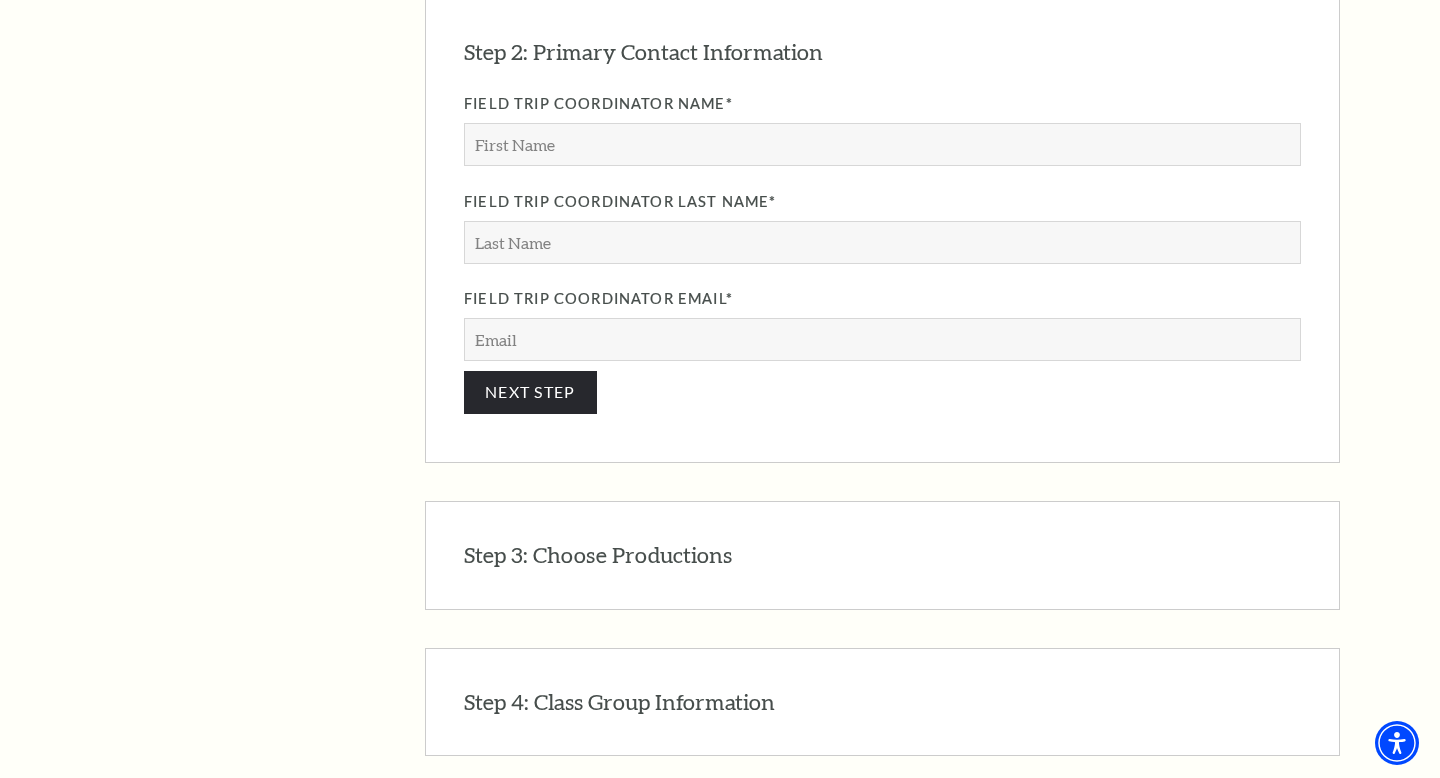 scroll, scrollTop: 1790, scrollLeft: 0, axis: vertical 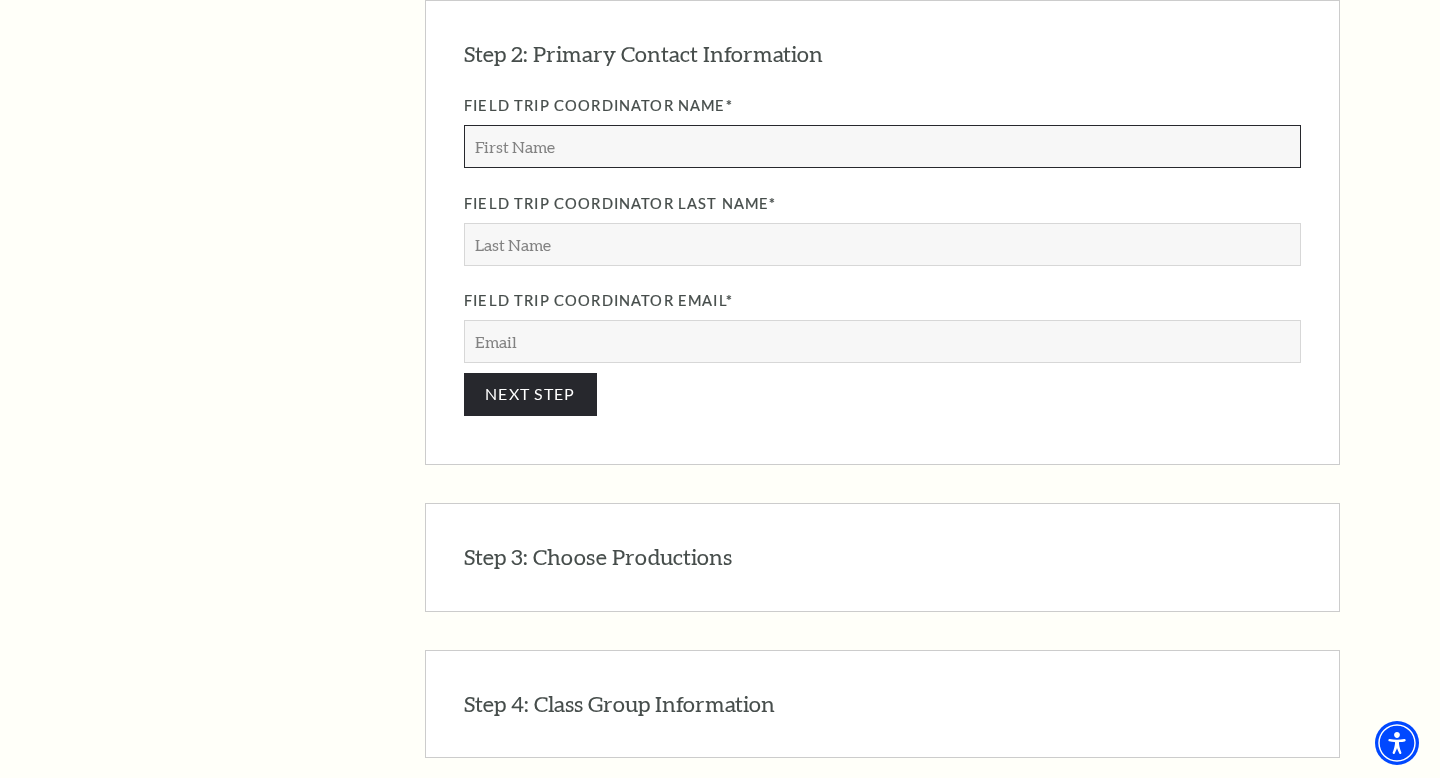 click on "Field Trip Coordinator Name*" at bounding box center (882, 146) 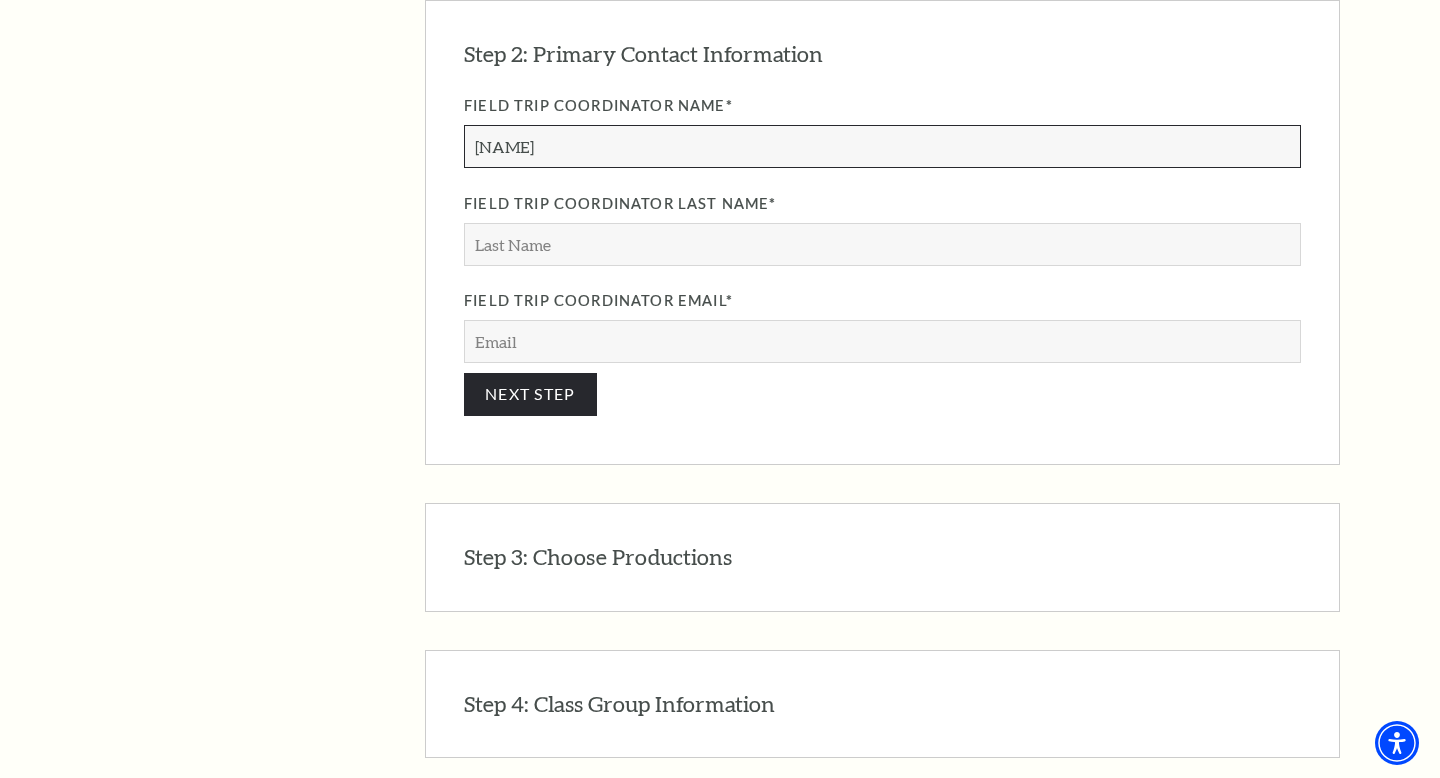 type on "[NAME]" 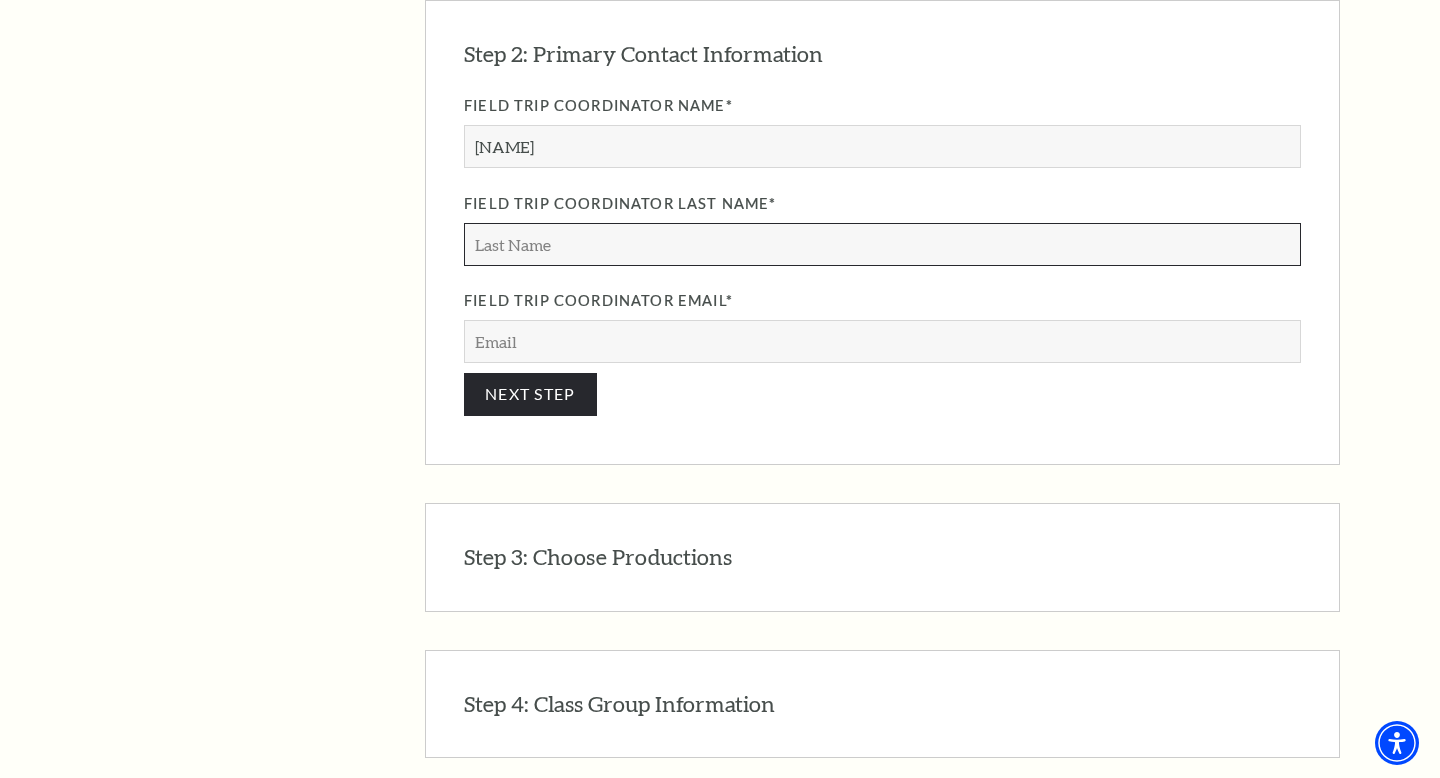 click on "Field Trip Coordinator Last Name*" at bounding box center [882, 244] 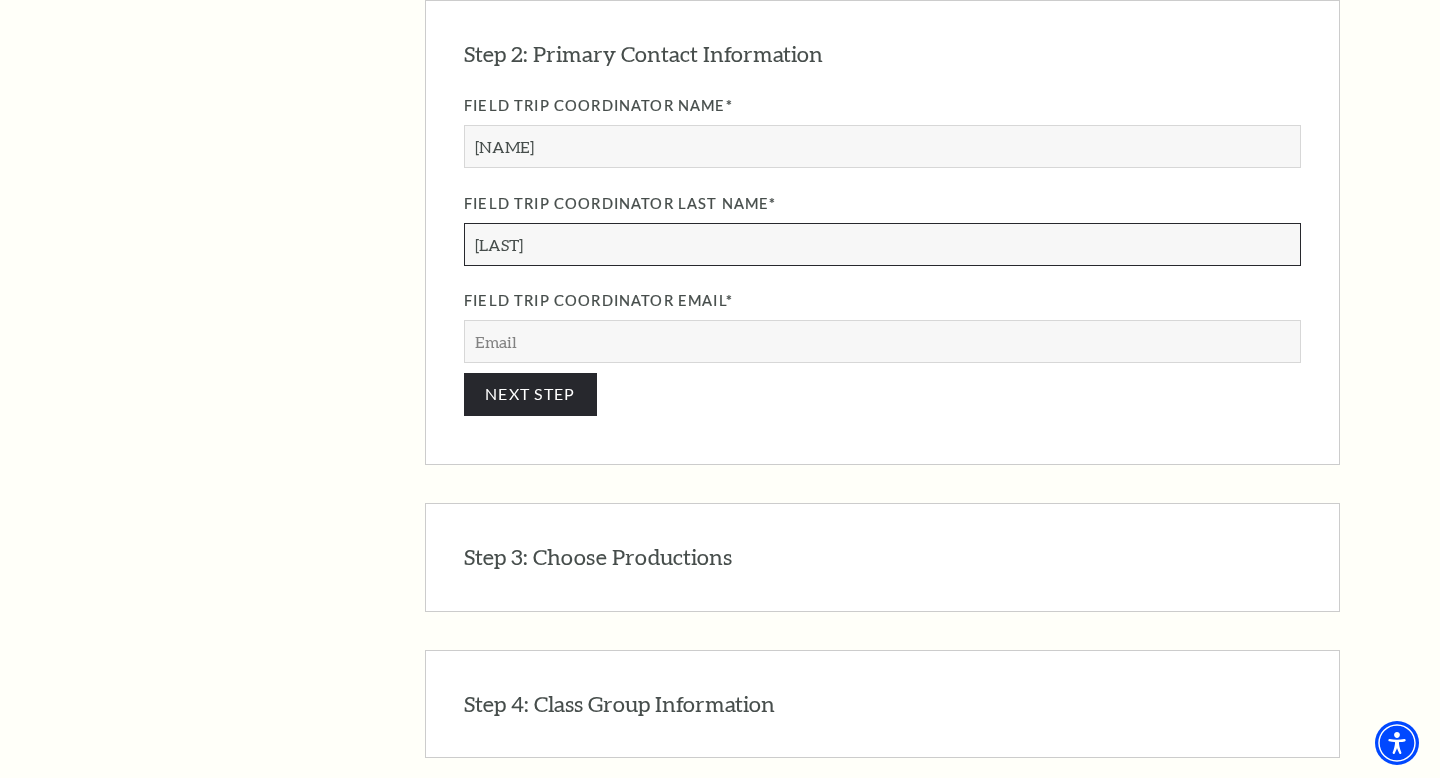 type on "[LAST]" 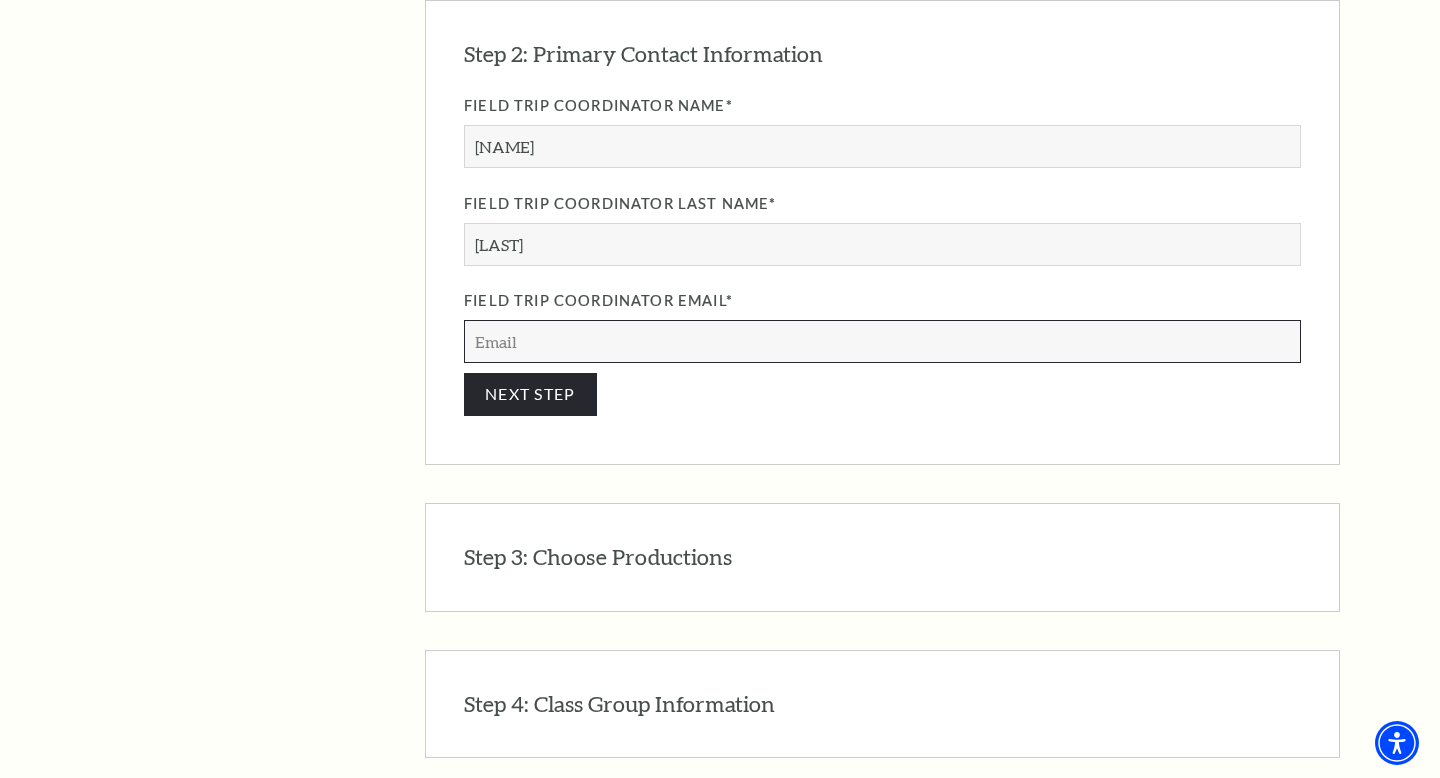 click on "Field Trip Coordinator Email*" at bounding box center (882, 341) 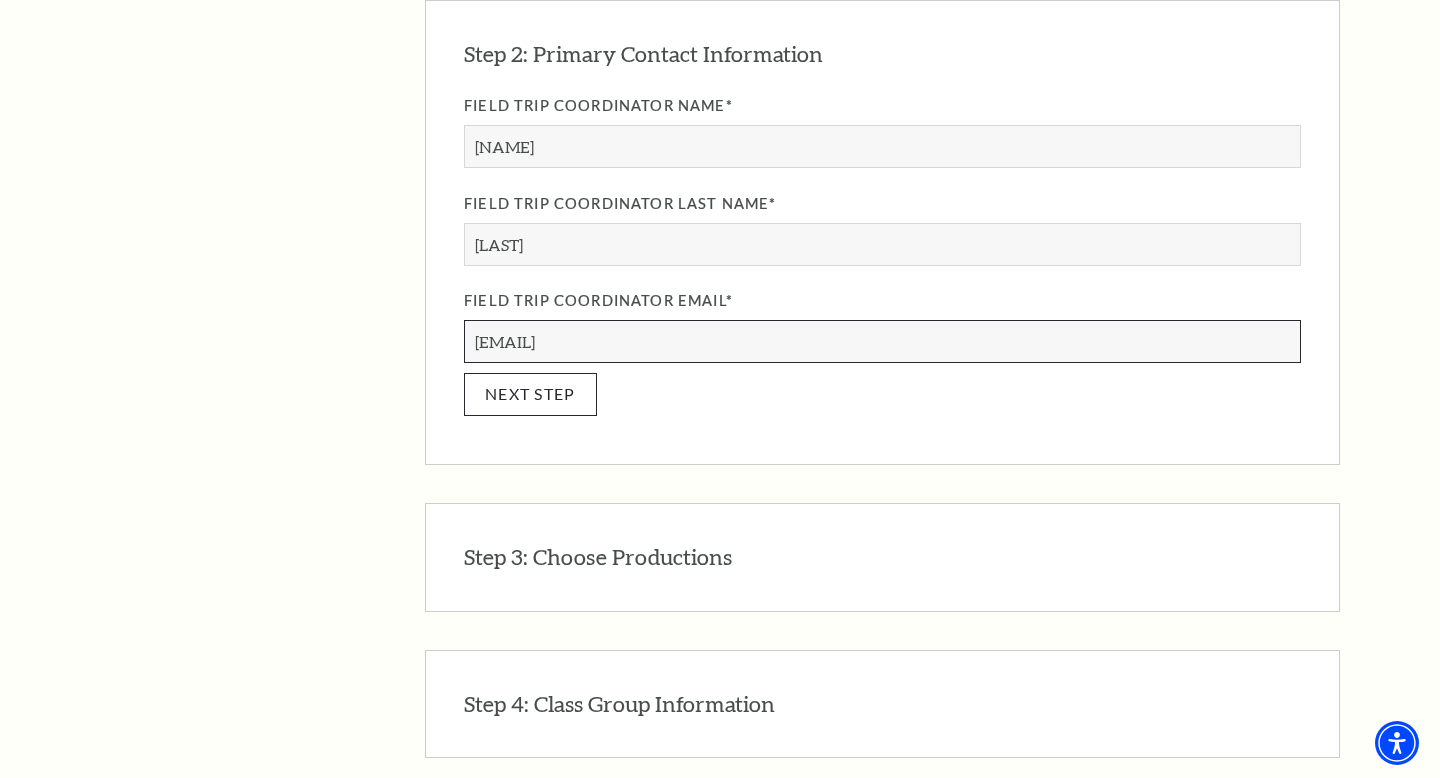 type on "[EMAIL]" 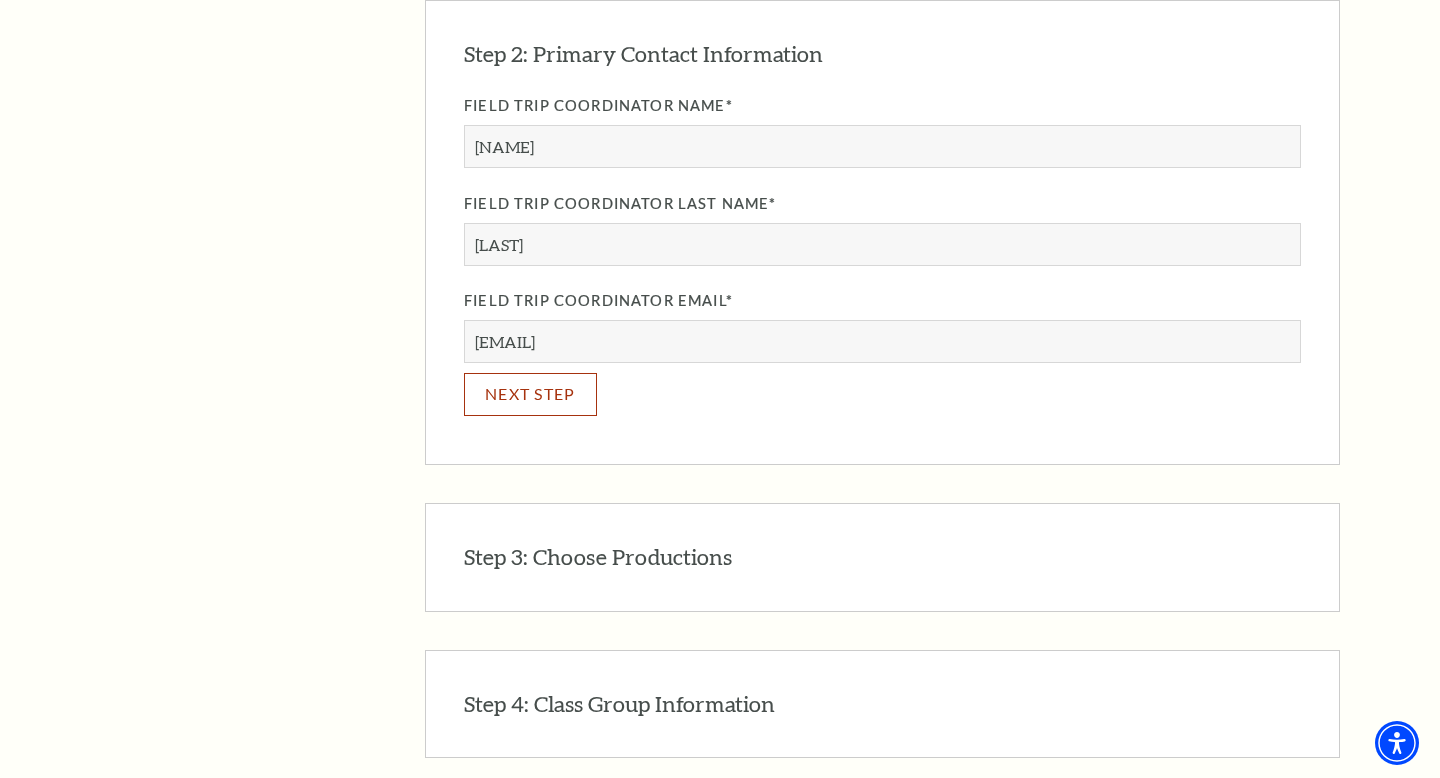 click on "NEXT STEP" at bounding box center (530, 394) 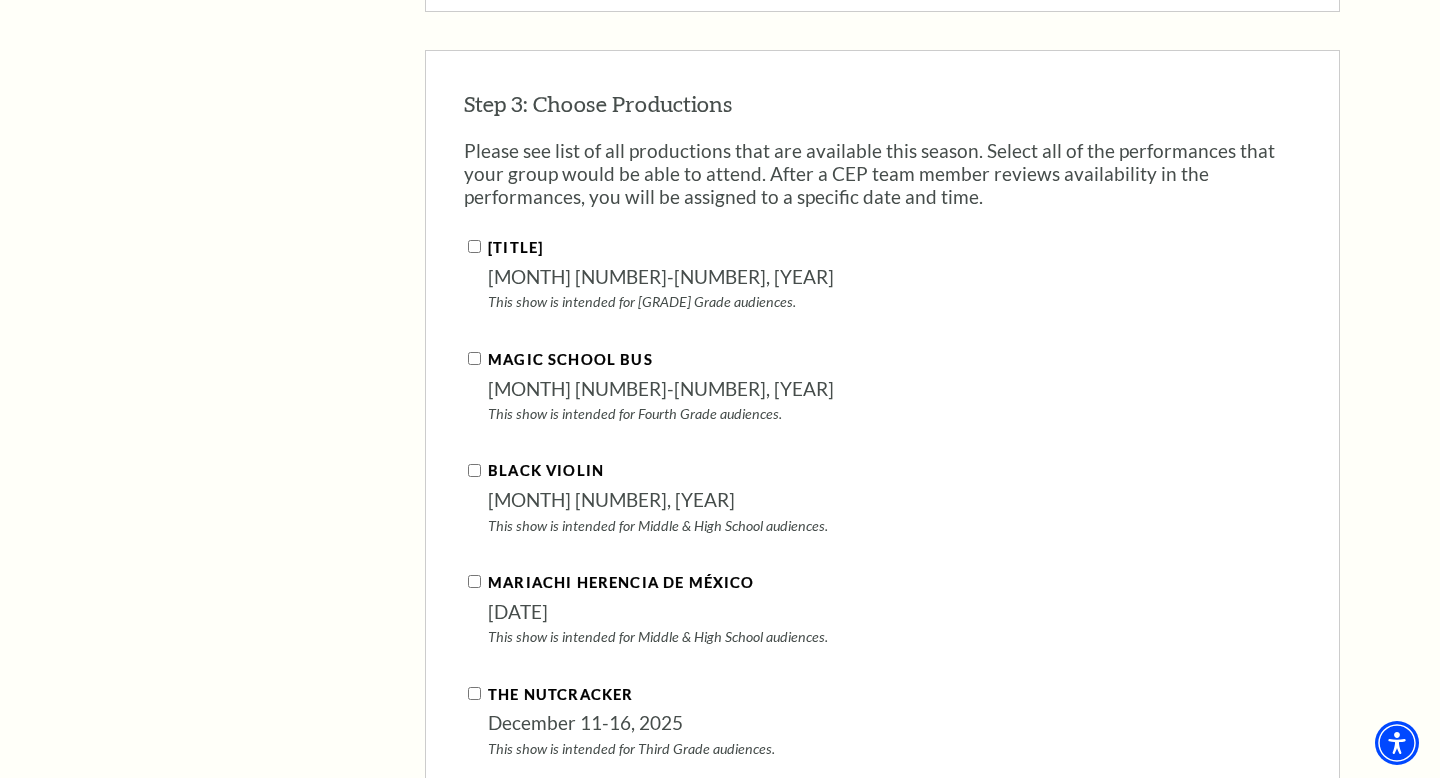 scroll, scrollTop: 1969, scrollLeft: 0, axis: vertical 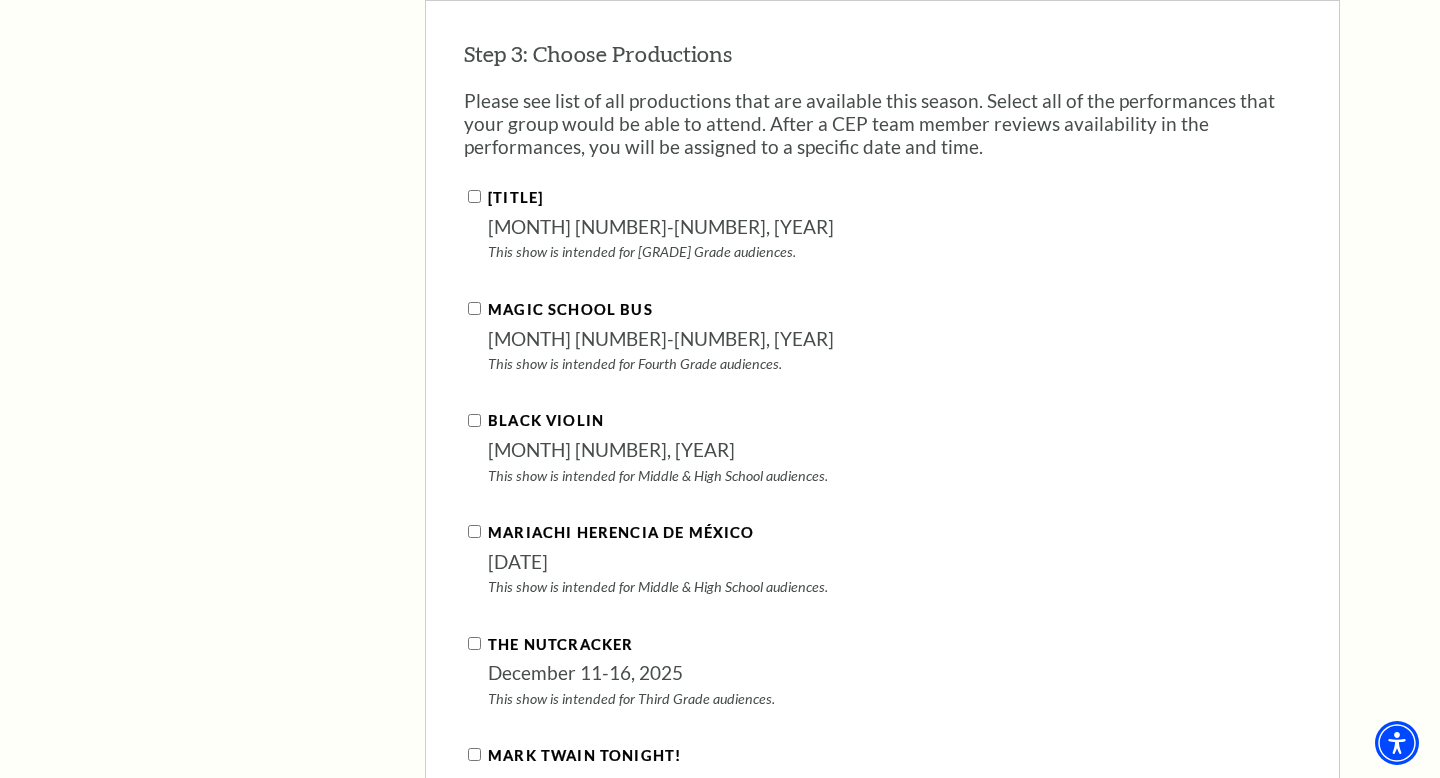 click on "[DATE]
This show is intended for Fith Grade audiences." at bounding box center (882, 223) 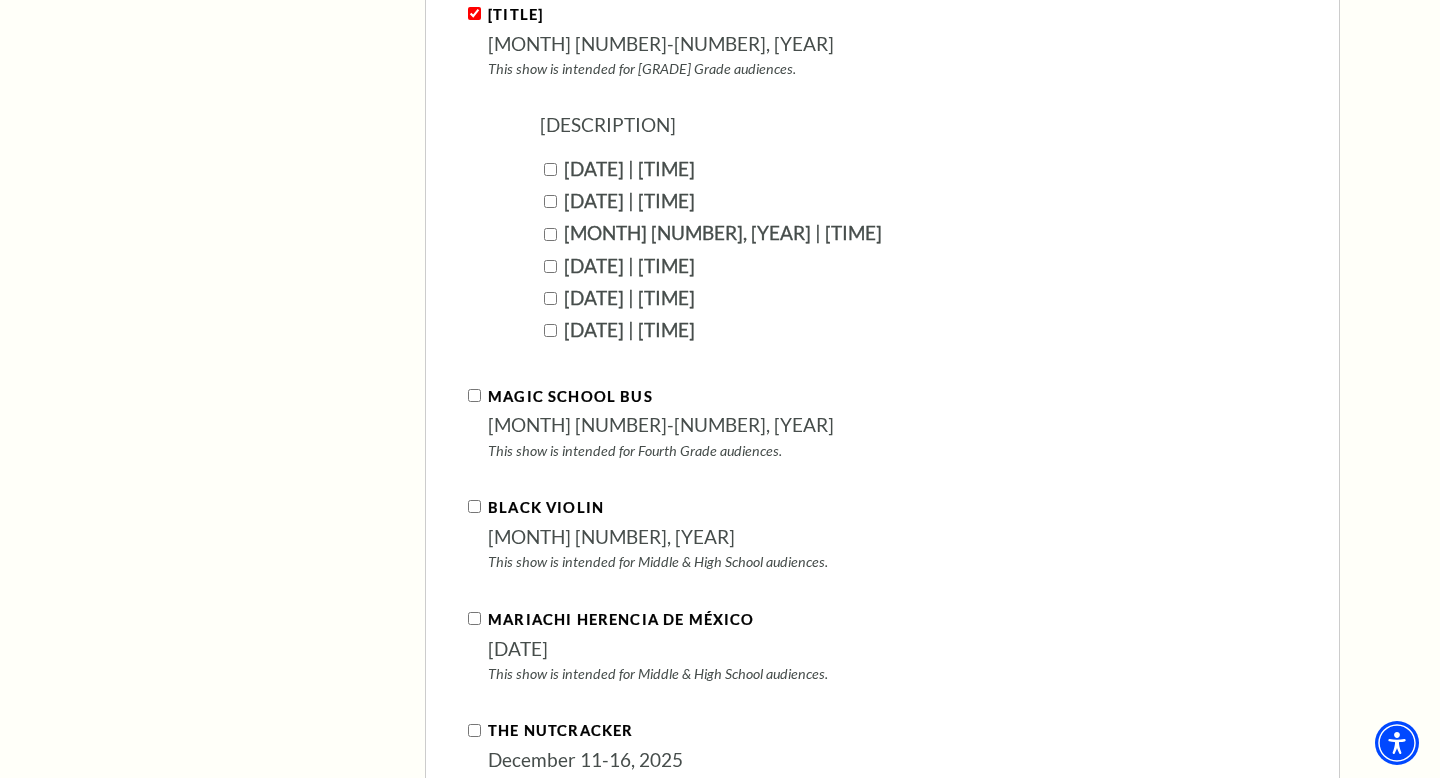 scroll, scrollTop: 2150, scrollLeft: 0, axis: vertical 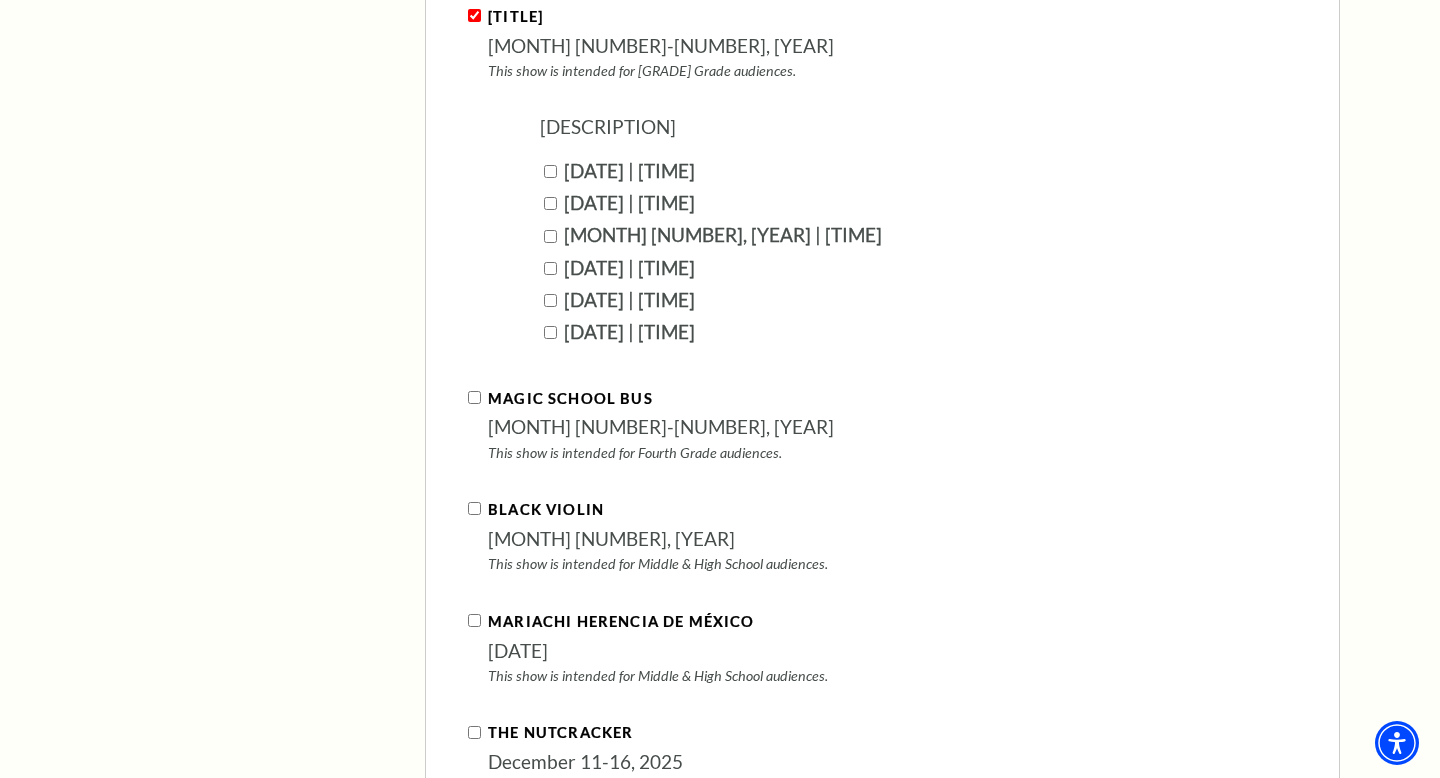 click on "[DATE] | [TIME]" at bounding box center (550, 171) 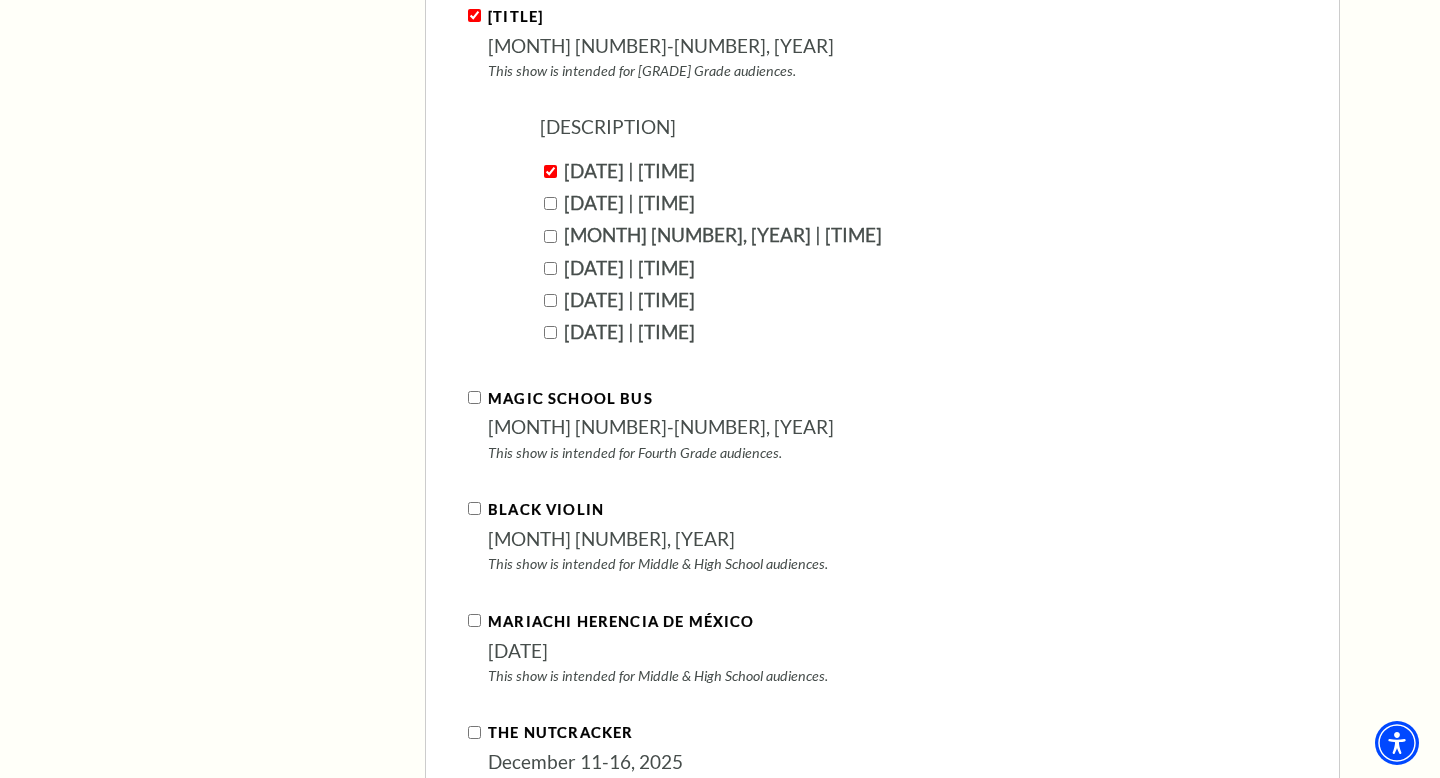 click on "[DATE] | [TIME]" at bounding box center [920, 203] 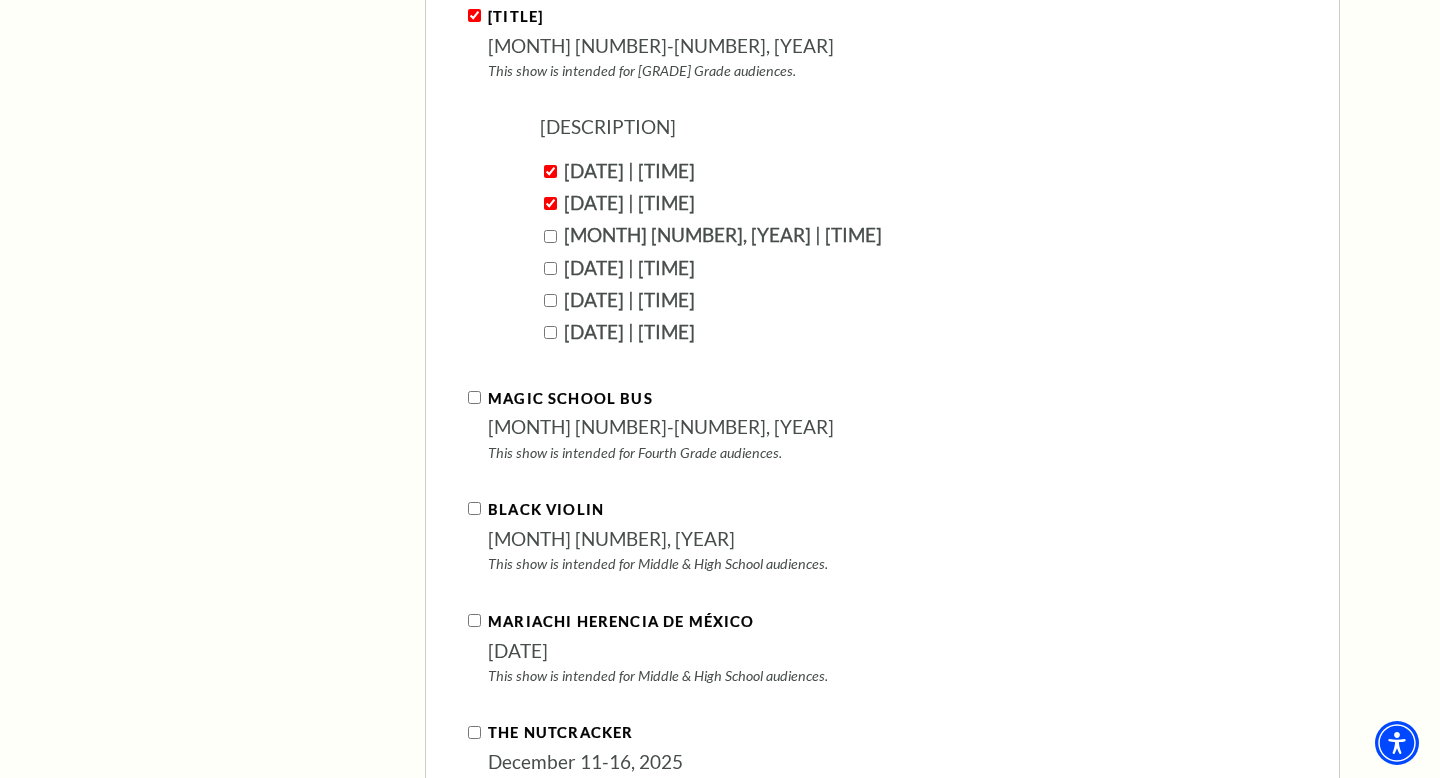 click on "[MONTH] [NUMBER], [YEAR] | [TIME]" at bounding box center [550, 236] 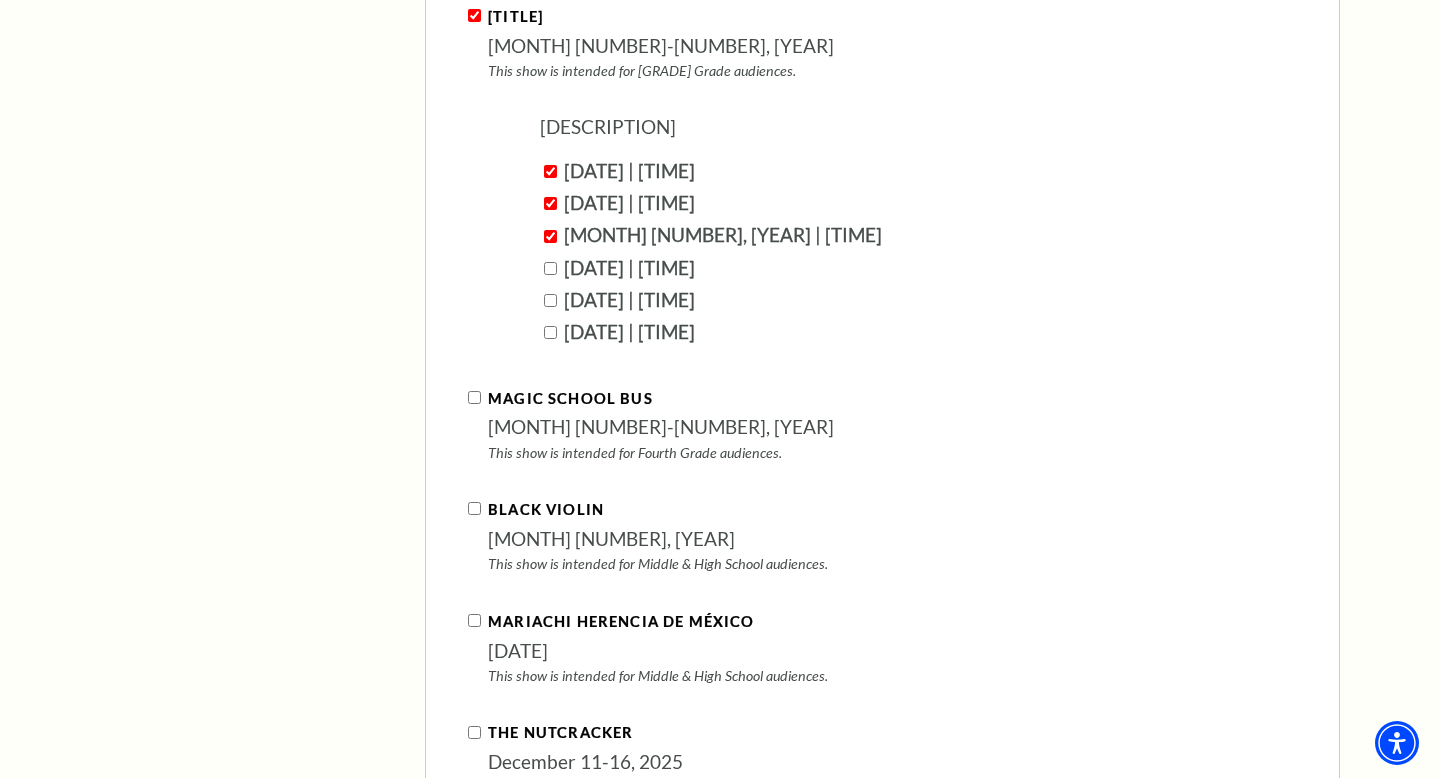 click on "[DATE] | [TIME]" at bounding box center [550, 268] 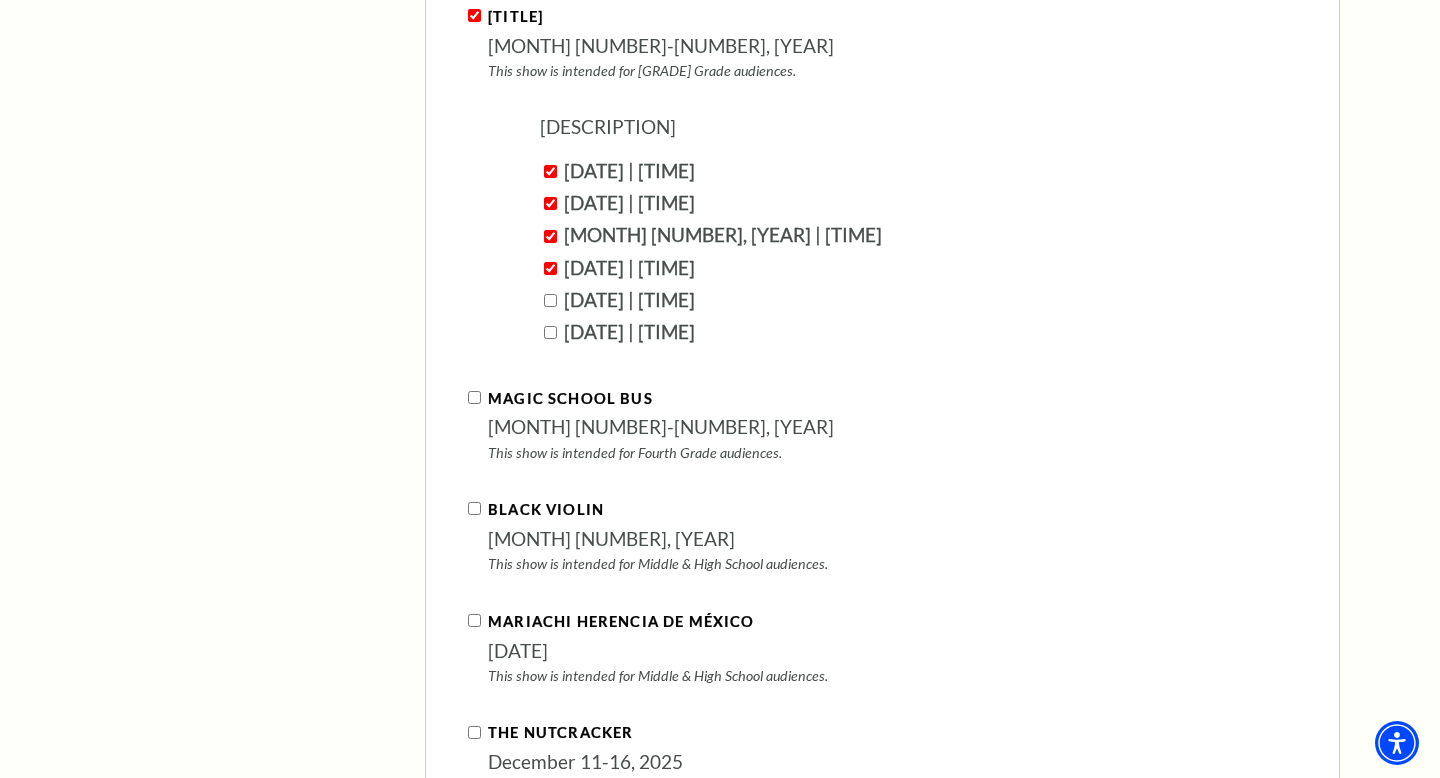 click on "[DATE] | [TIME]" at bounding box center (550, 300) 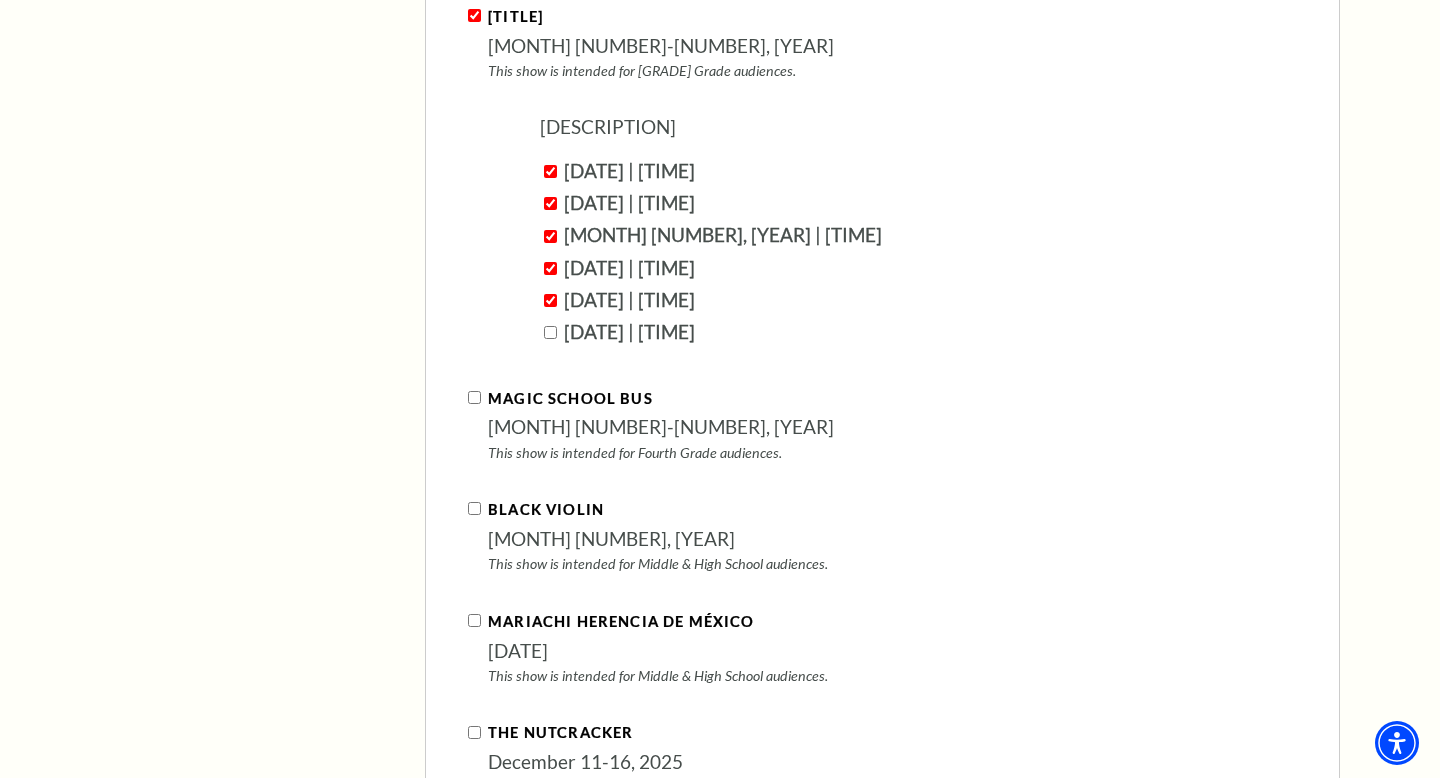 click on "[DATE] | [TIME]" at bounding box center (550, 332) 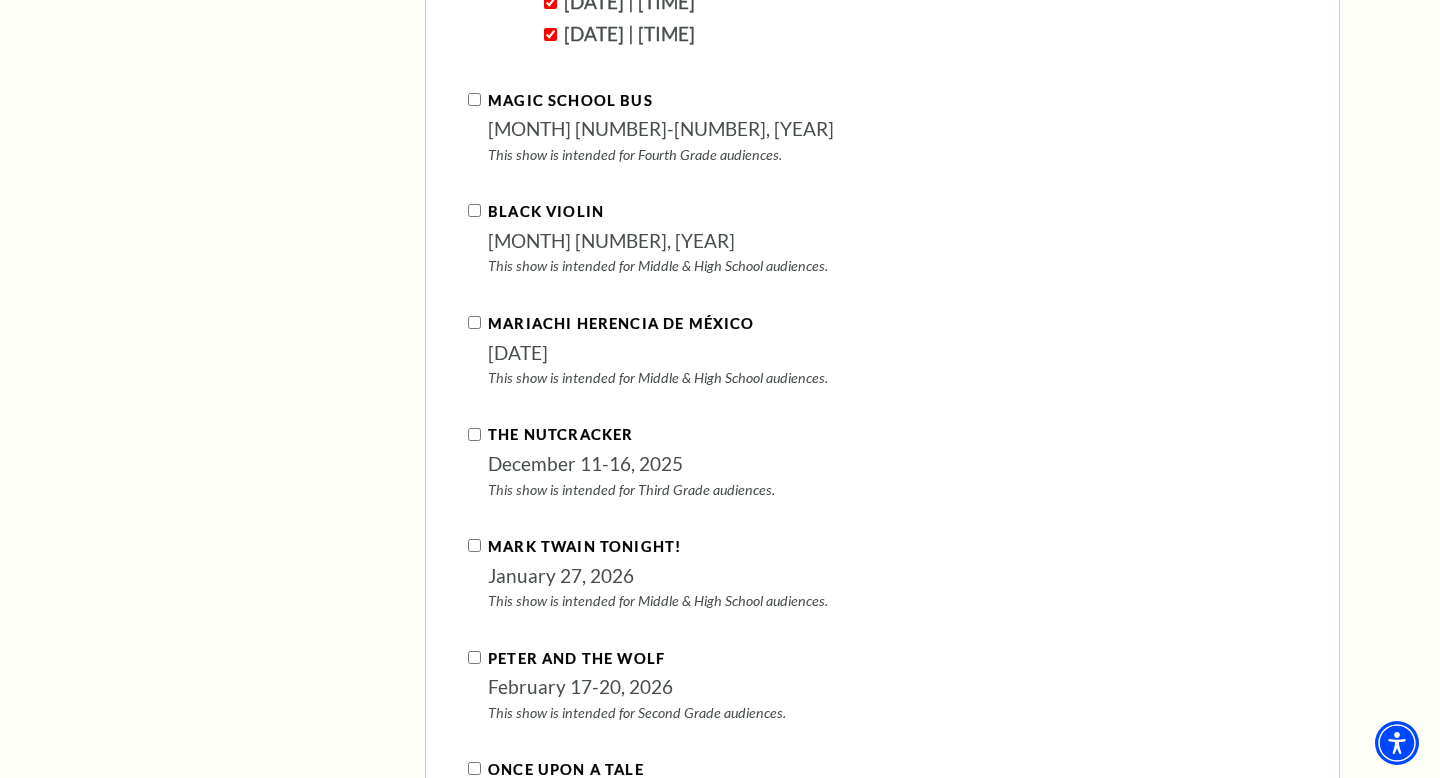 scroll, scrollTop: 2488, scrollLeft: 0, axis: vertical 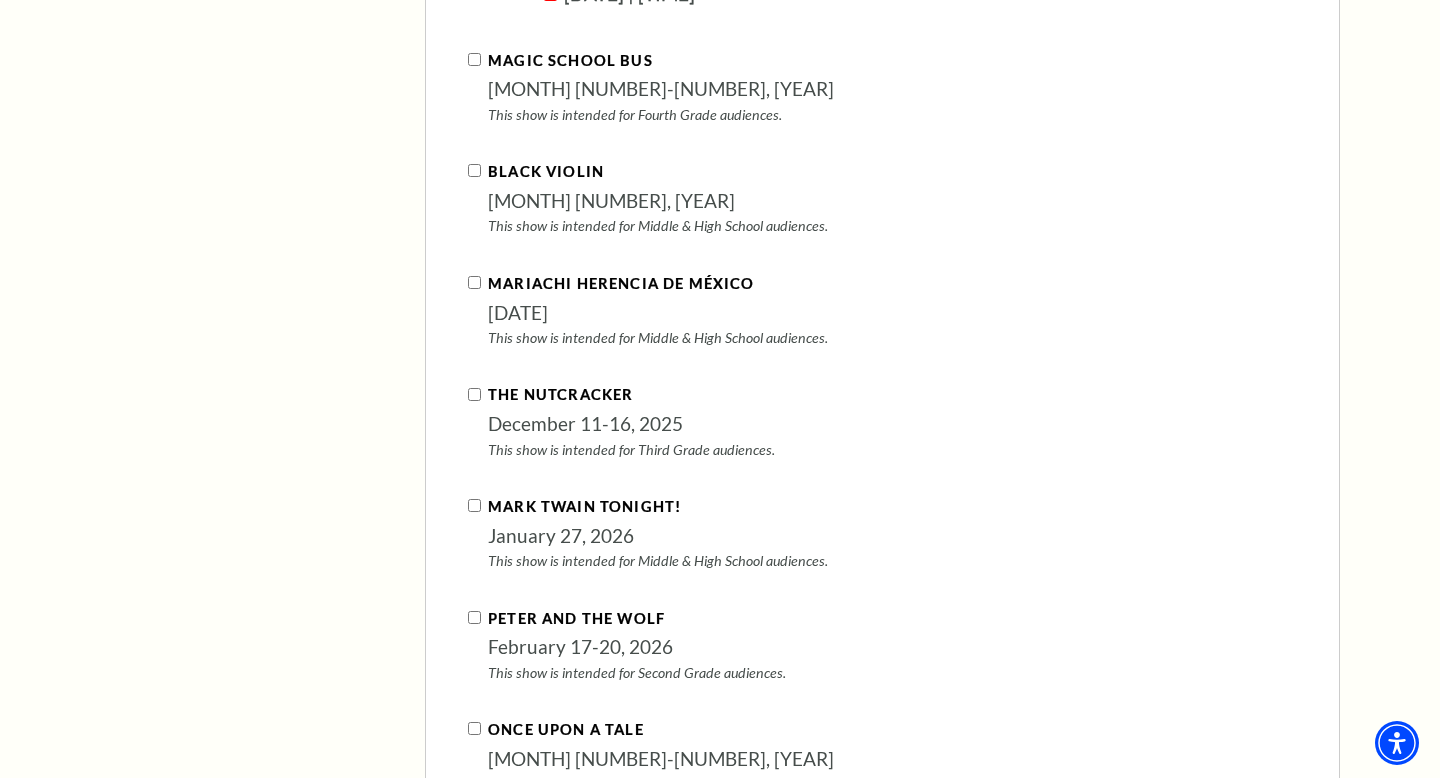 click on "Peter and the Wolf" at bounding box center (474, 617) 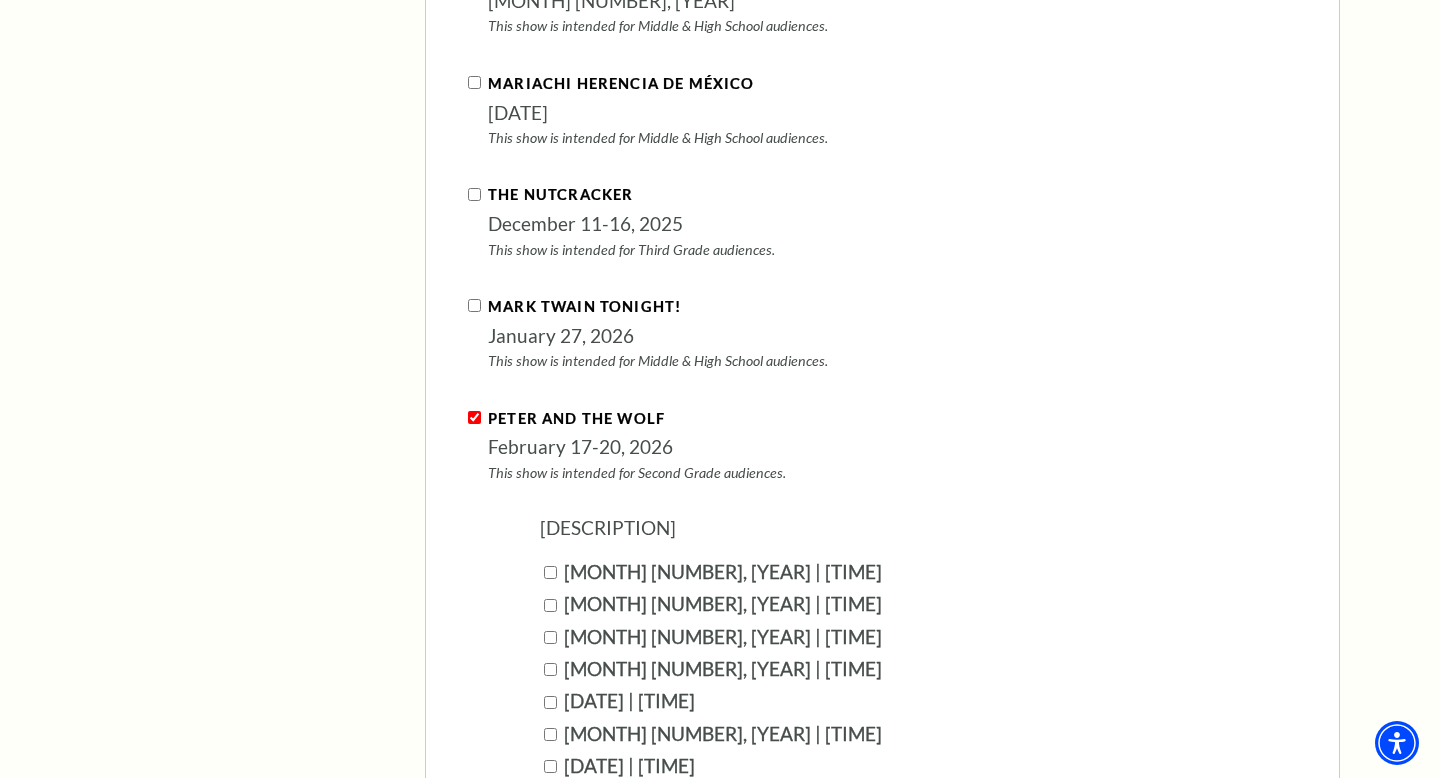 scroll, scrollTop: 2689, scrollLeft: 0, axis: vertical 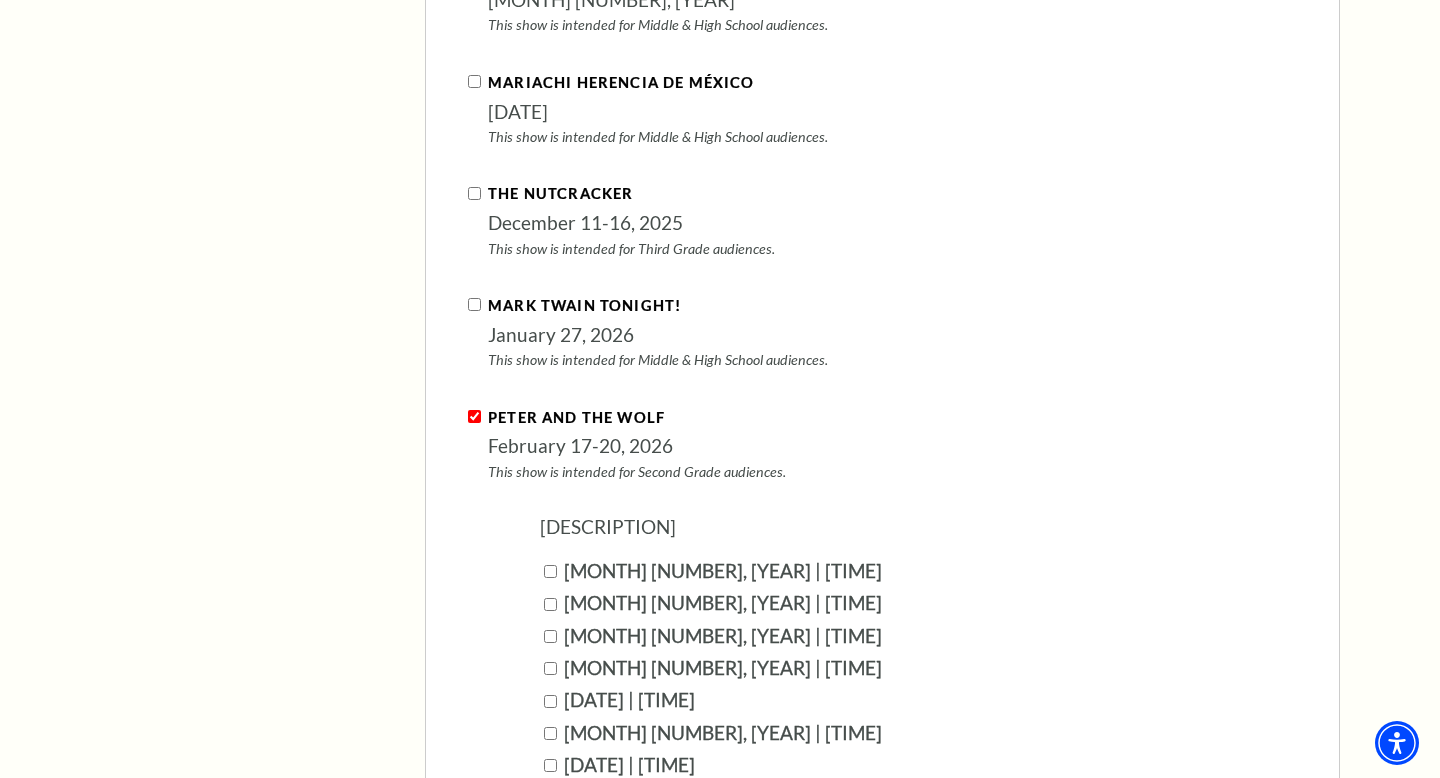 click on "[MONTH] [NUMBER], [YEAR] | [TIME]" at bounding box center (550, 571) 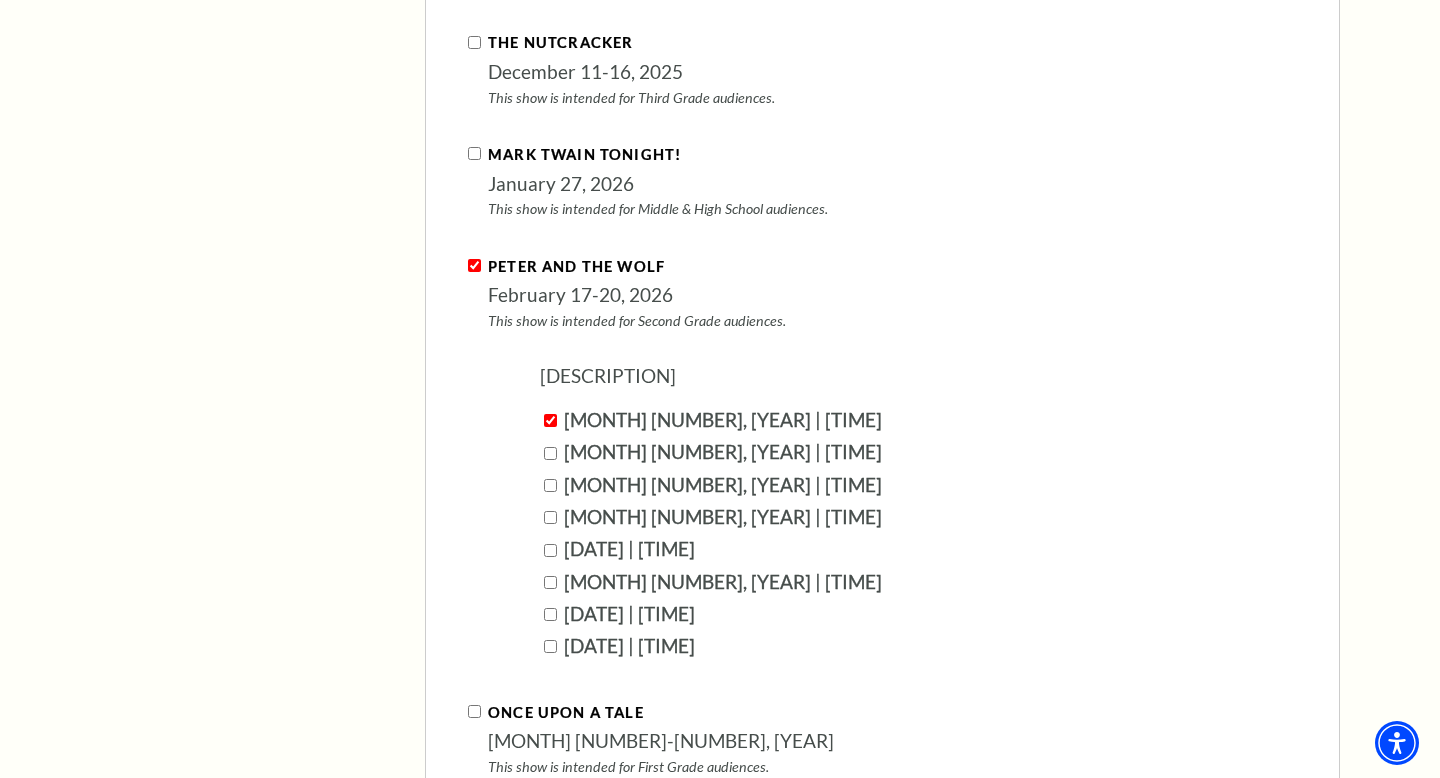 scroll, scrollTop: 2885, scrollLeft: 0, axis: vertical 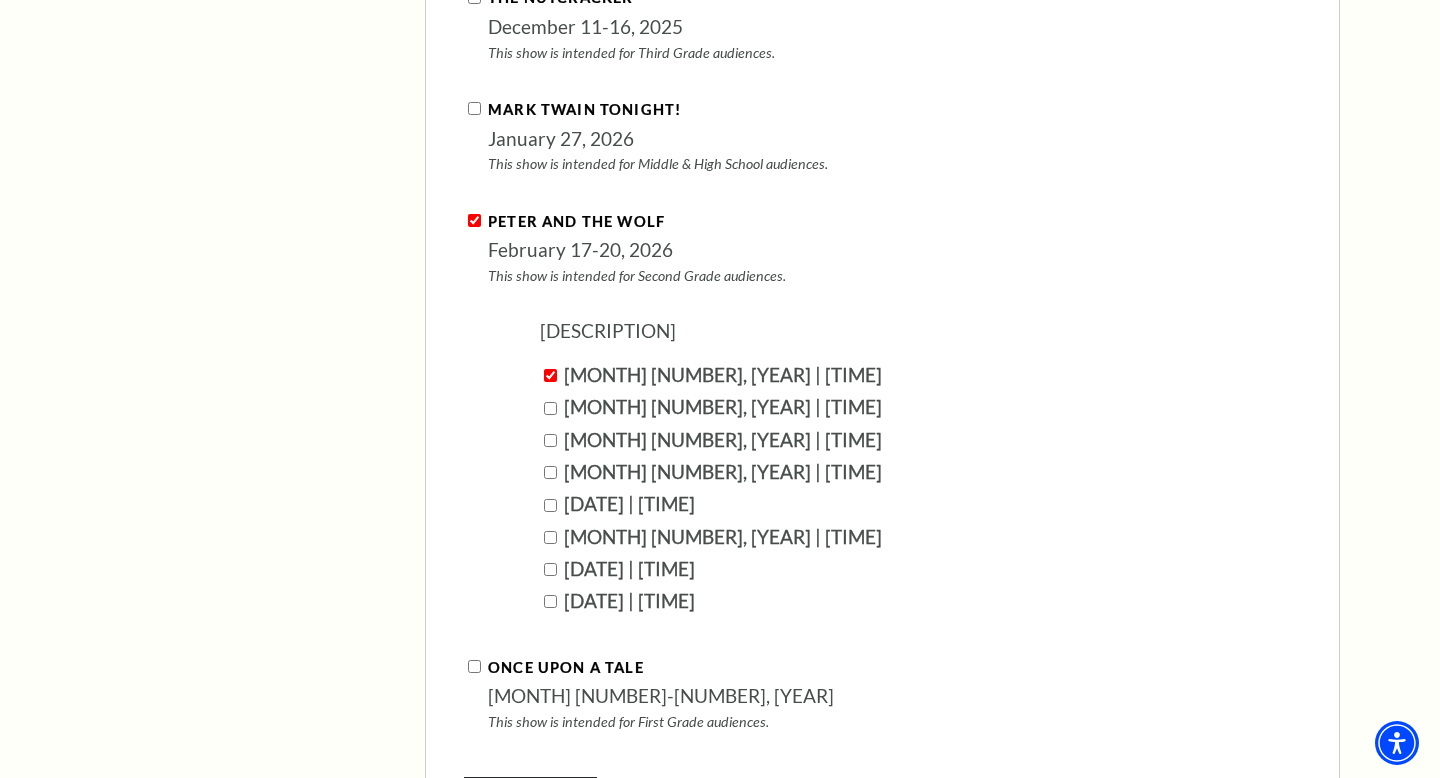 click on "[DATE] | [TIME]" at bounding box center (550, 601) 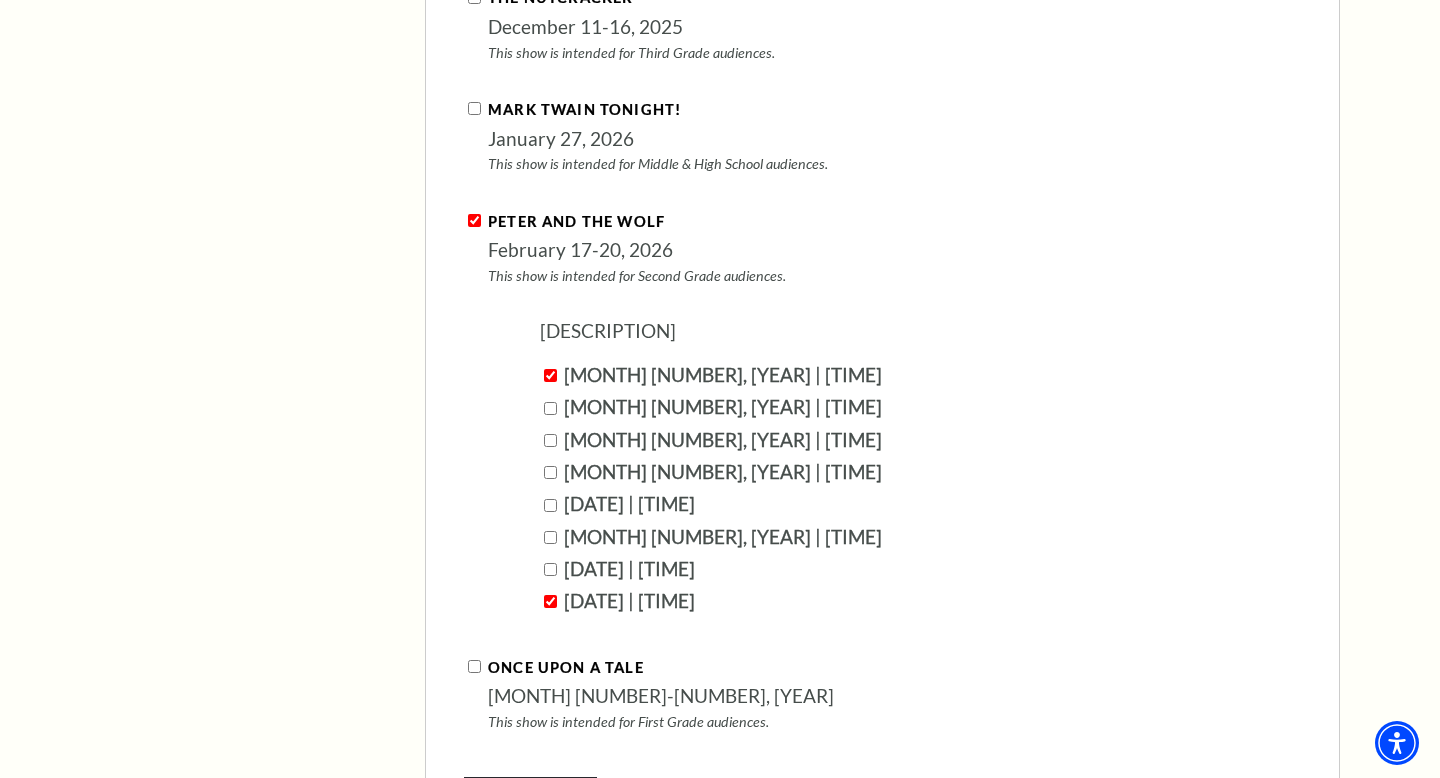 click on "[DATE] | [TIME]" at bounding box center [550, 569] 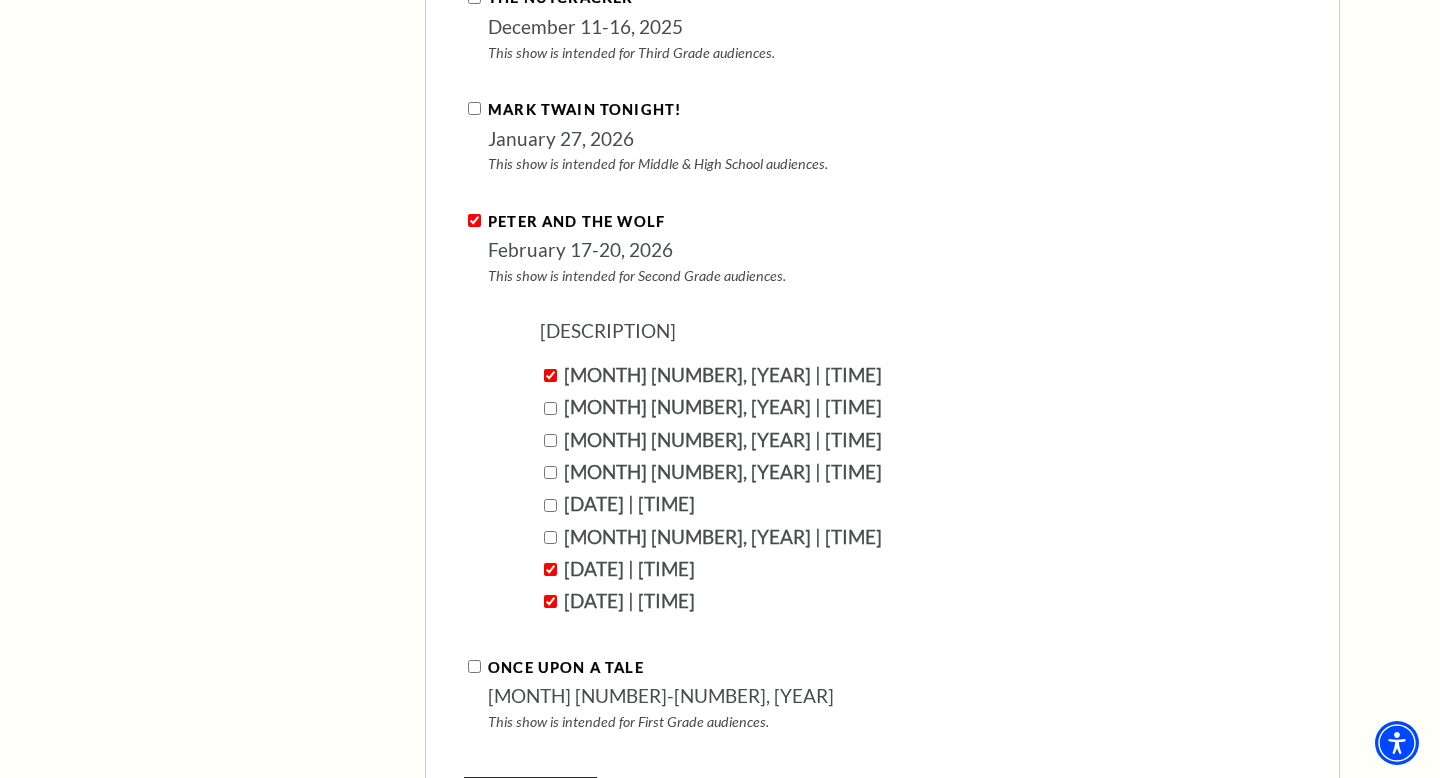 click on "[MONTH] [NUMBER], [YEAR] | [TIME]" at bounding box center [550, 537] 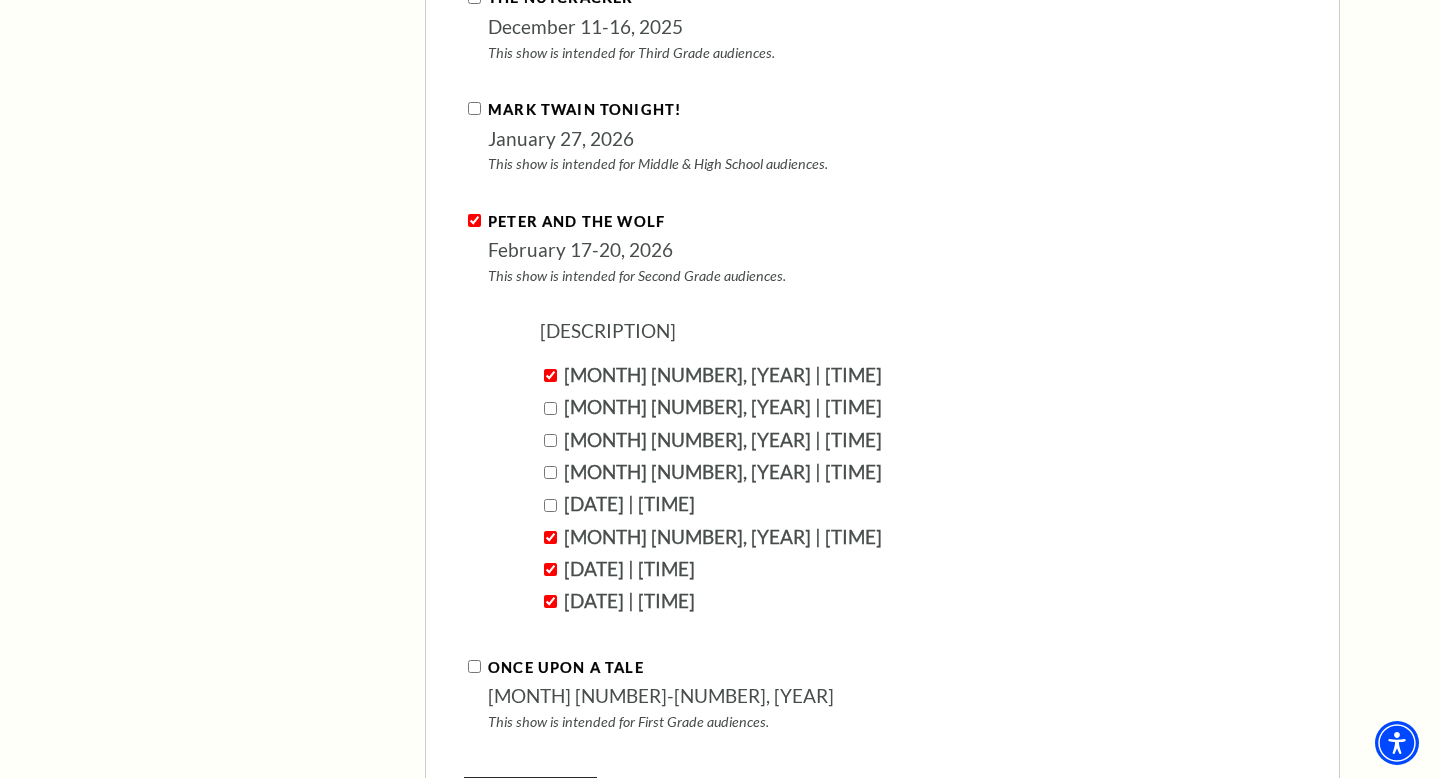 click on "[DATE] | [TIME]" at bounding box center (550, 505) 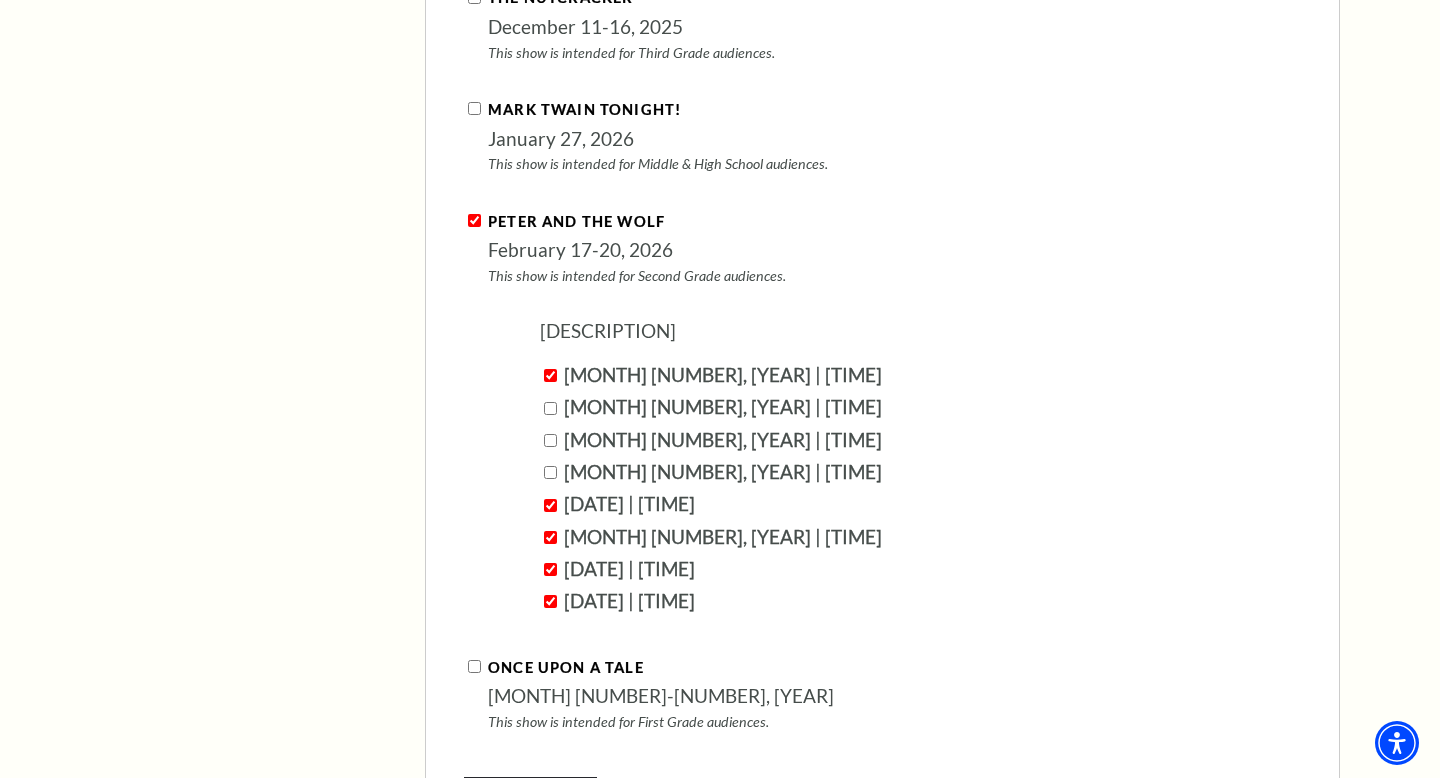 click on "[MONTH] [NUMBER], [YEAR] | [TIME]" at bounding box center (550, 472) 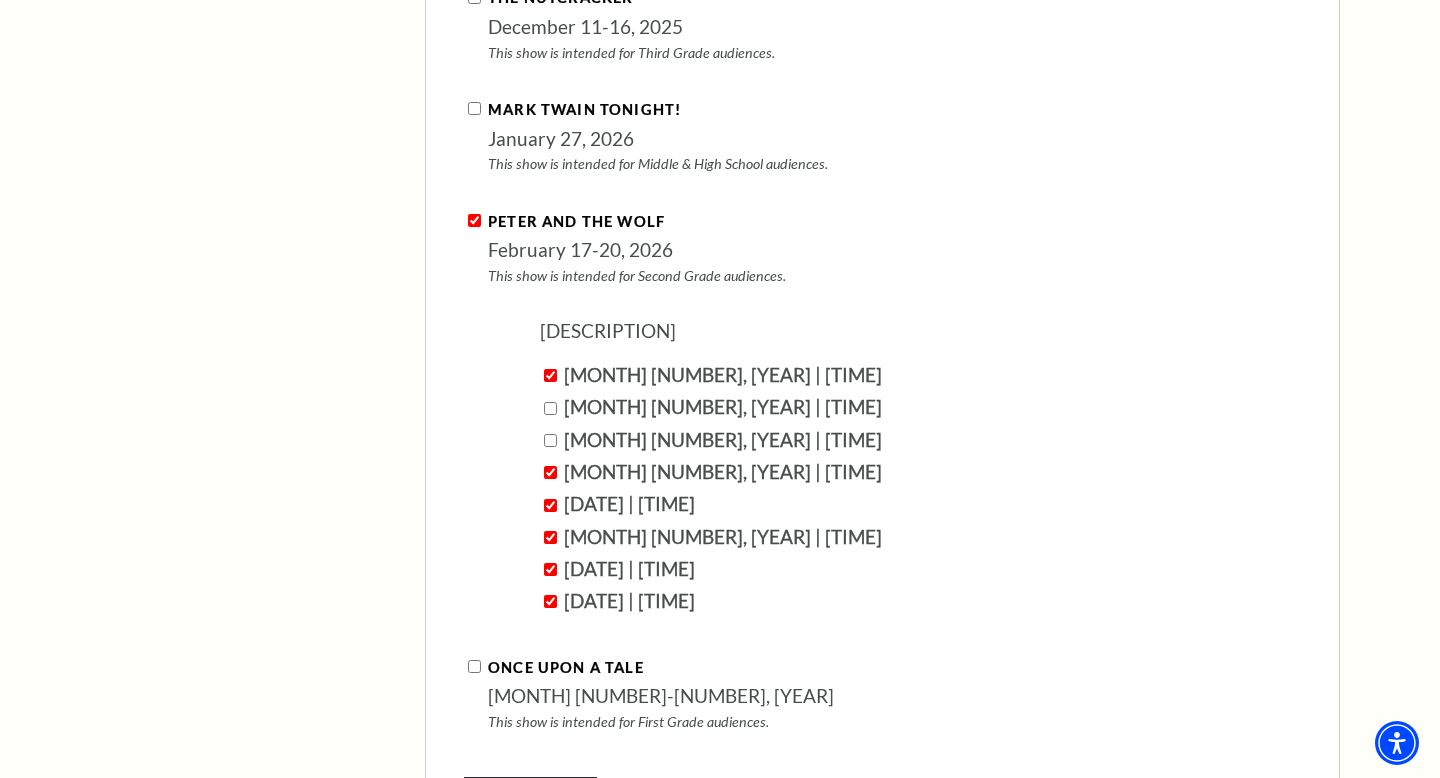 click on "[MONTH] [NUMBER], [YEAR] | [TIME]" at bounding box center (920, 440) 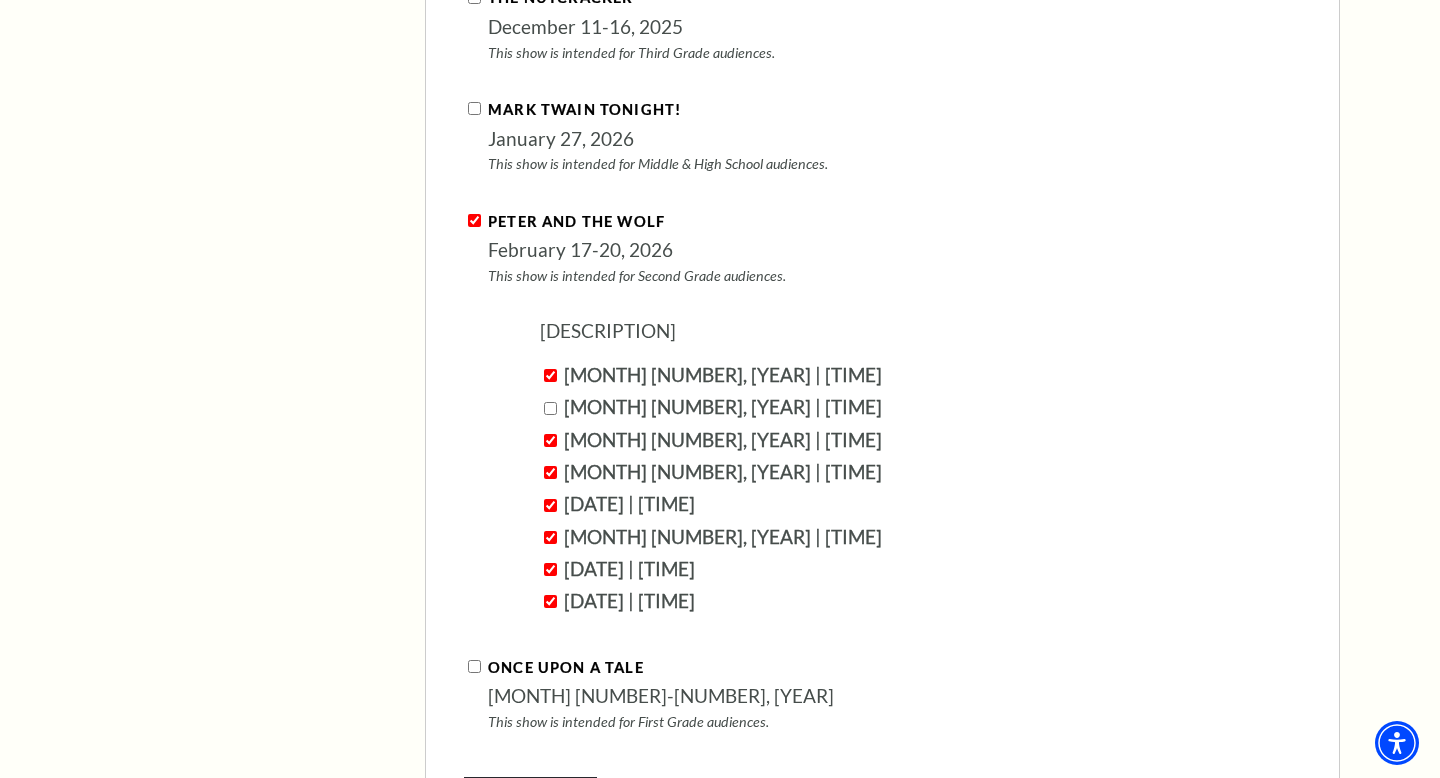 click on "[MONTH] [NUMBER], [YEAR] | [TIME]" at bounding box center (920, 407) 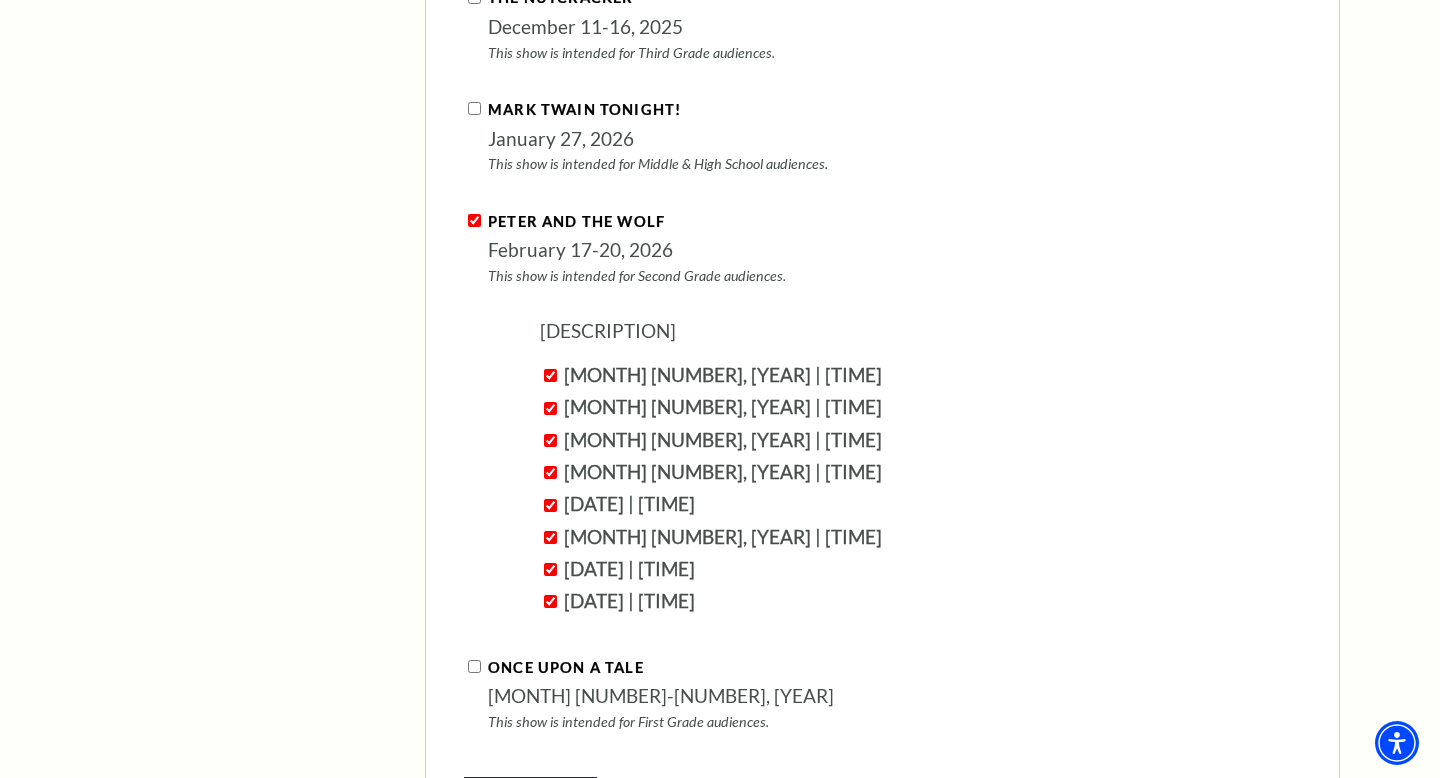 click on "Once Upon A Tale" at bounding box center (474, 666) 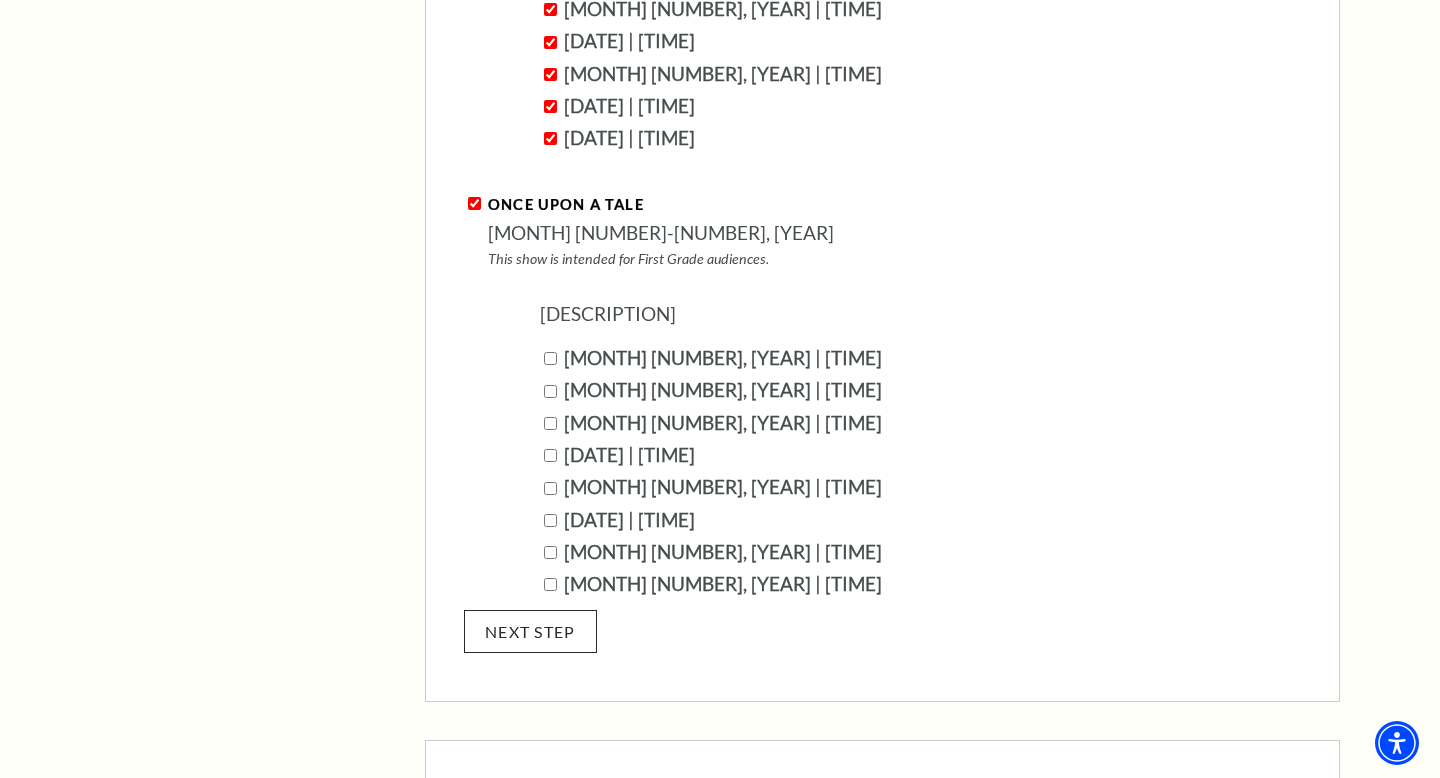 scroll, scrollTop: 3351, scrollLeft: 0, axis: vertical 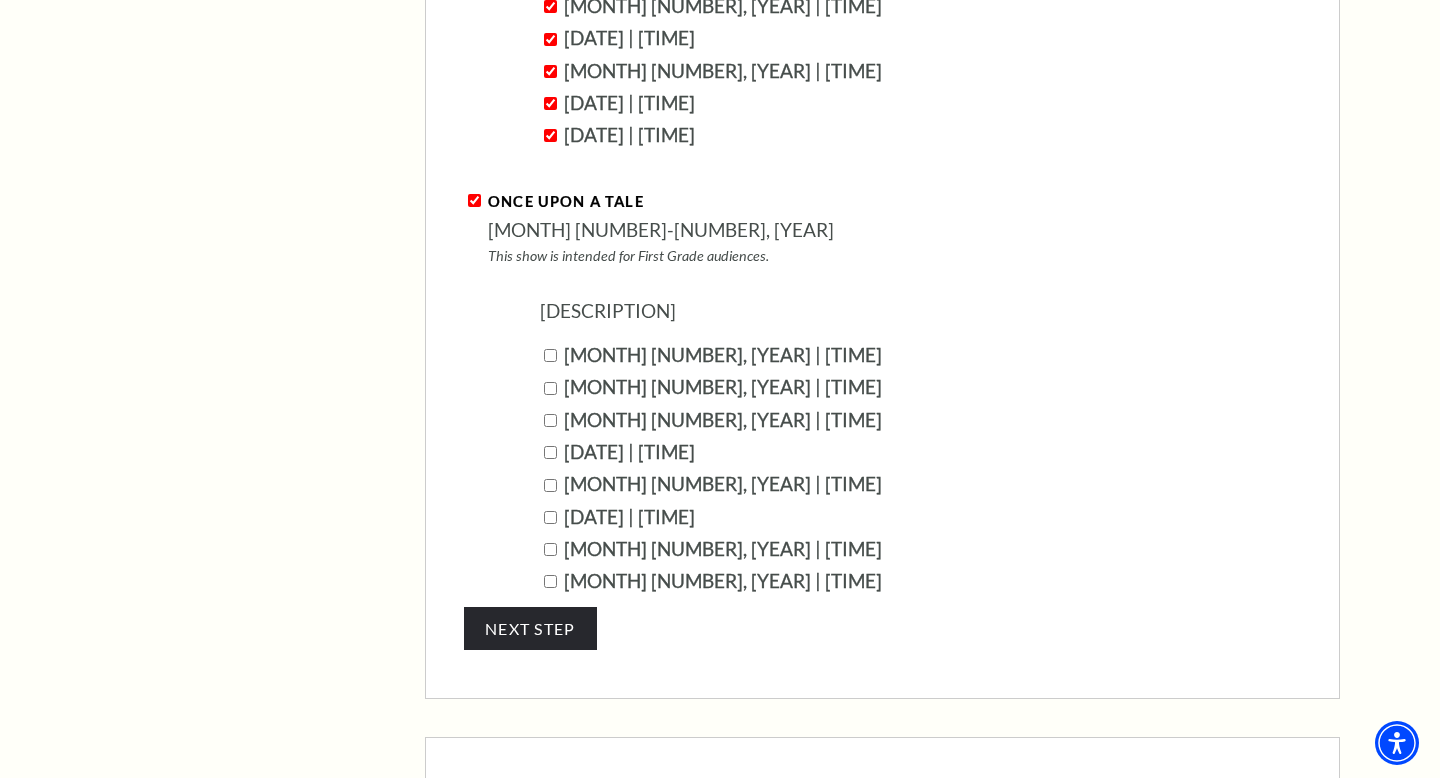 click on "[MONTH] [NUMBER], [YEAR] | [TIME]" at bounding box center (550, 581) 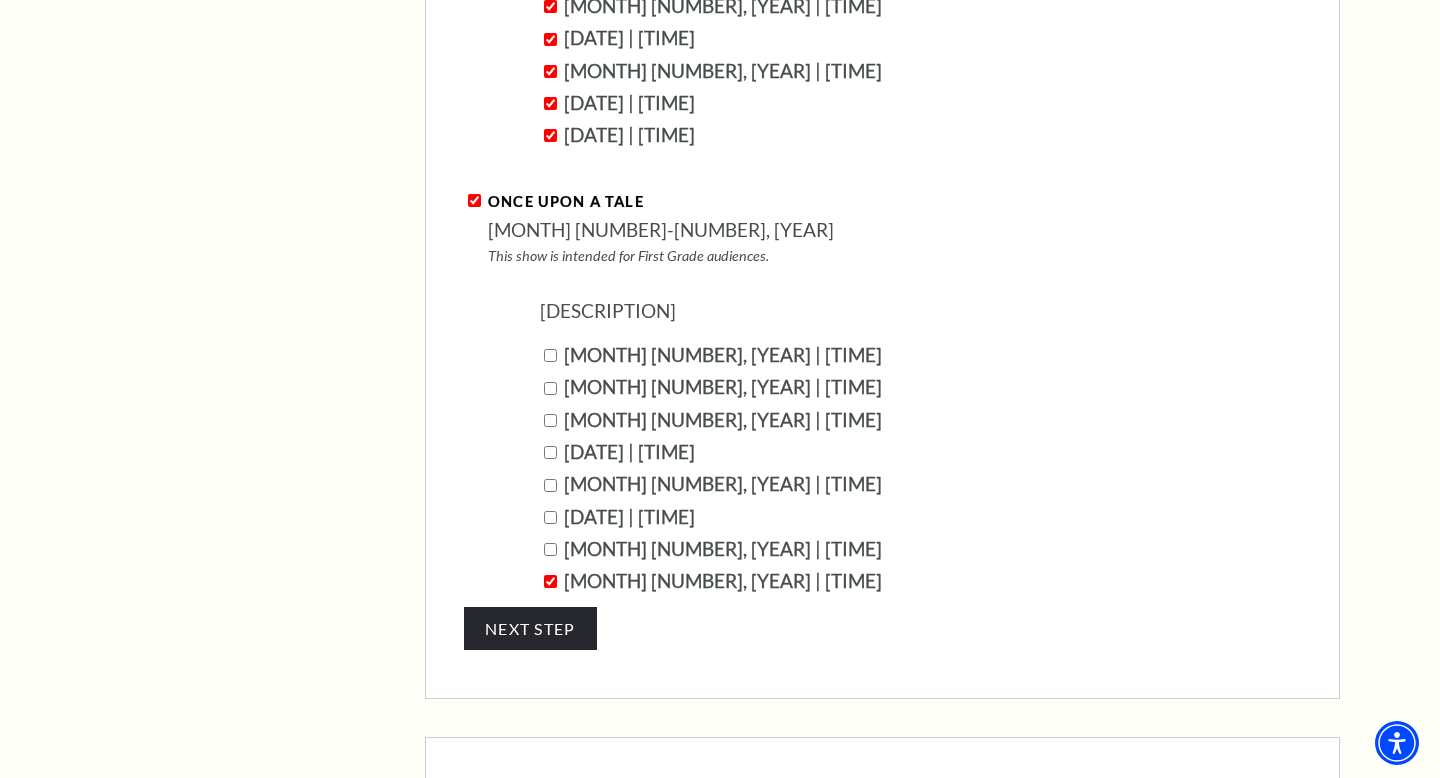 click on "[MONTH] [NUMBER], [YEAR] | [TIME]" at bounding box center [920, 549] 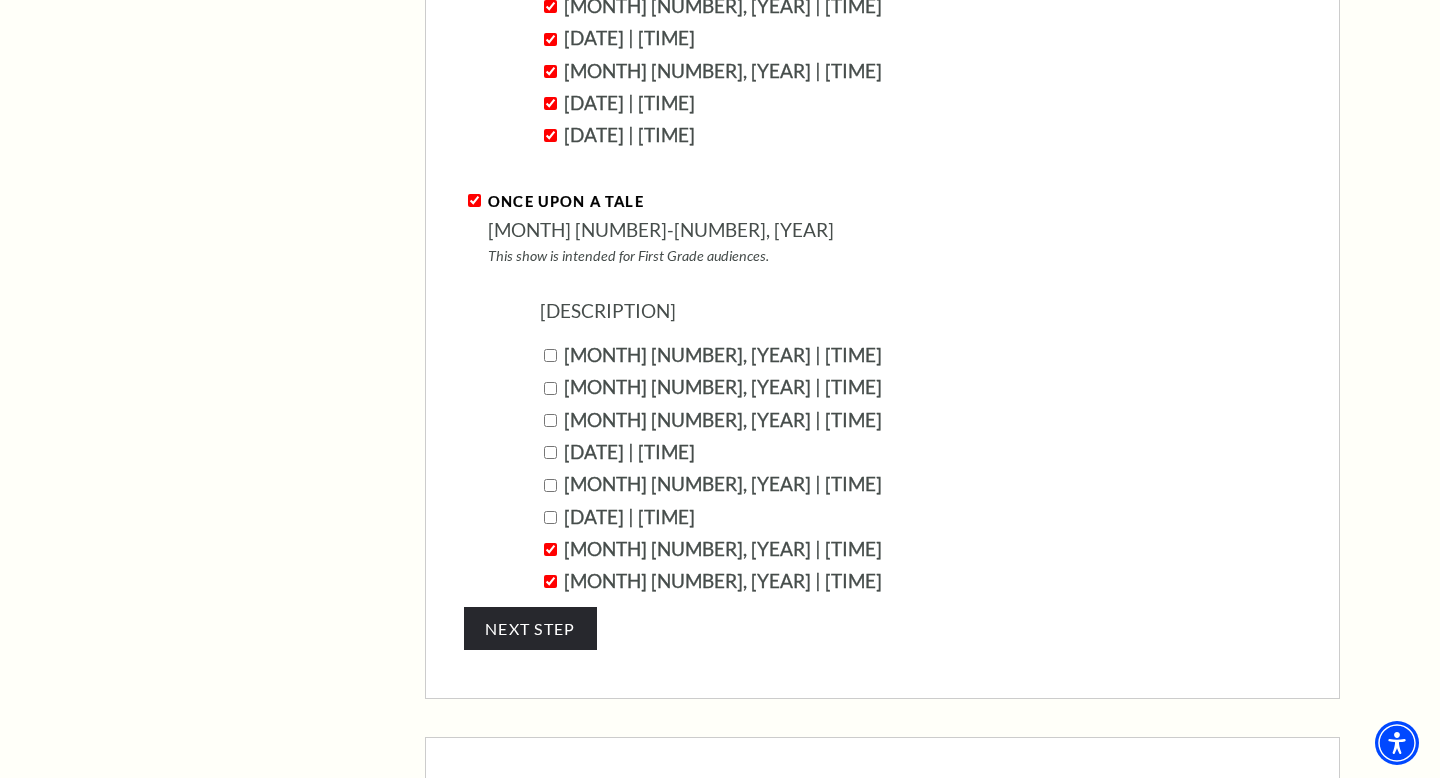 click on "[DATE] | [TIME]" at bounding box center [550, 517] 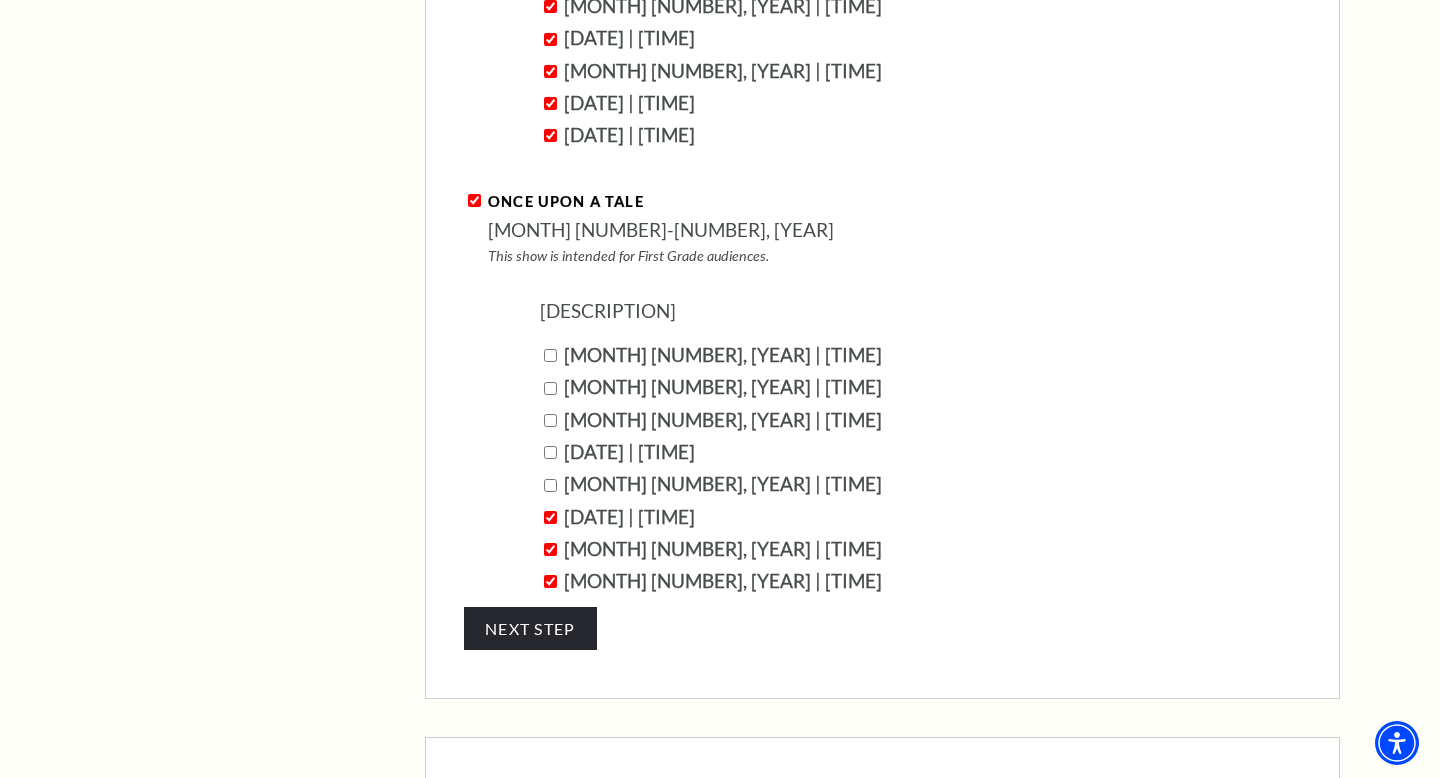 click on "[MONTH] [NUMBER], [YEAR] | [TIME]" at bounding box center (550, 485) 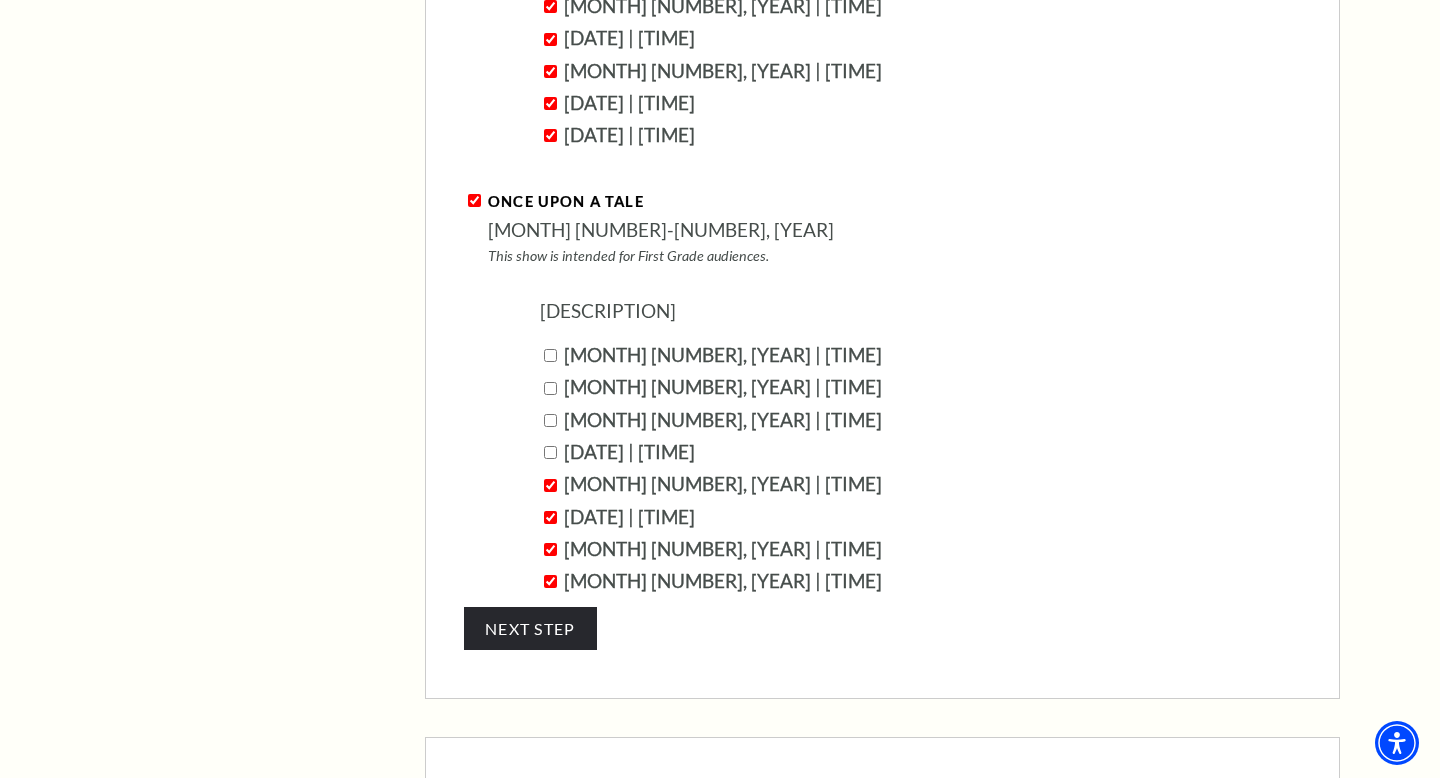 click on "[DATE] | [TIME]" at bounding box center [550, 452] 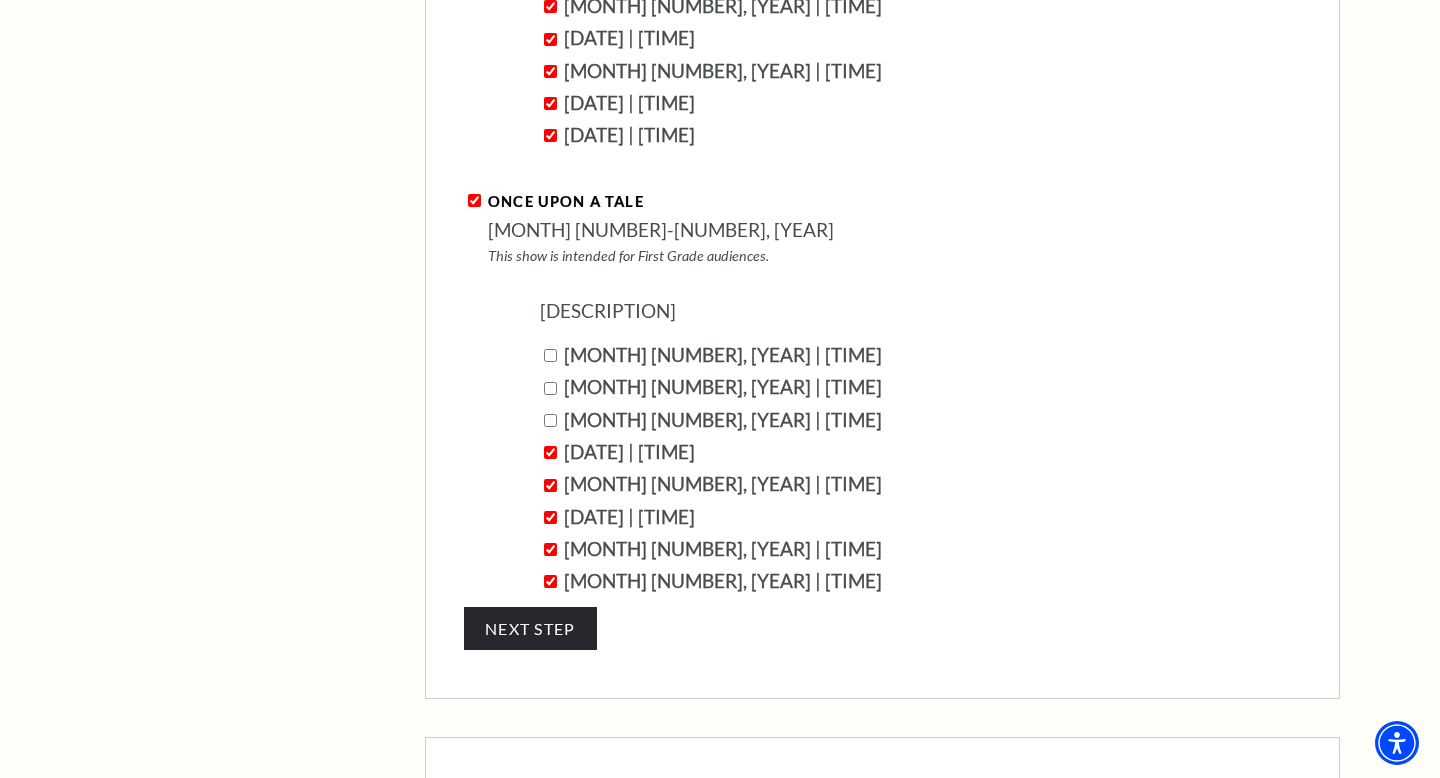 click on "[MONTH] [NUMBER], [YEAR] | [TIME]" at bounding box center (920, 420) 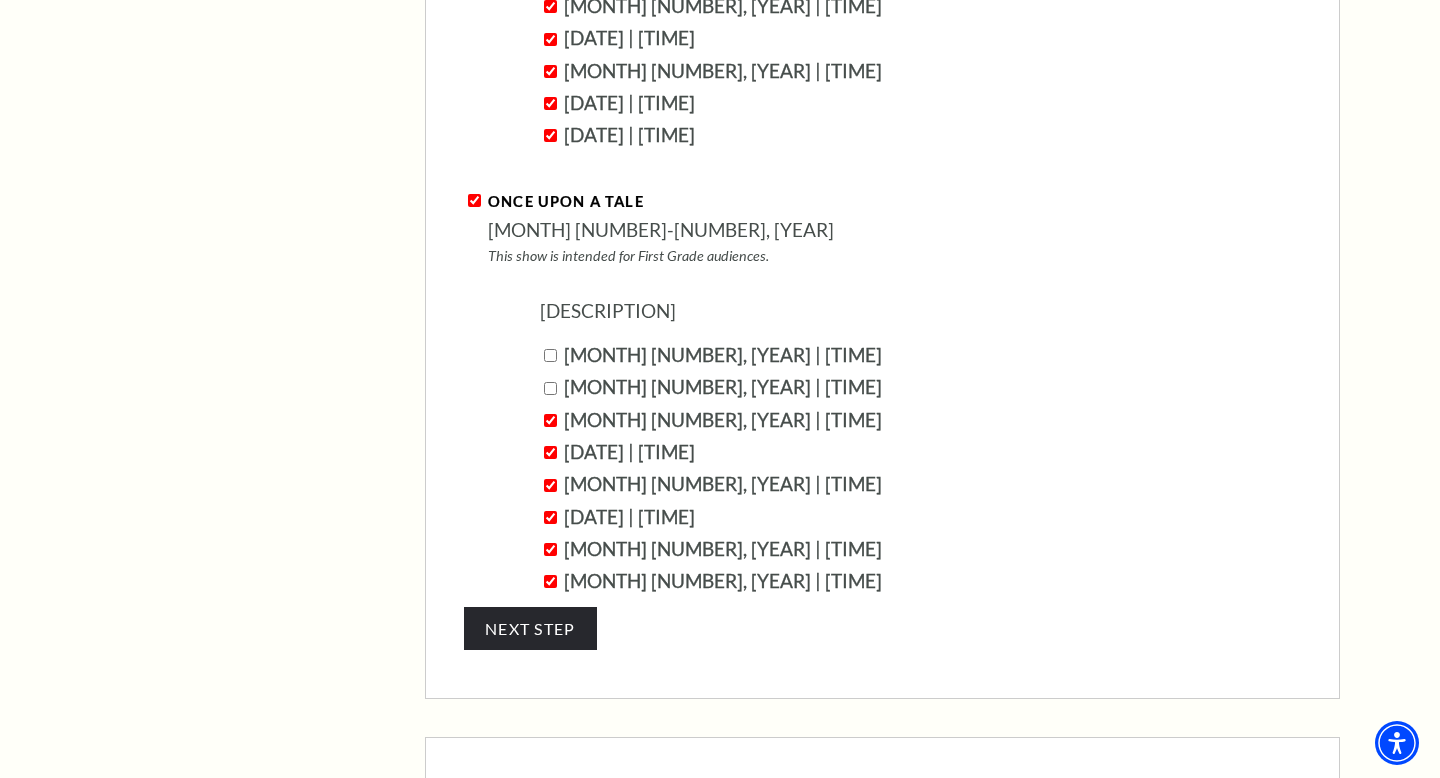 click on "[MONTH] [NUMBER], [YEAR] | [TIME]" at bounding box center [920, 387] 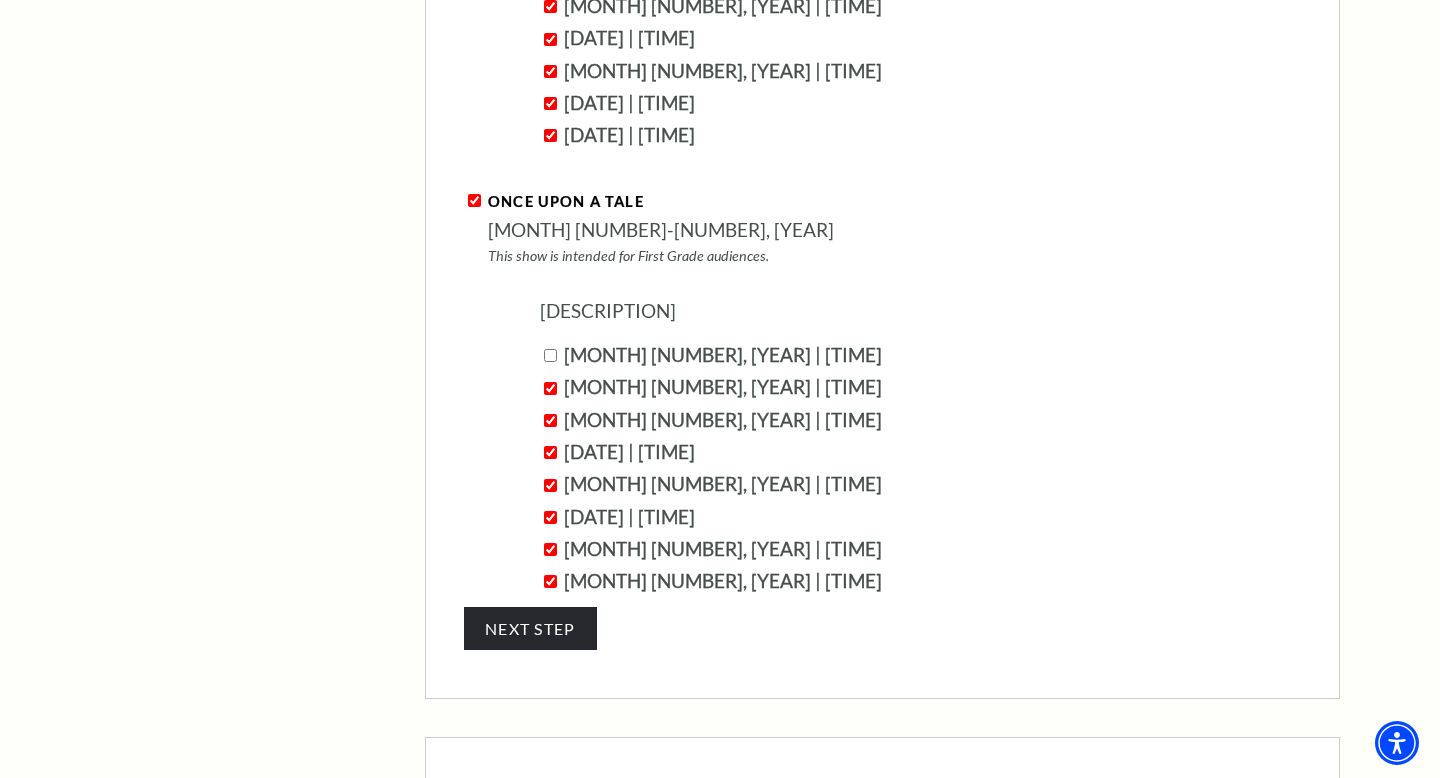 click on "[MONTH] [NUMBER], [YEAR] | [TIME]" at bounding box center [550, 355] 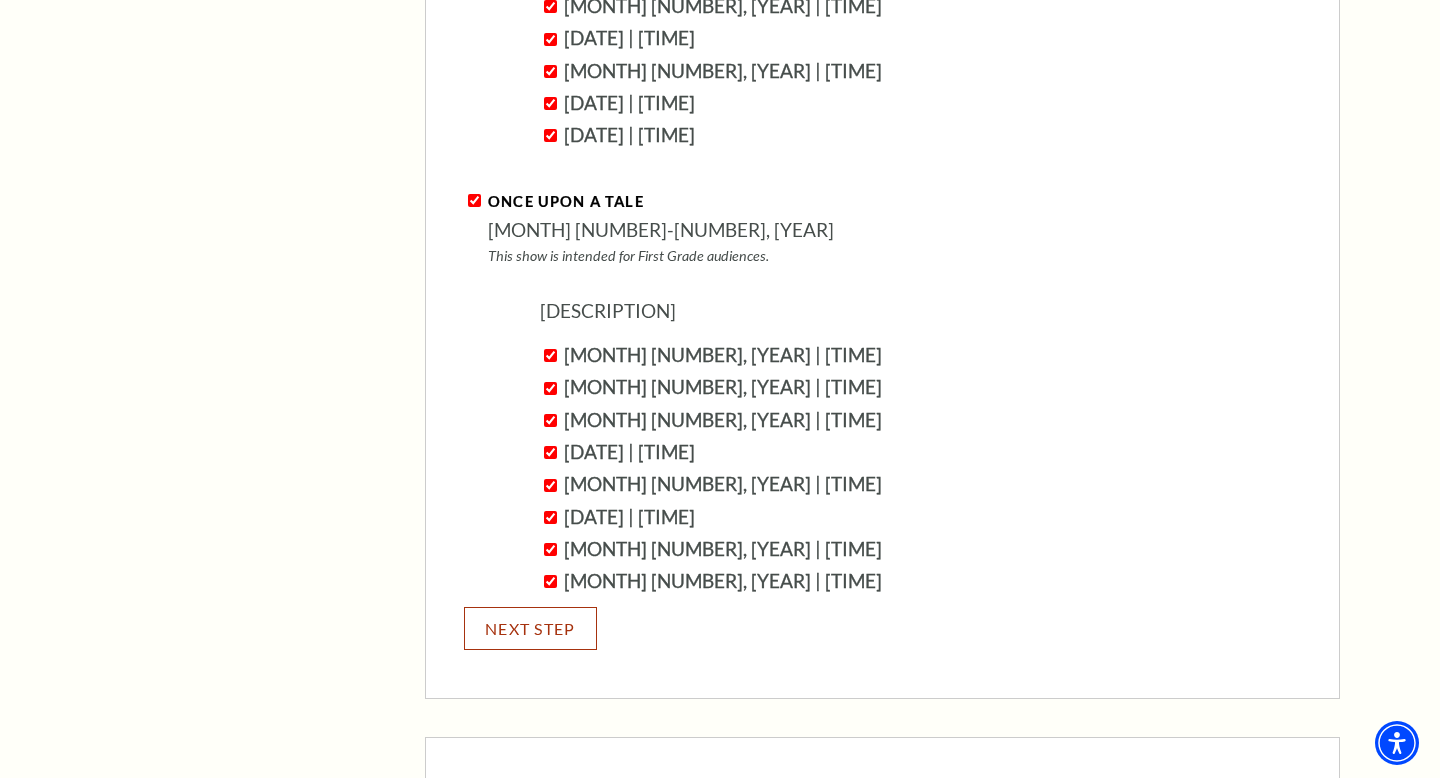 click on "NEXT STEP" at bounding box center [530, 628] 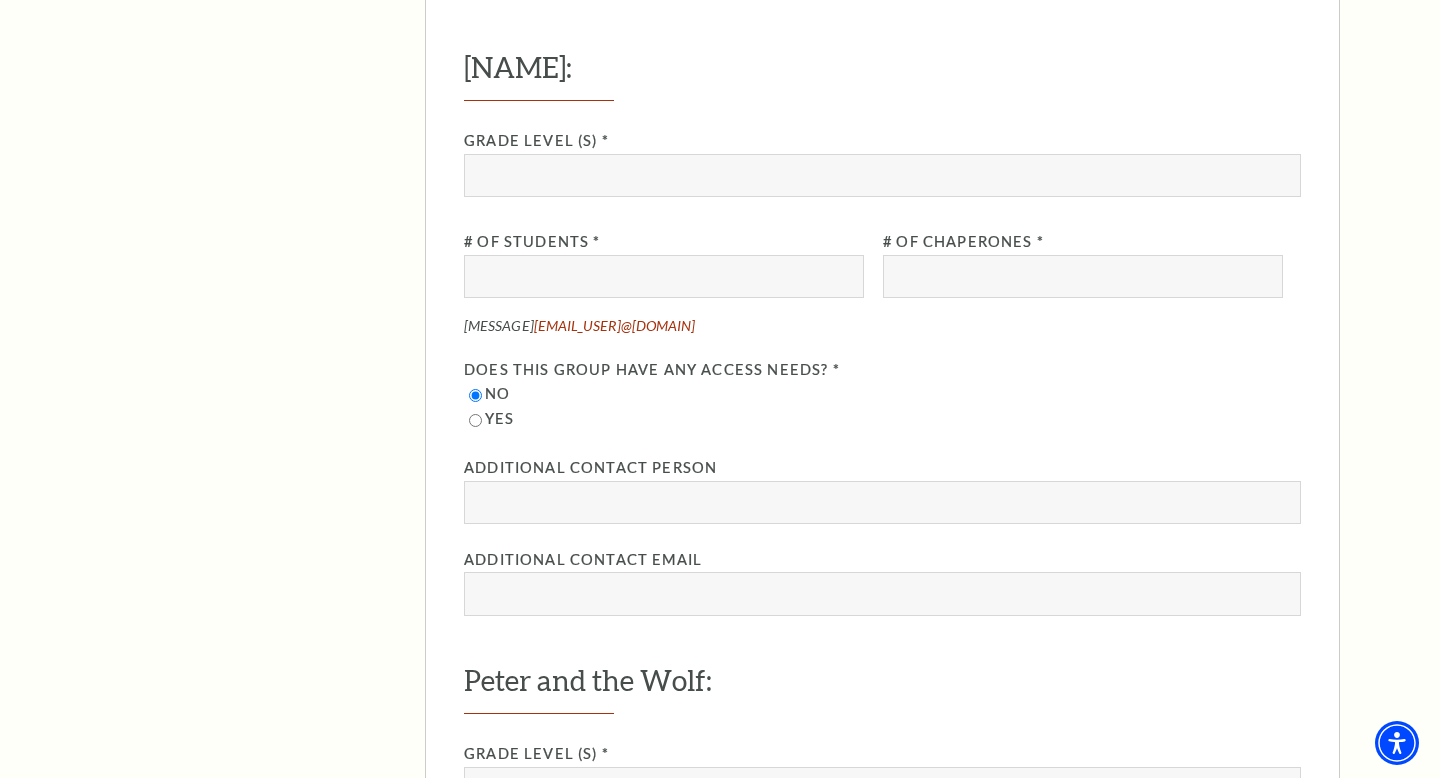 scroll, scrollTop: 2147, scrollLeft: 0, axis: vertical 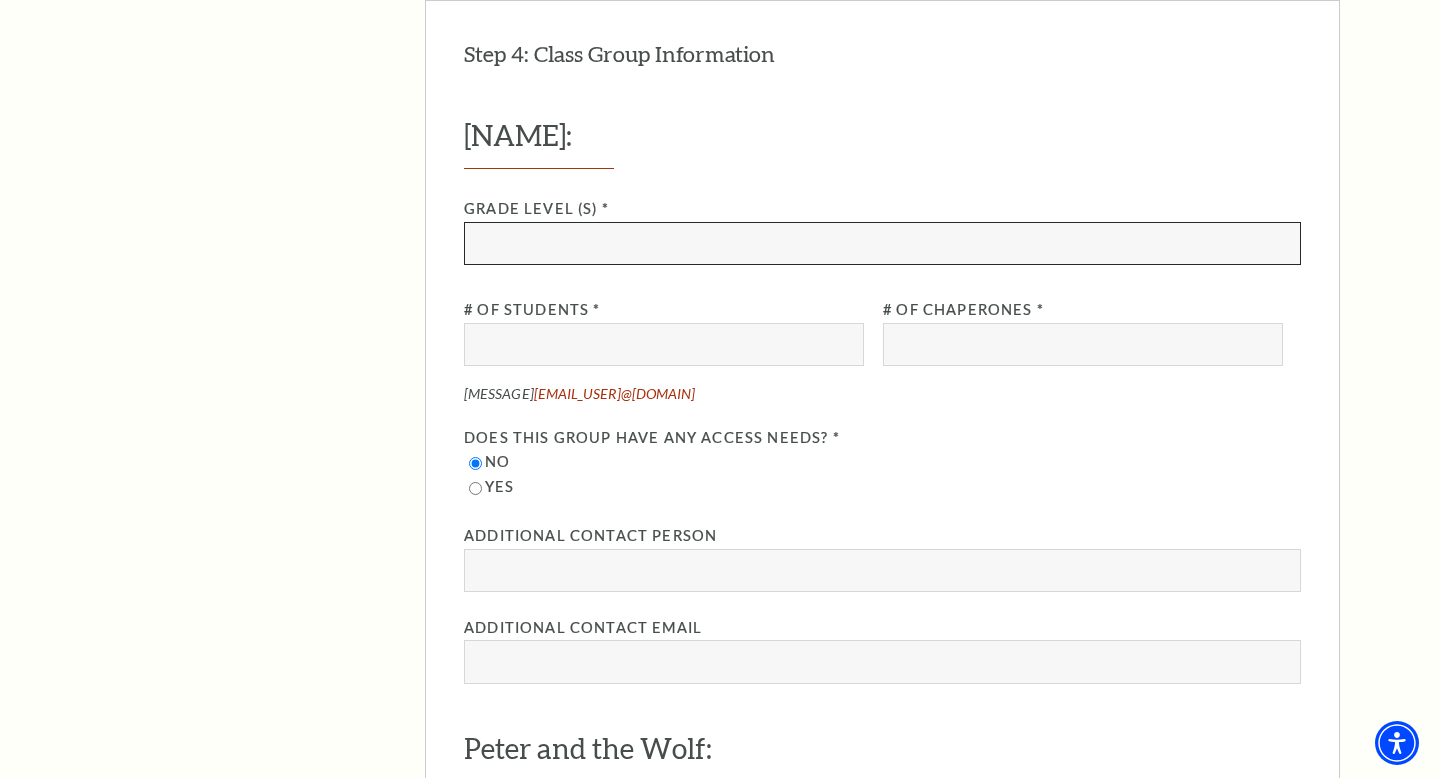 click at bounding box center [882, 243] 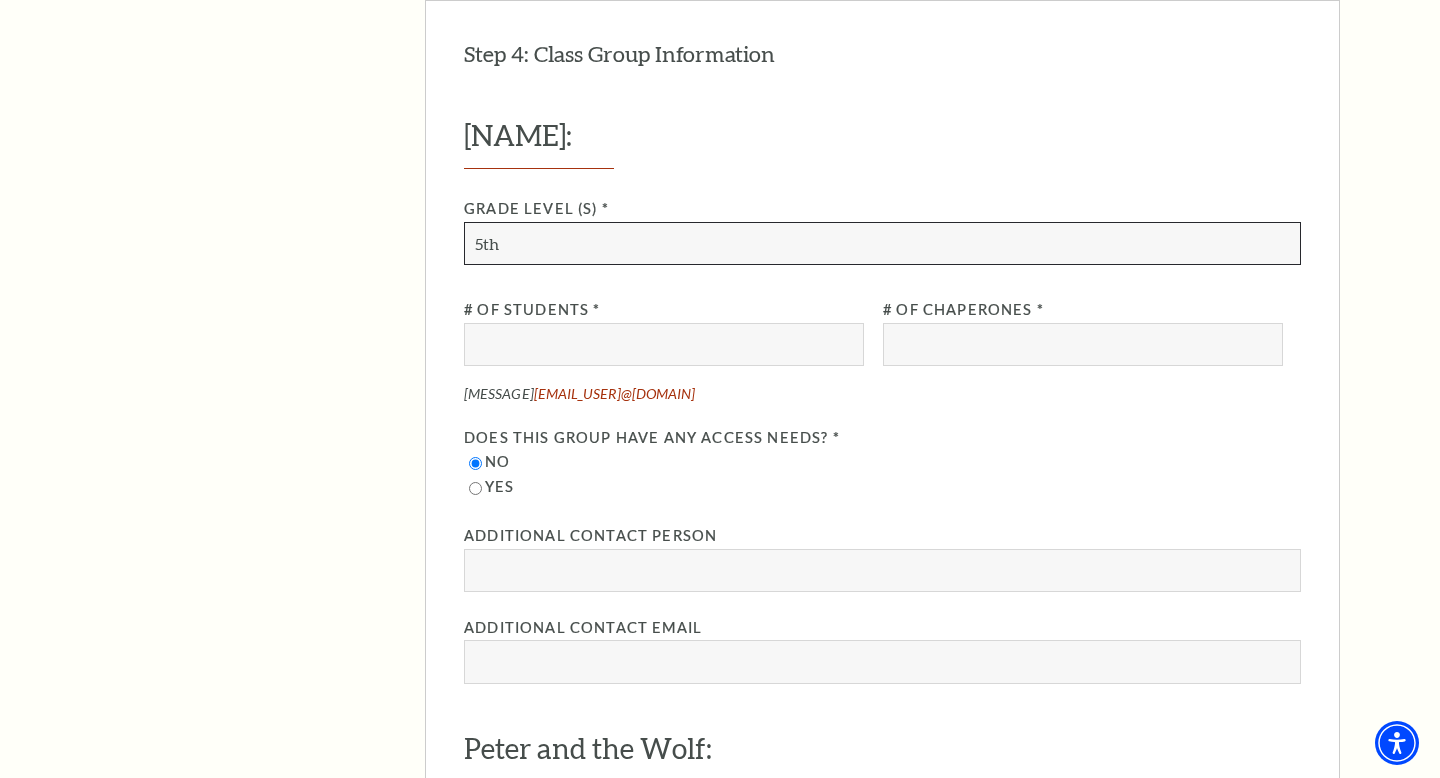 type on "5th" 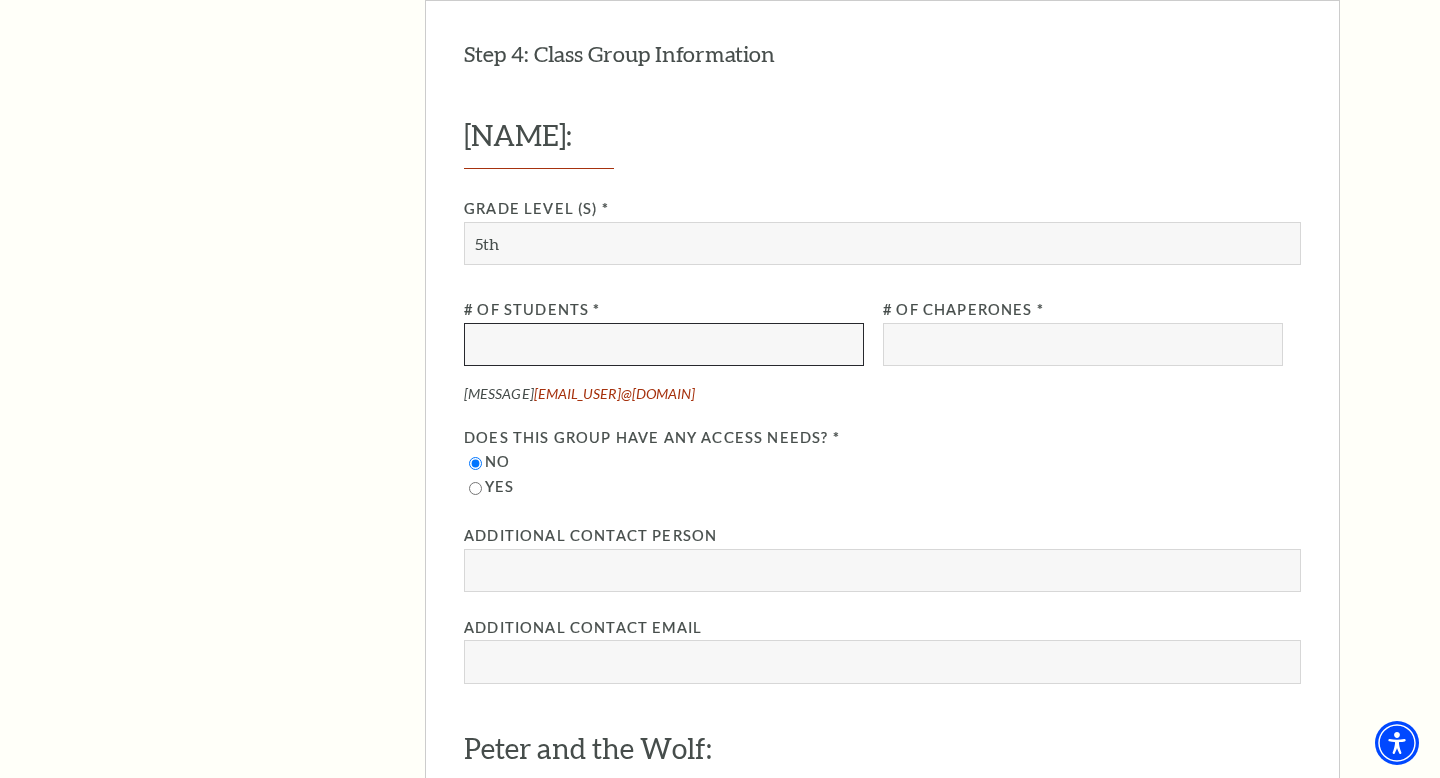 click at bounding box center (664, 344) 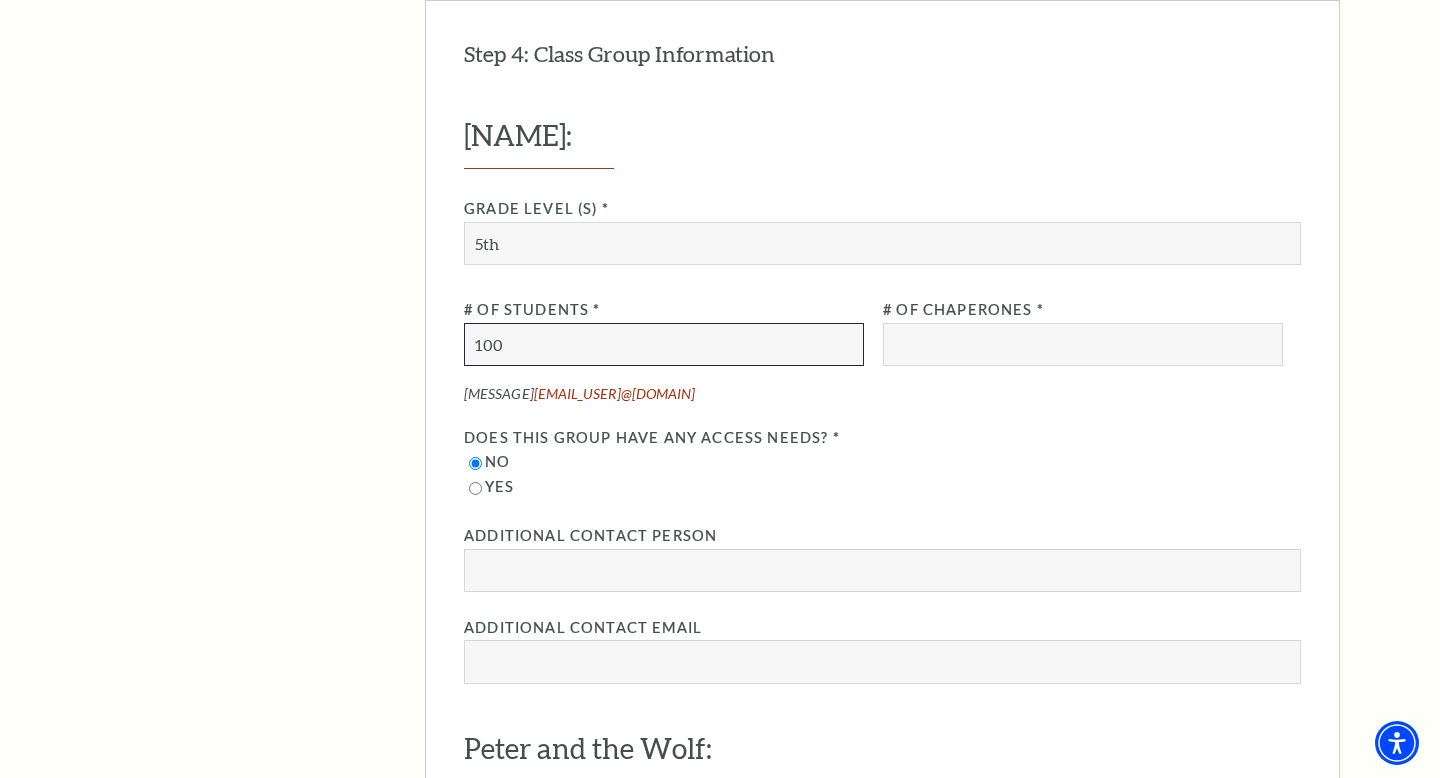 type on "100" 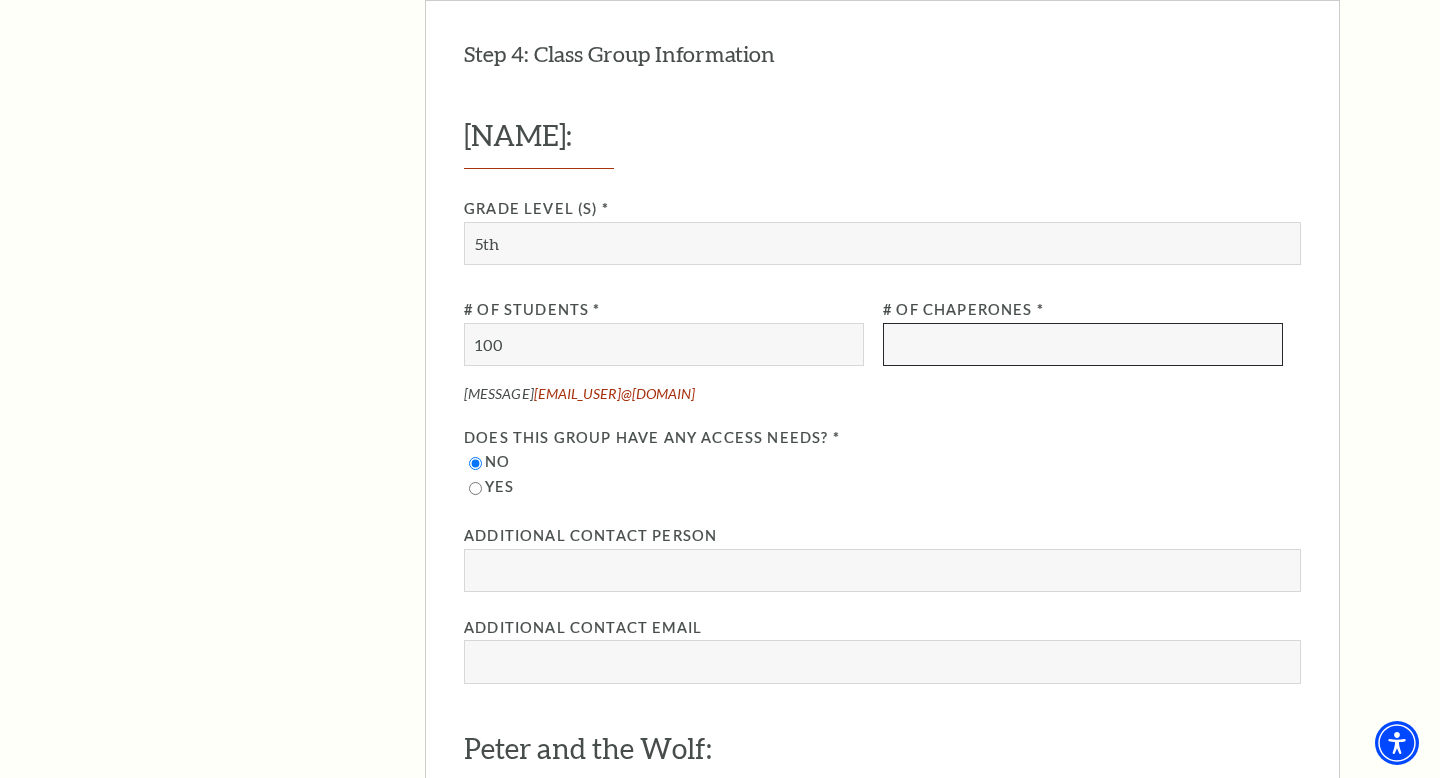 click at bounding box center (1083, 344) 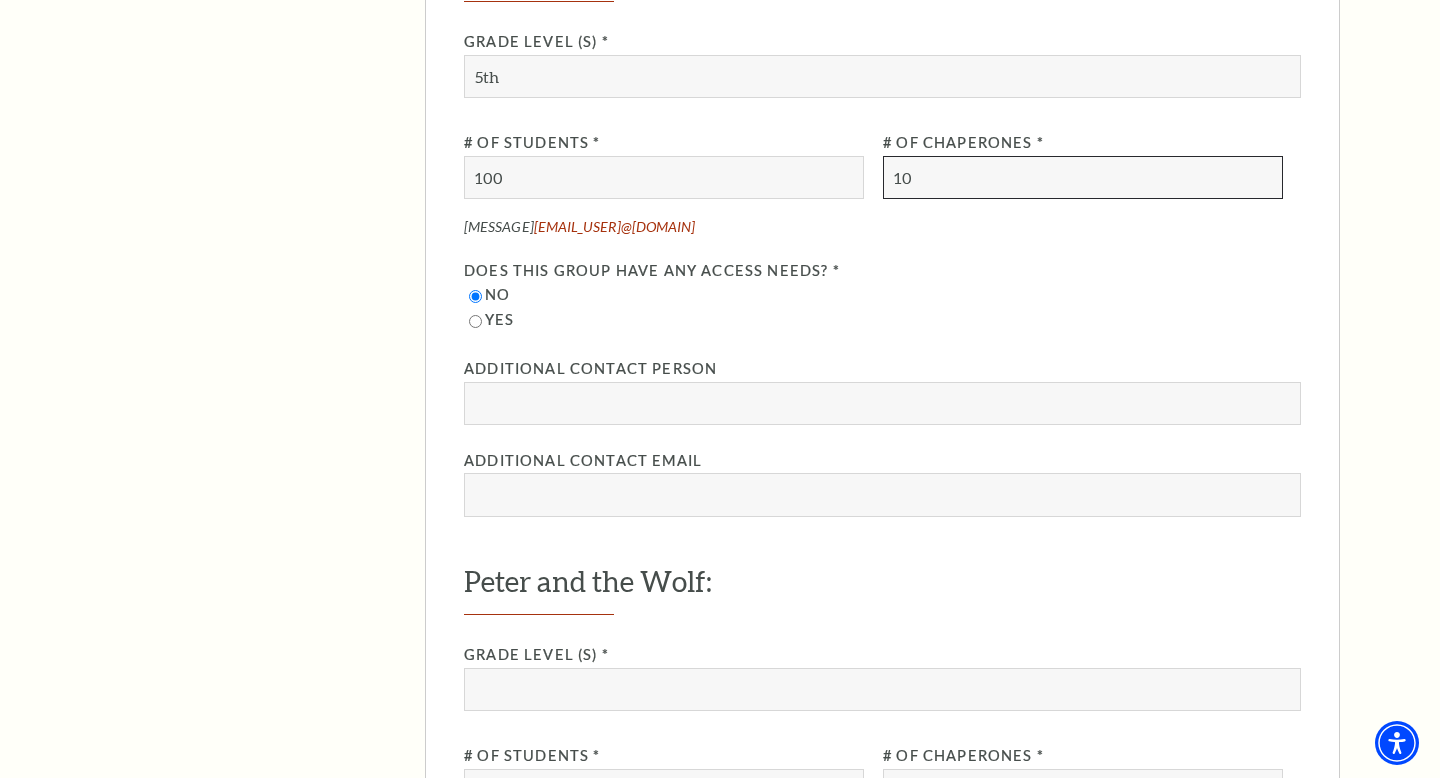 scroll, scrollTop: 2317, scrollLeft: 0, axis: vertical 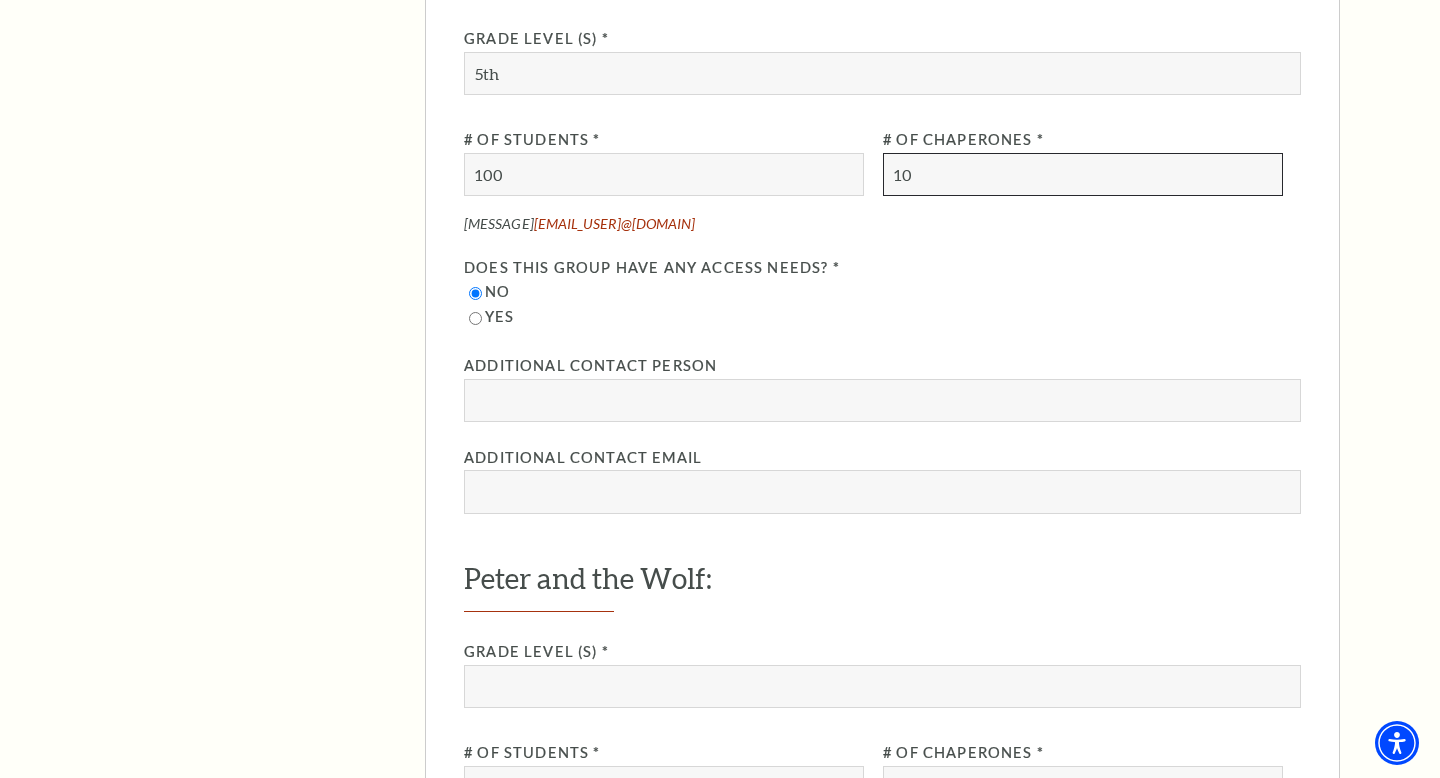 type on "10" 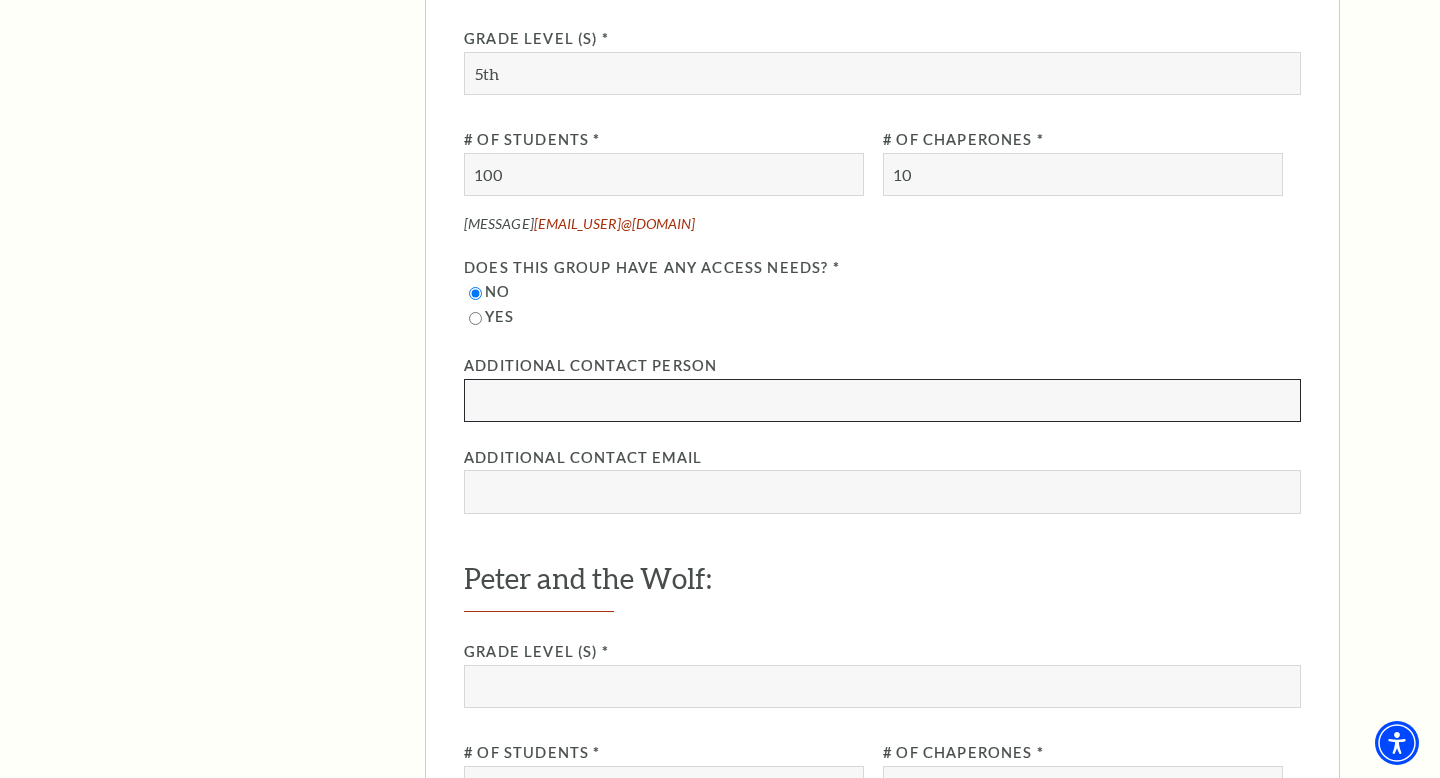 click at bounding box center [882, 400] 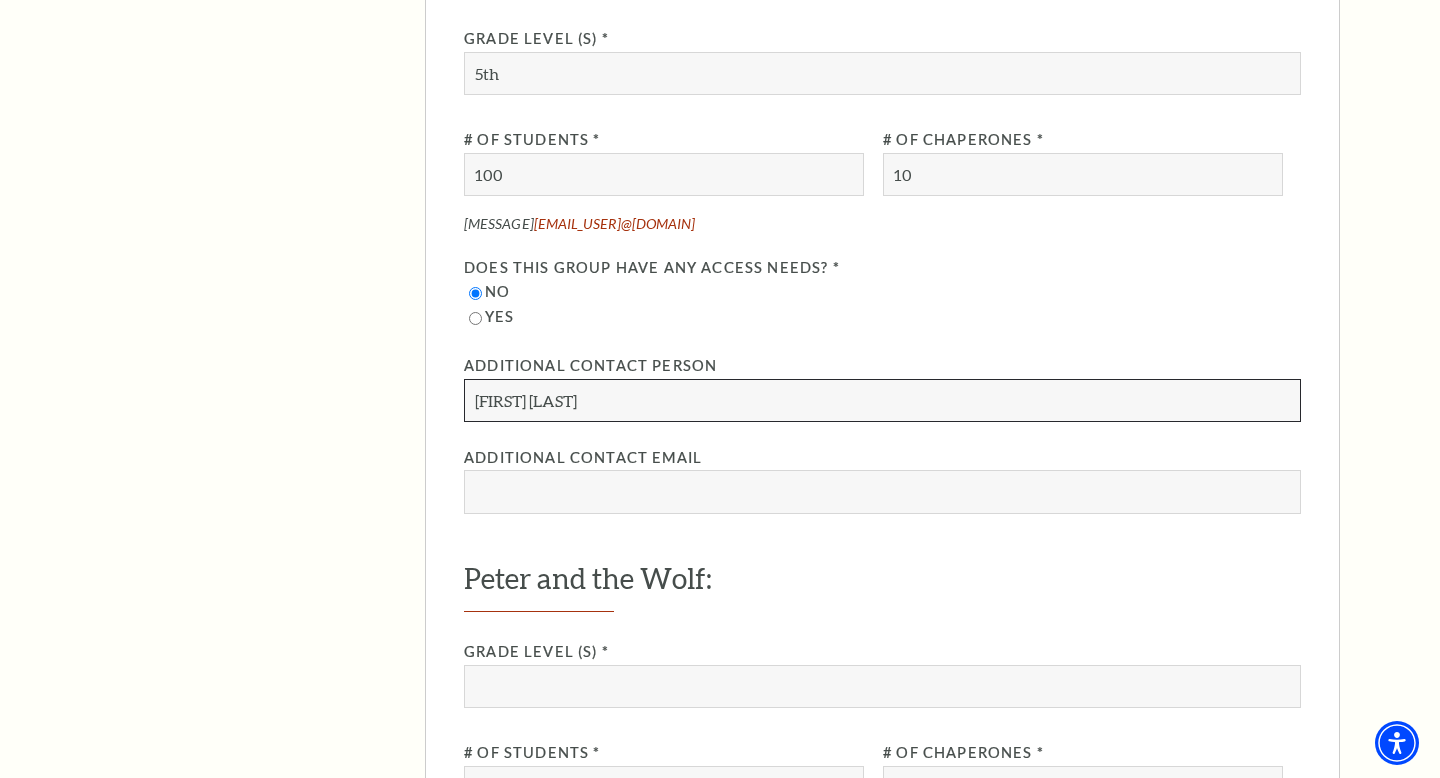 type on "[FIRST] [LAST]" 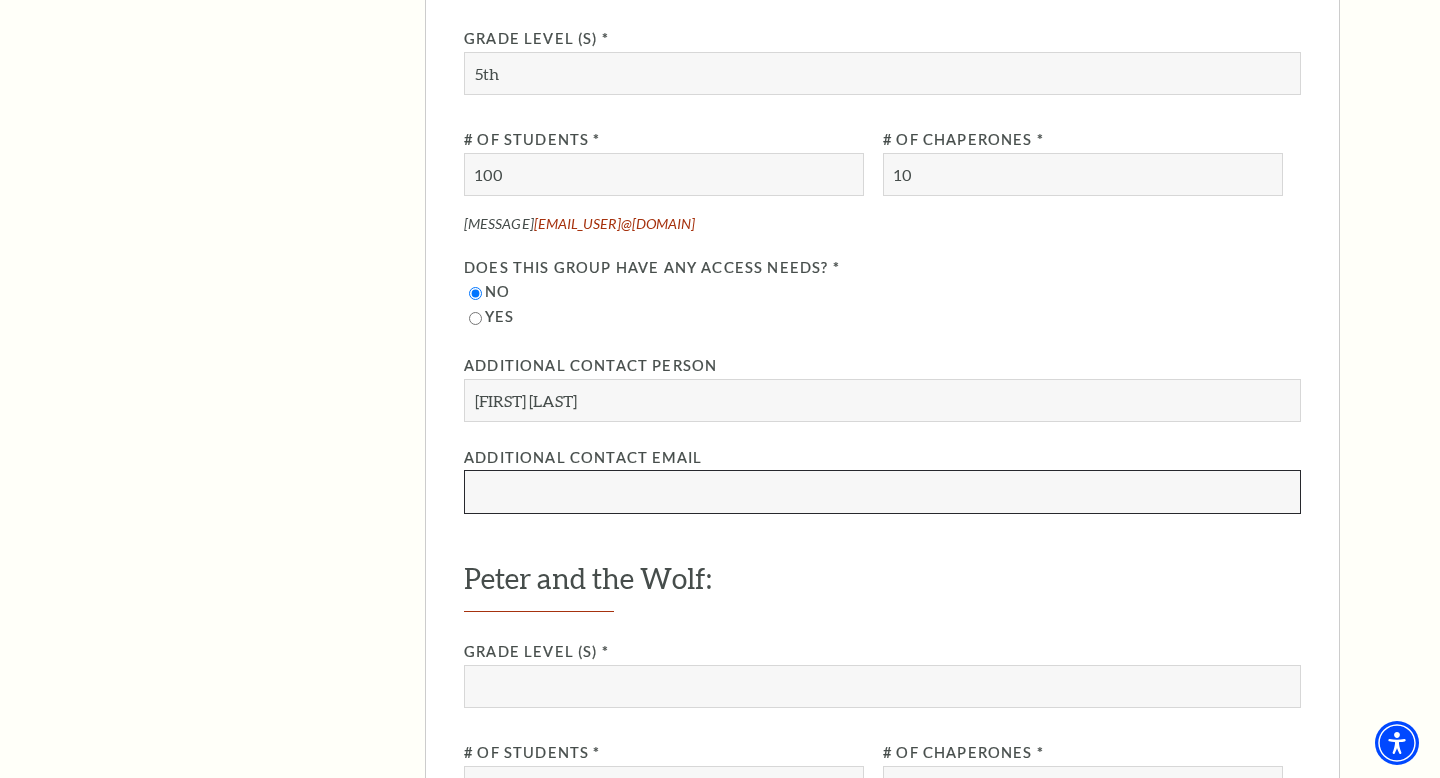 click at bounding box center [882, 491] 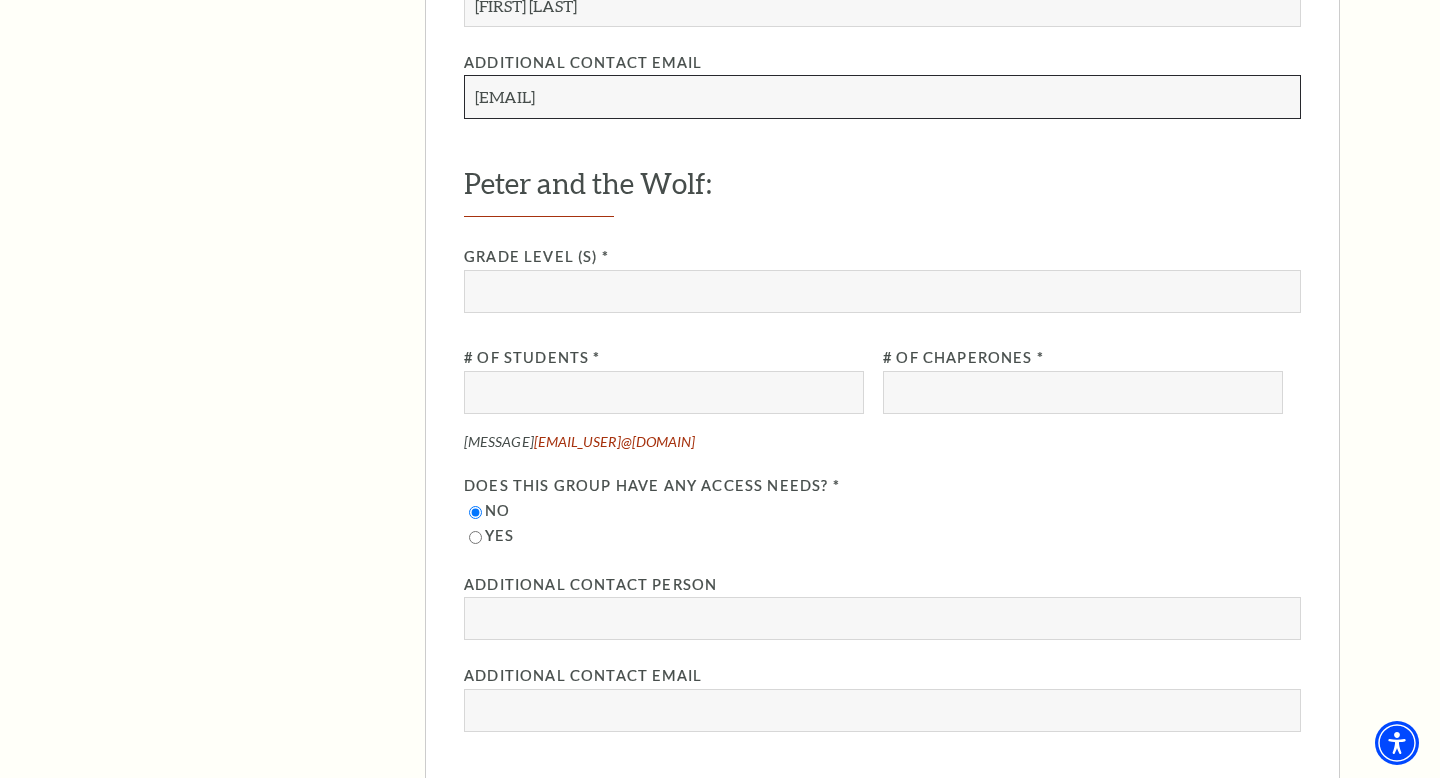 scroll, scrollTop: 2718, scrollLeft: 0, axis: vertical 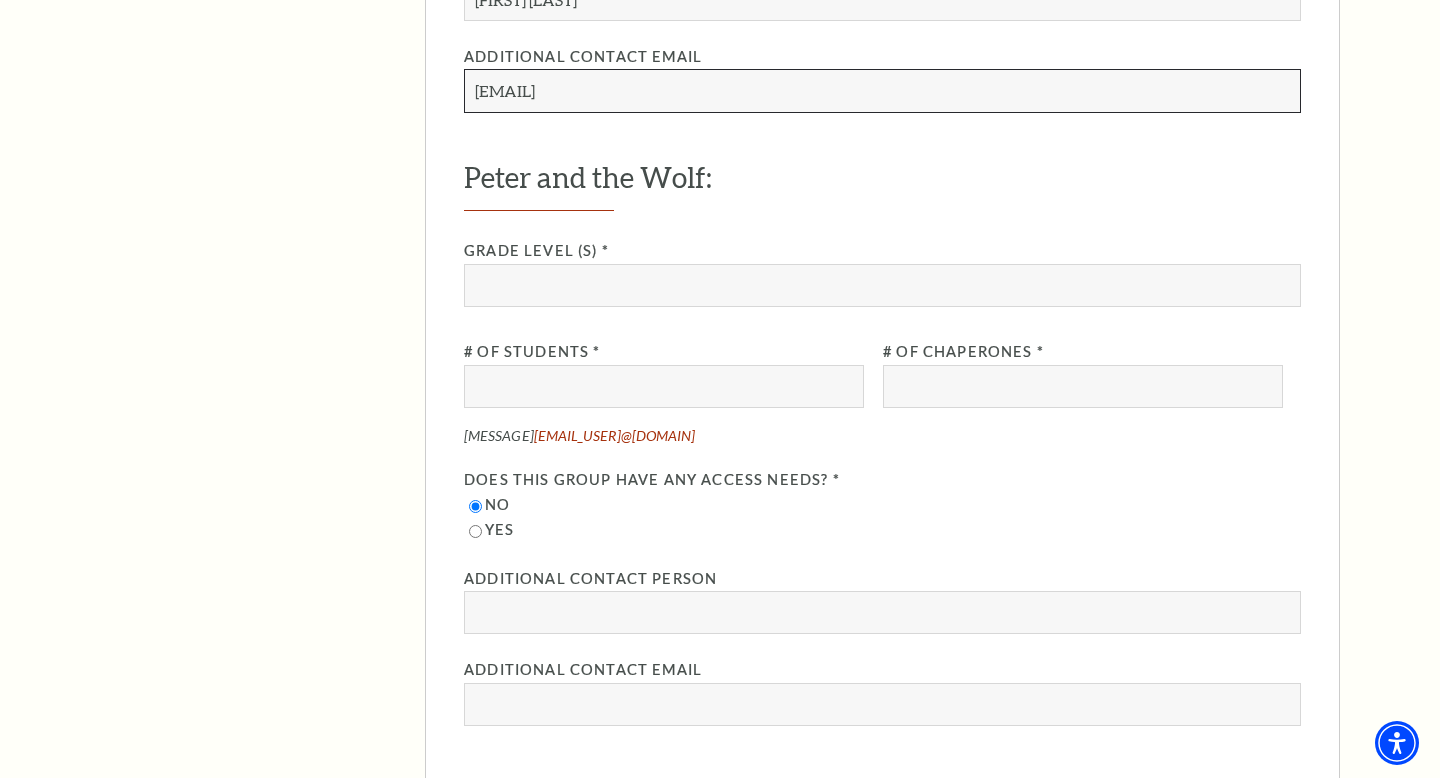 type on "[EMAIL]" 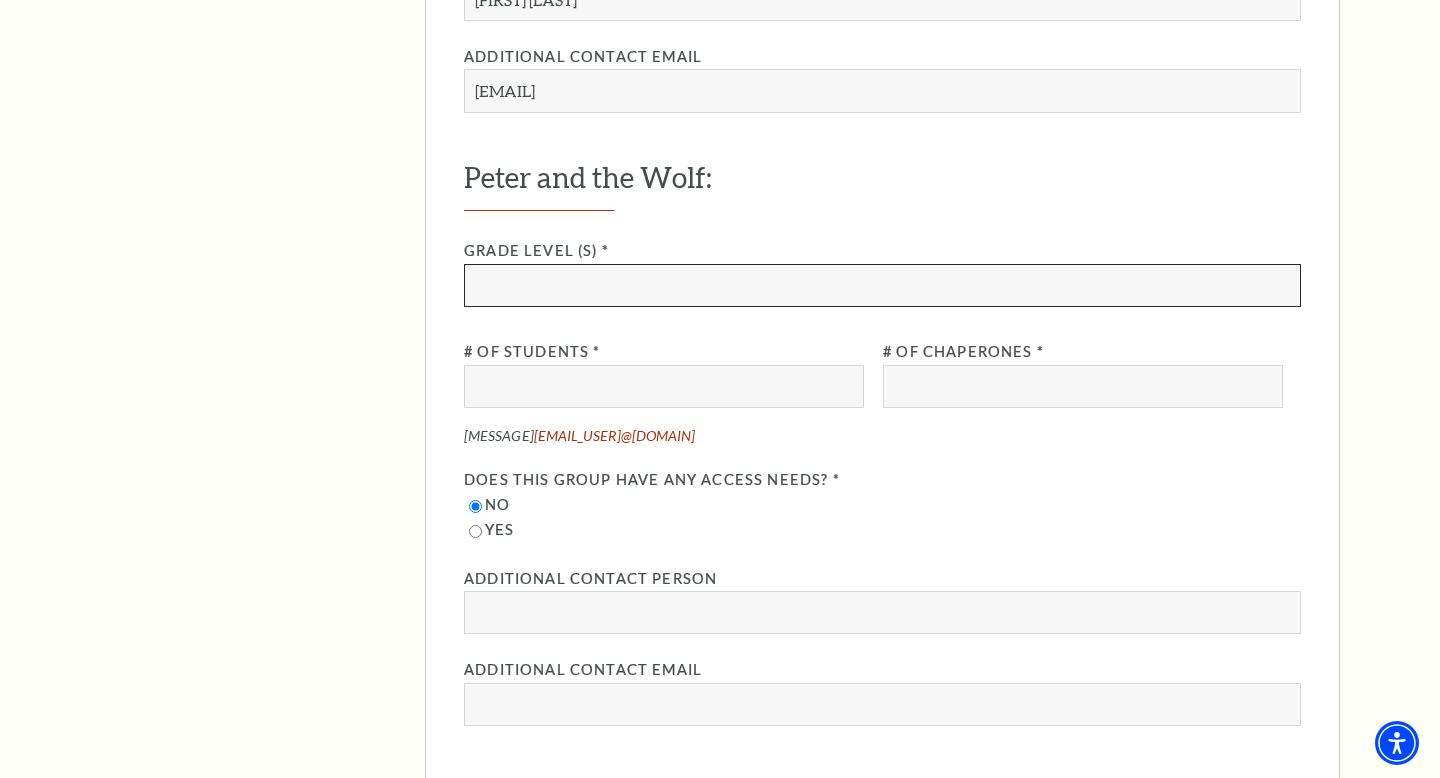 click at bounding box center [882, 285] 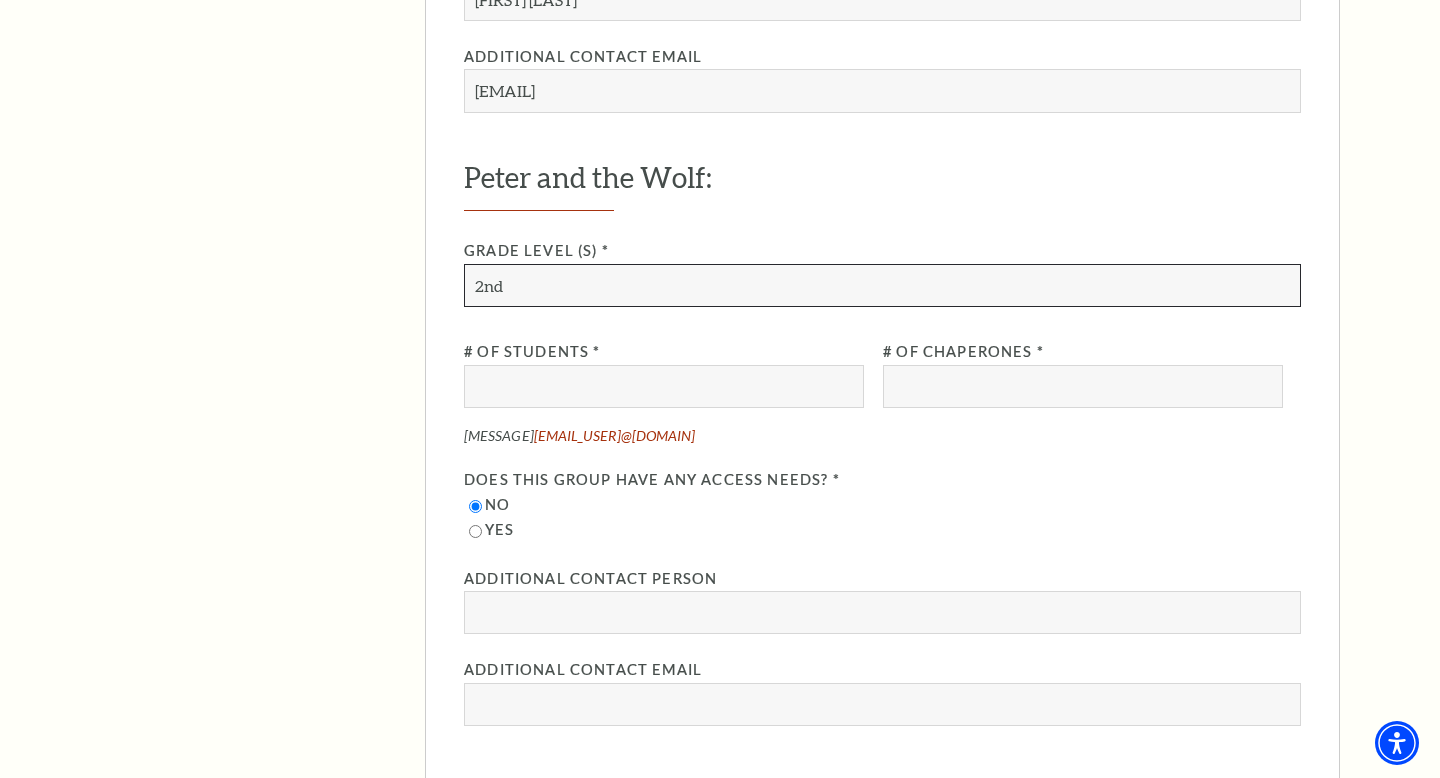 type on "2nd" 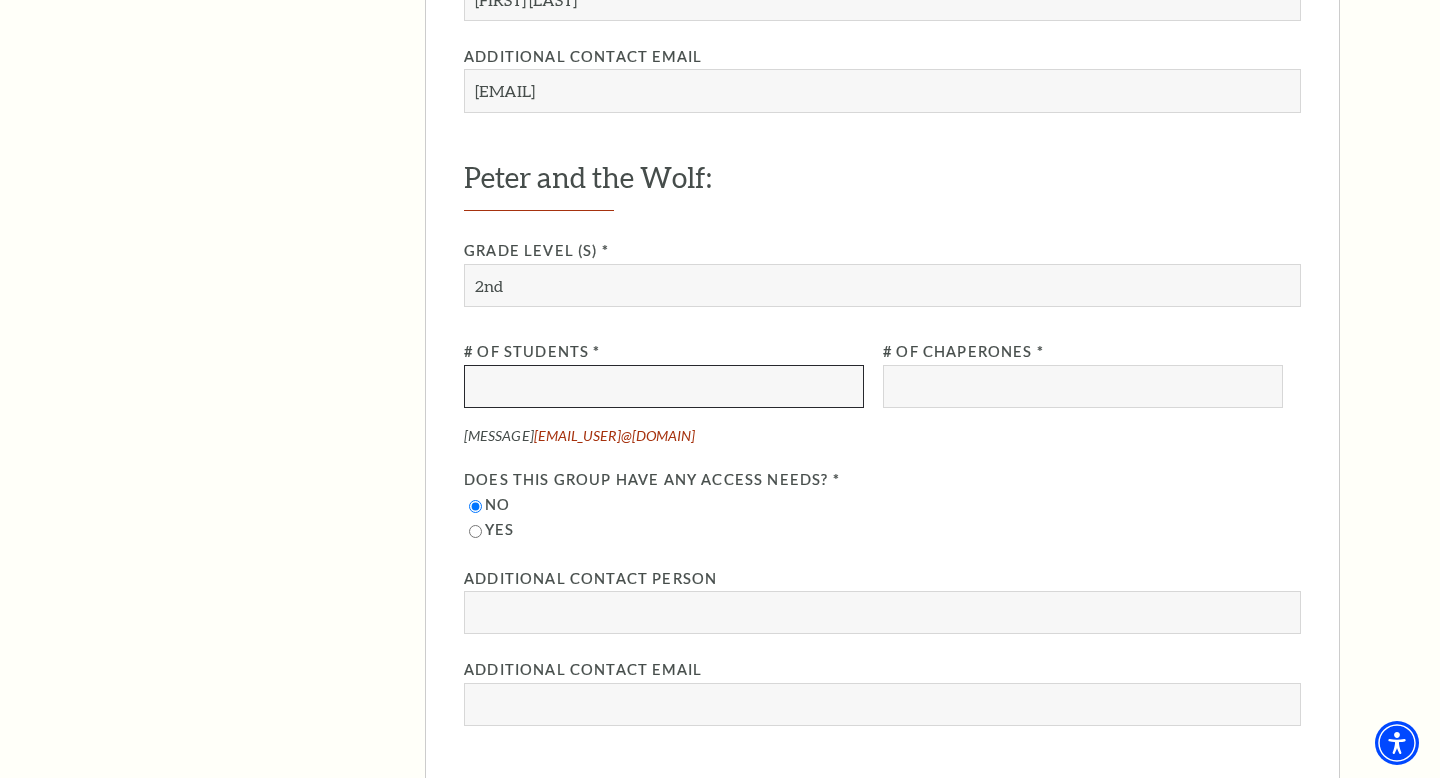 click at bounding box center [664, 386] 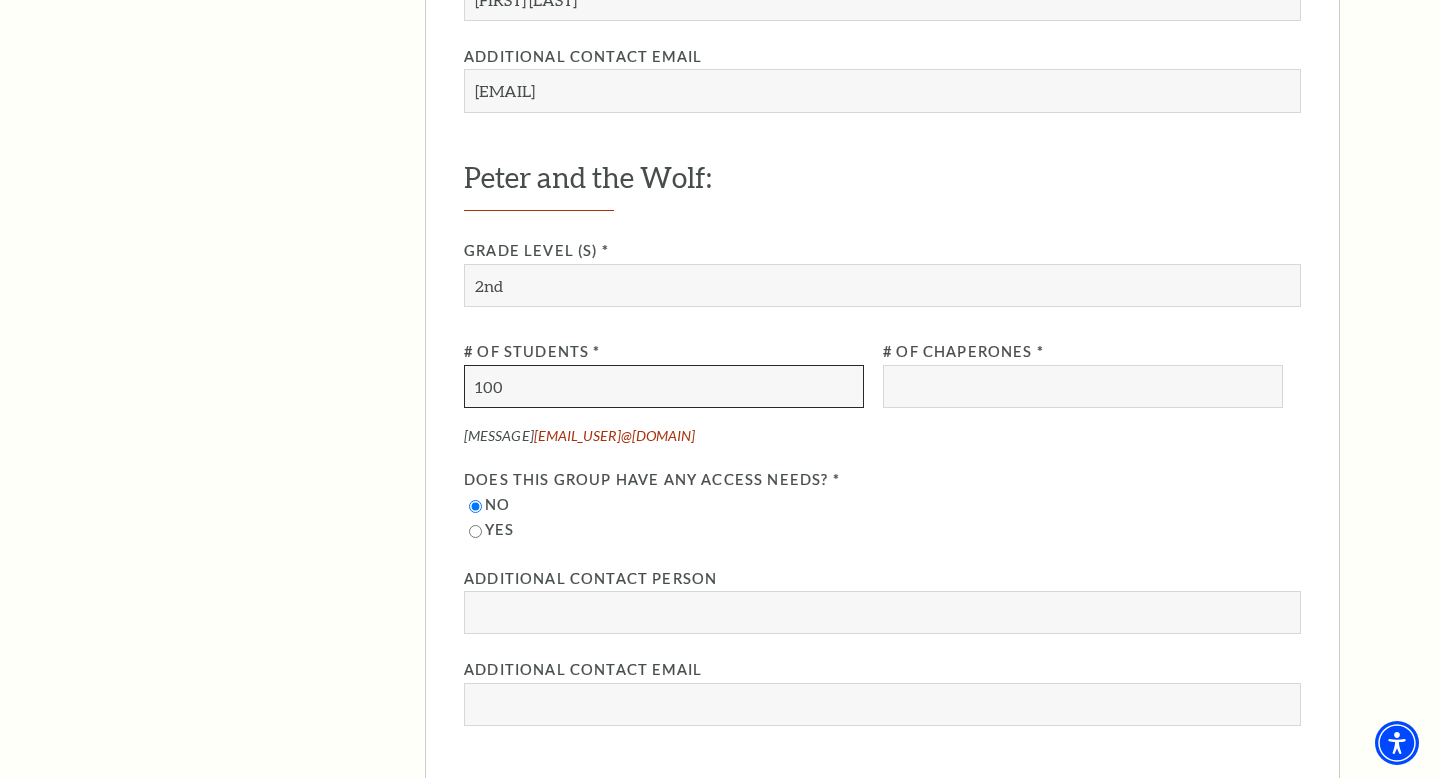 type on "100" 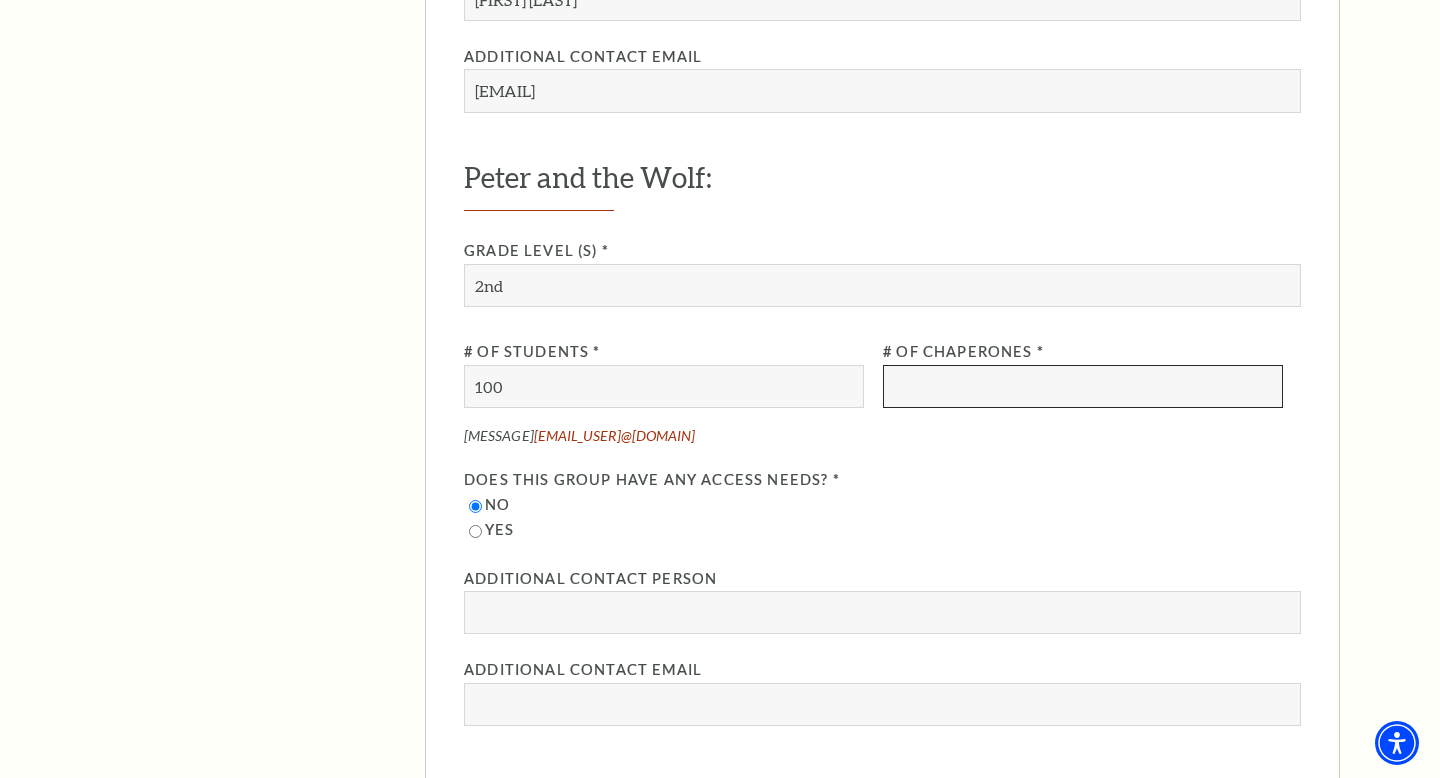 click at bounding box center (1083, 386) 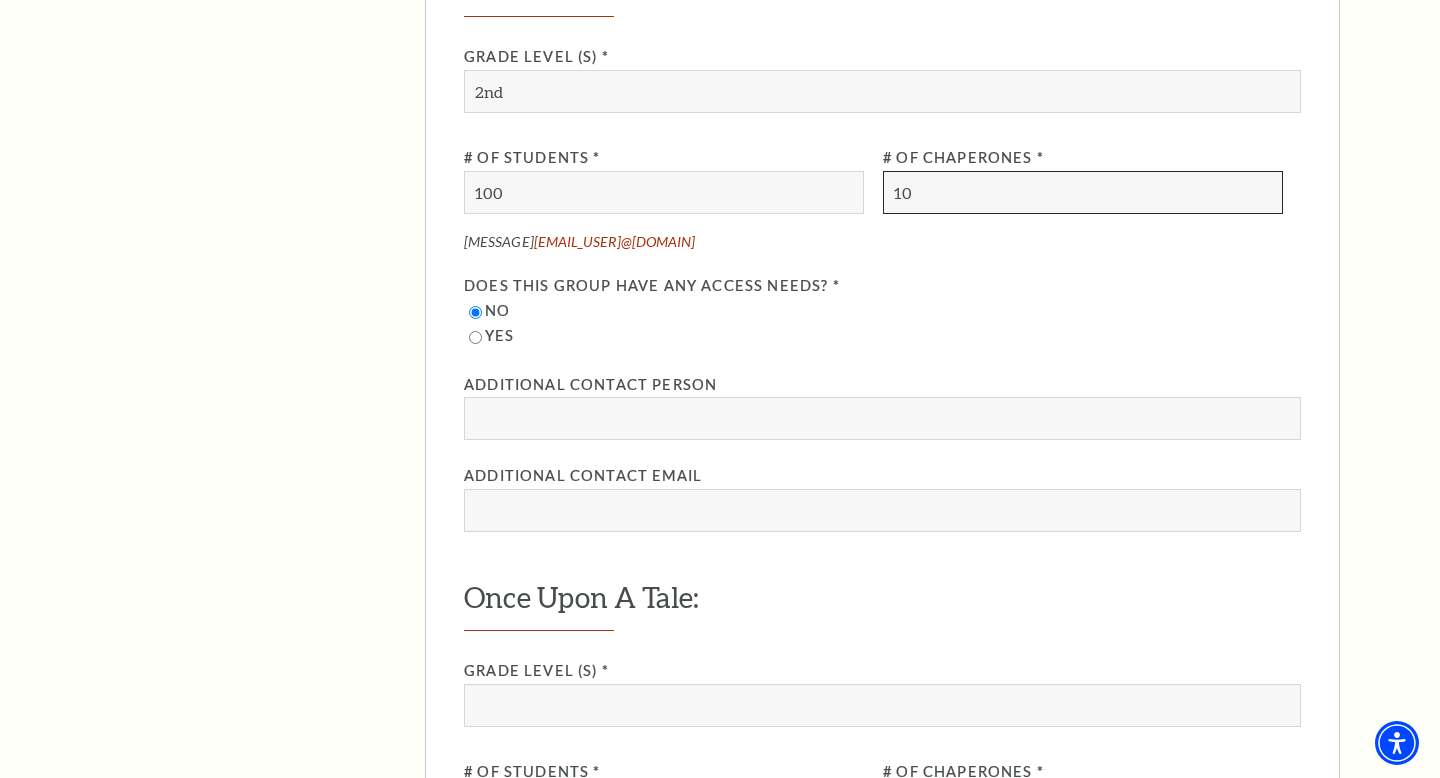 scroll, scrollTop: 3044, scrollLeft: 0, axis: vertical 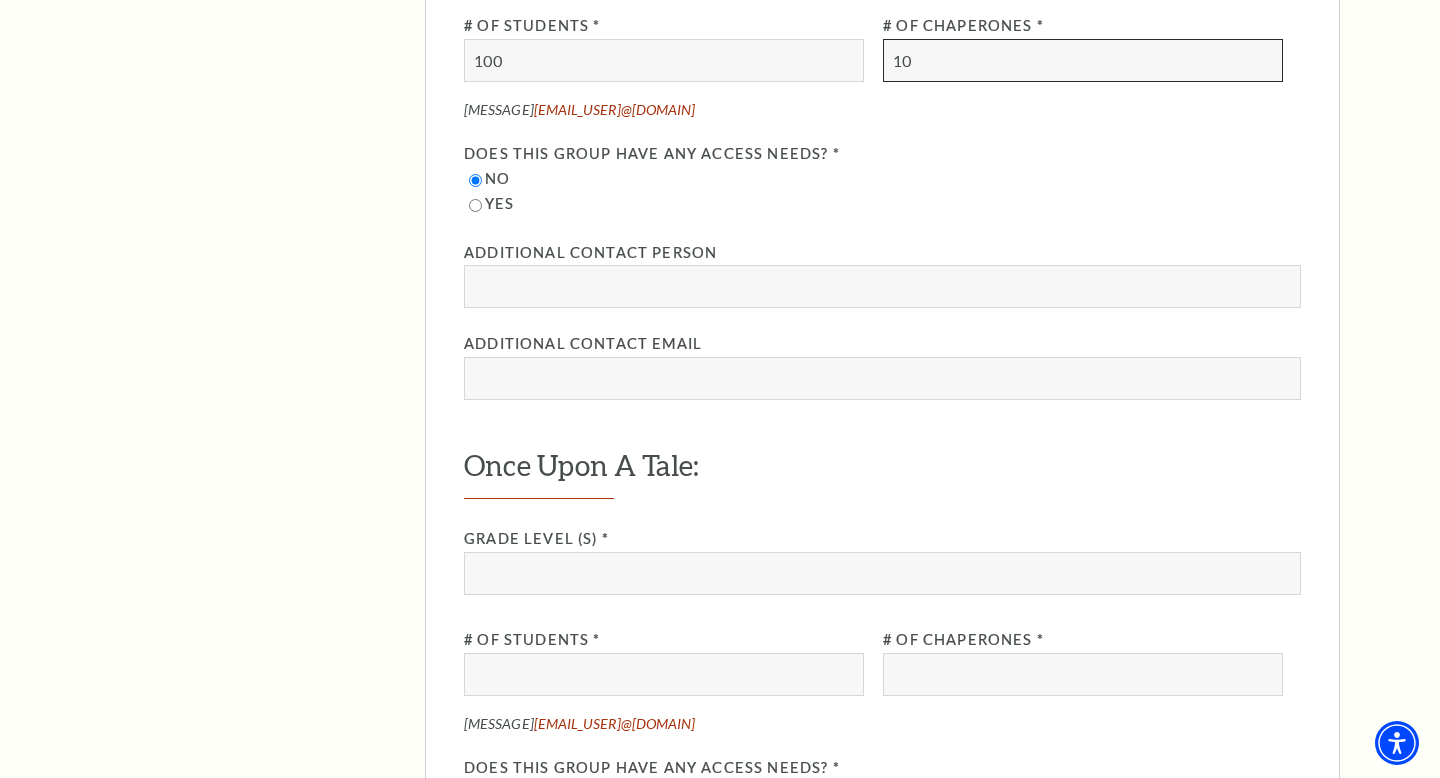 type on "10" 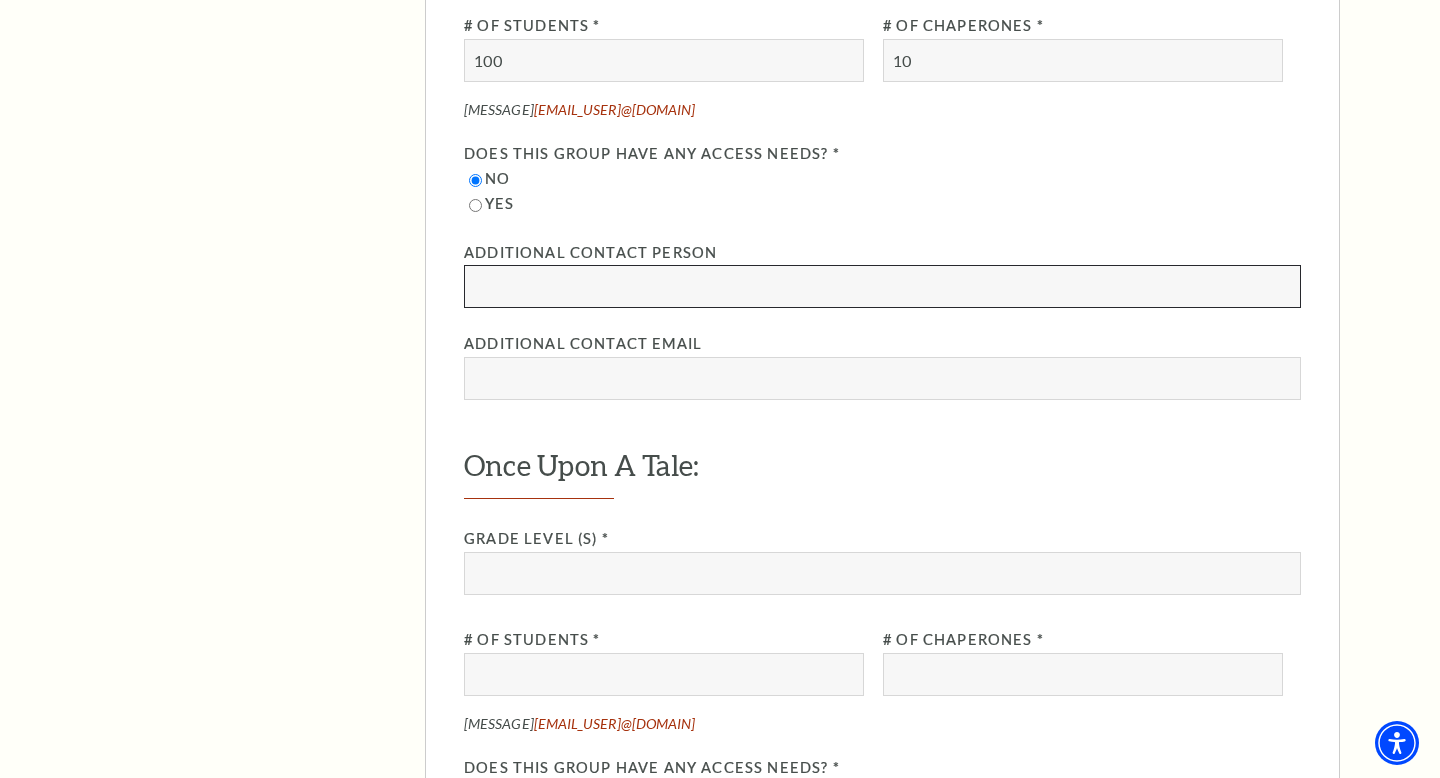 click at bounding box center (882, 286) 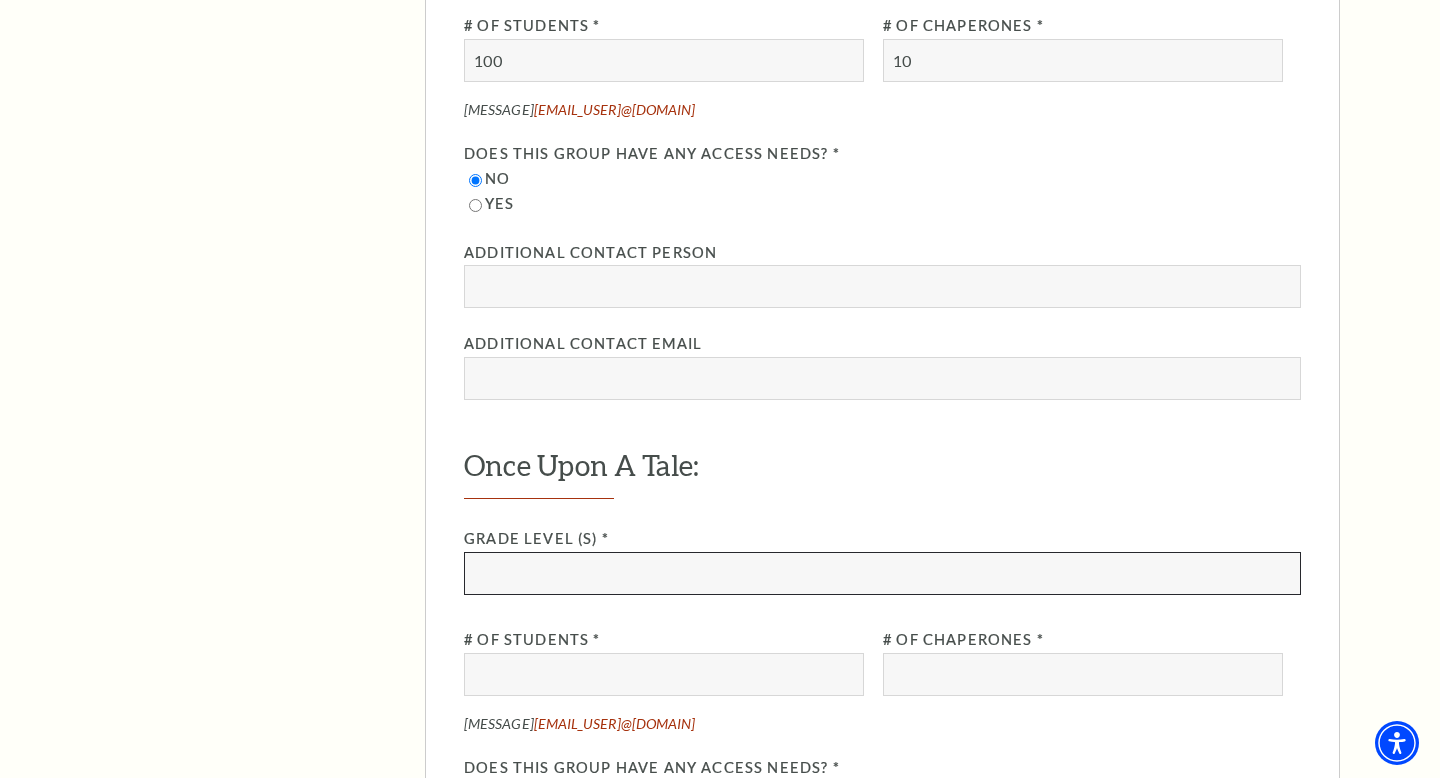 click at bounding box center (882, 573) 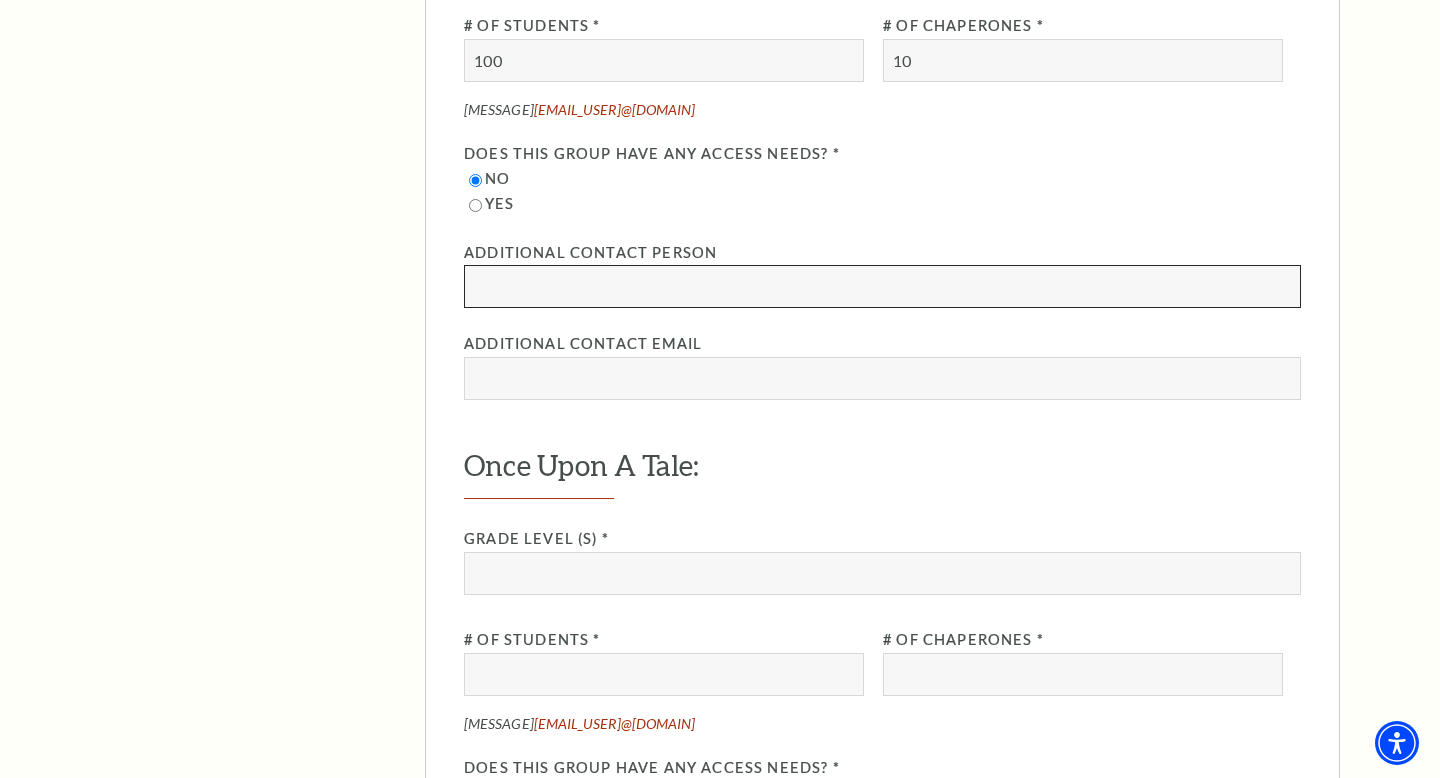 click at bounding box center [882, 286] 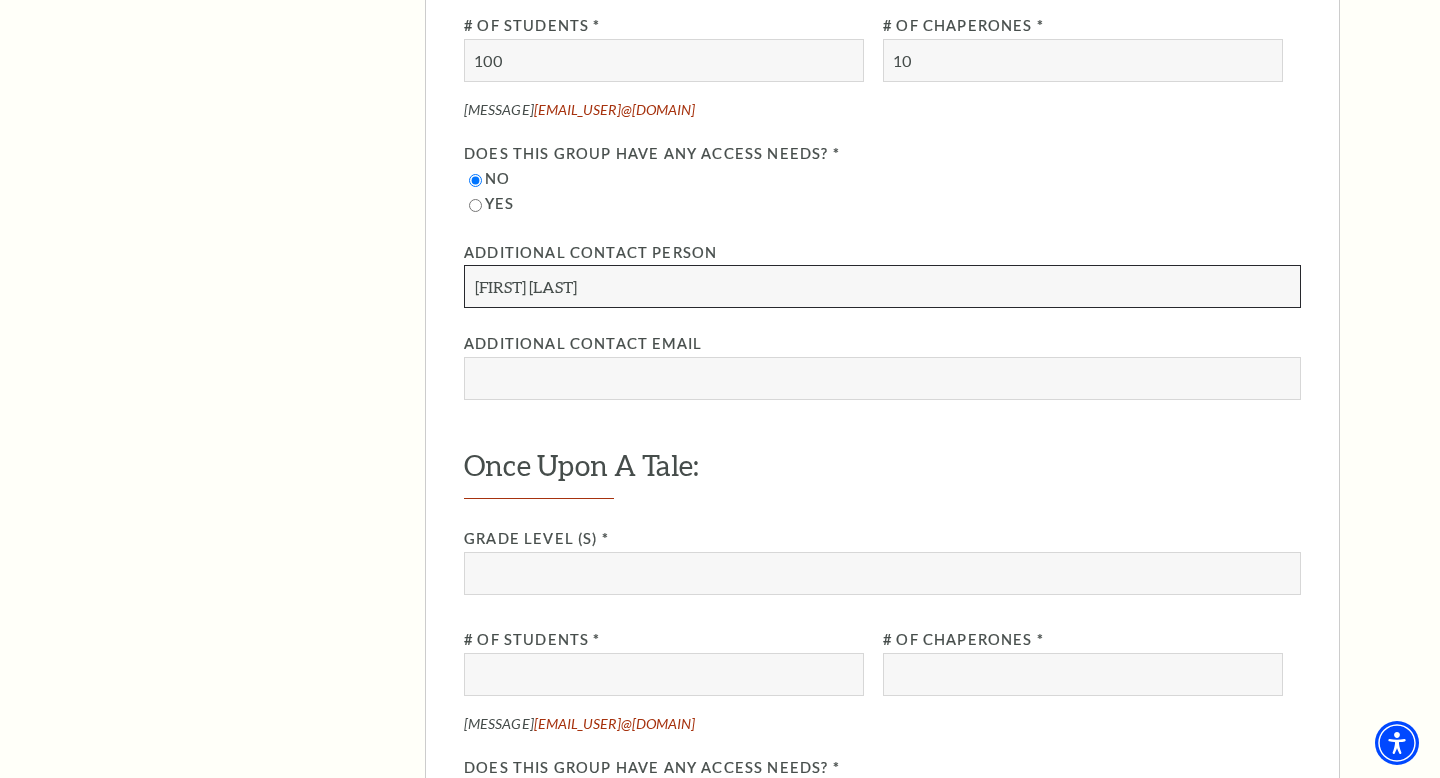 type on "[FIRST] [LAST]" 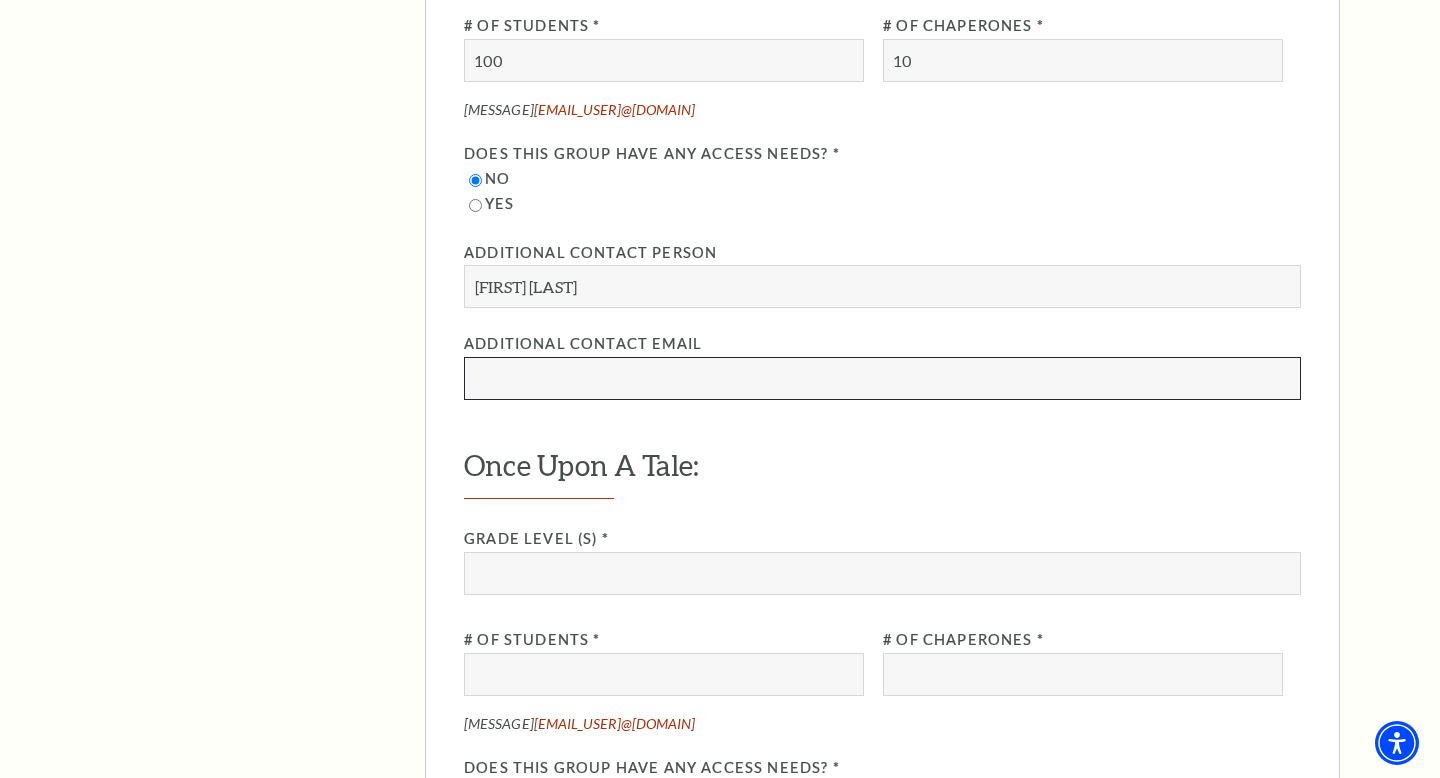 click at bounding box center [882, 378] 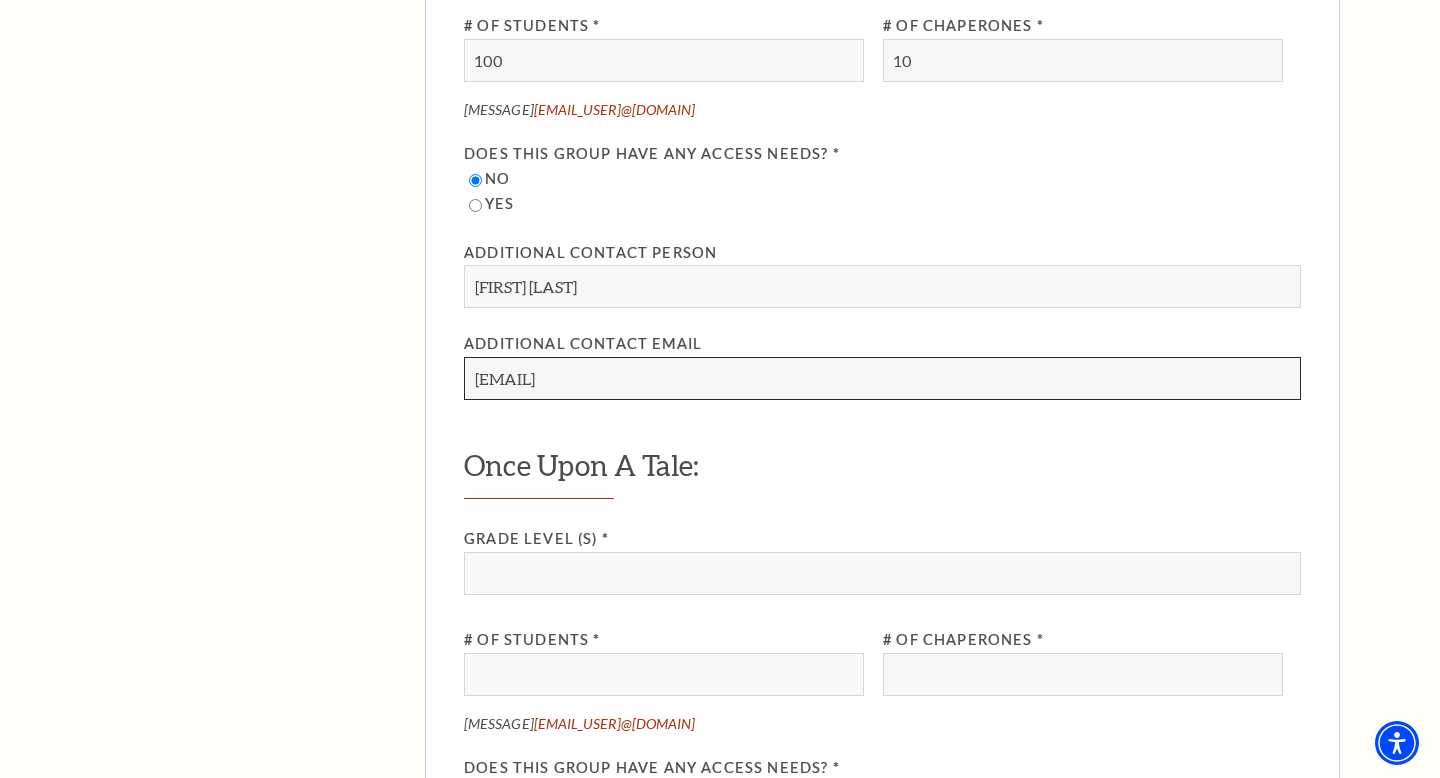 type on "[EMAIL]" 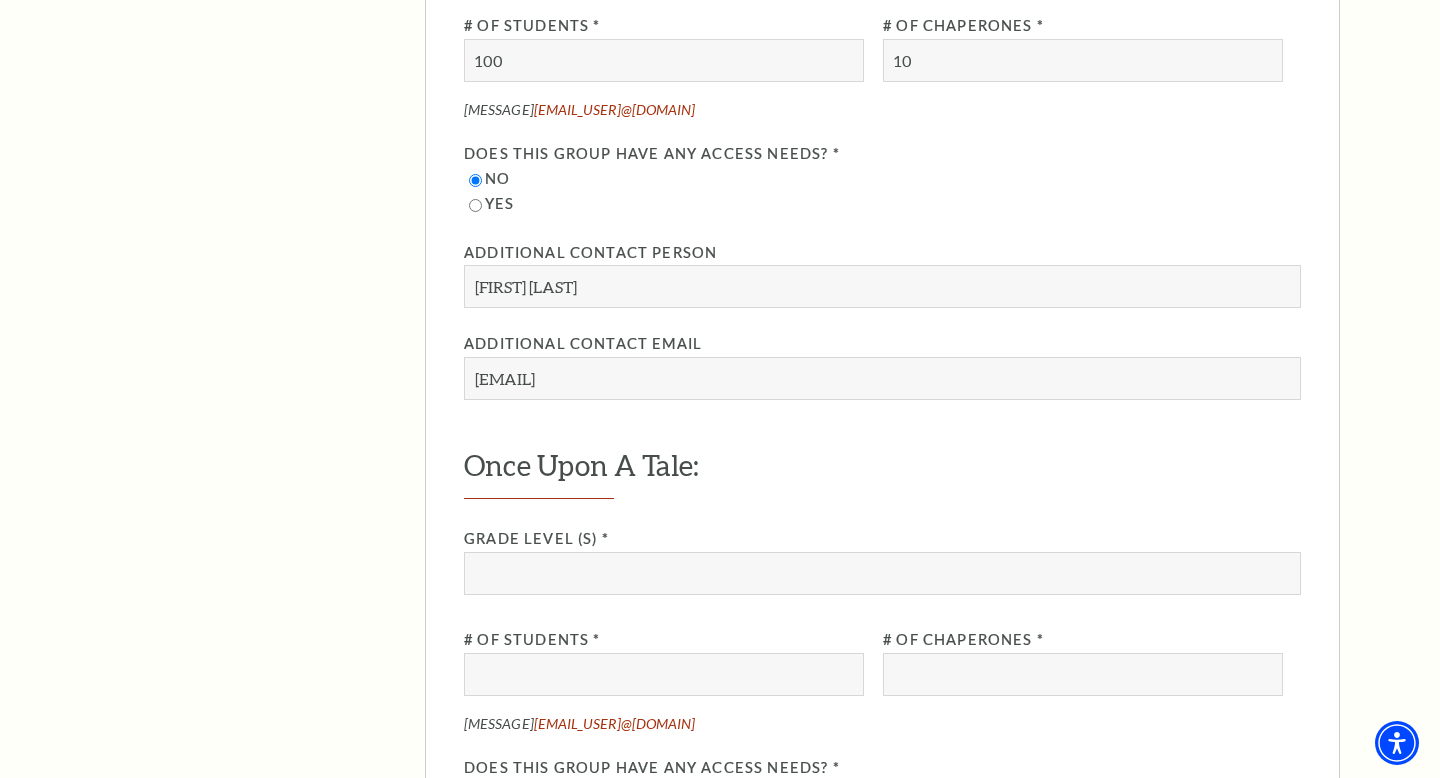 click on "Grade Level (s) *" at bounding box center [882, 539] 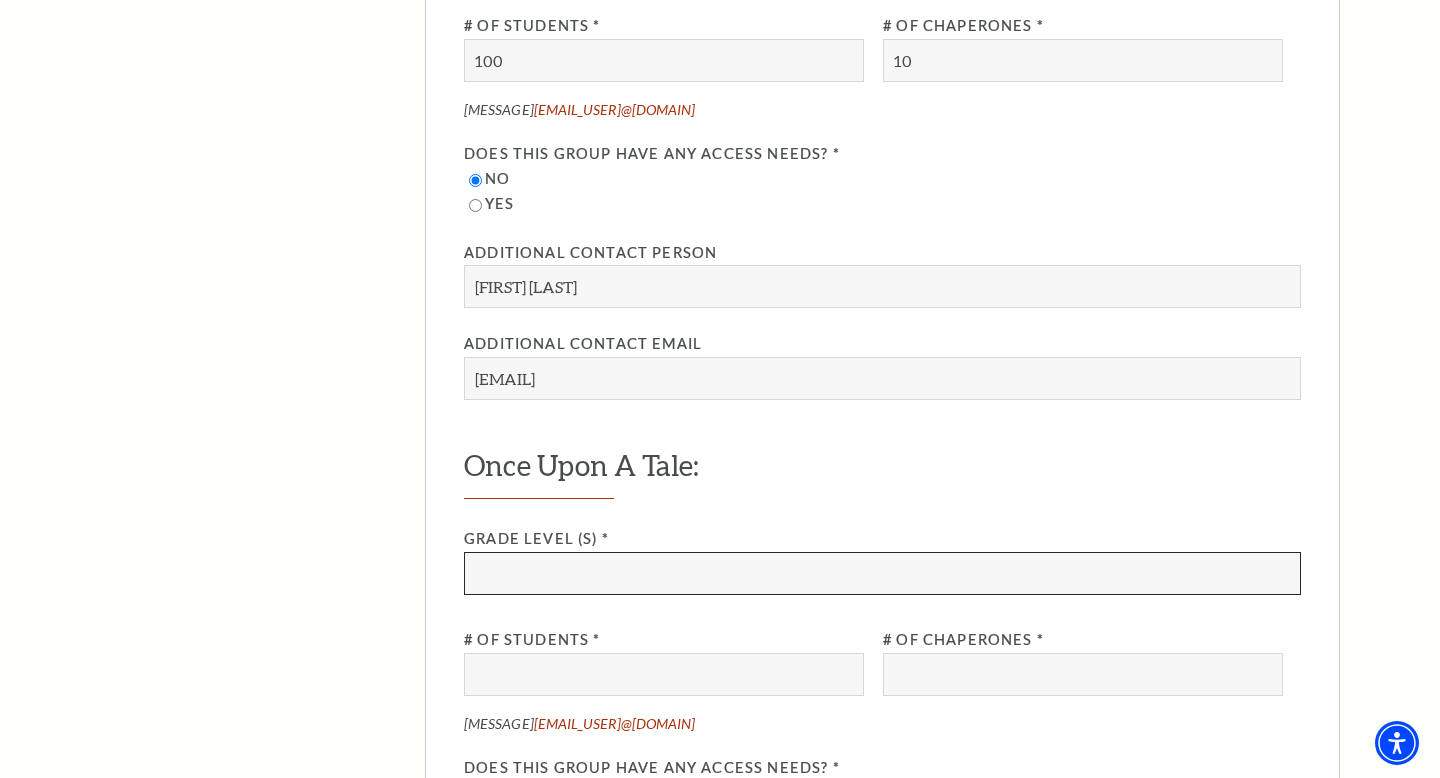 click at bounding box center (882, 573) 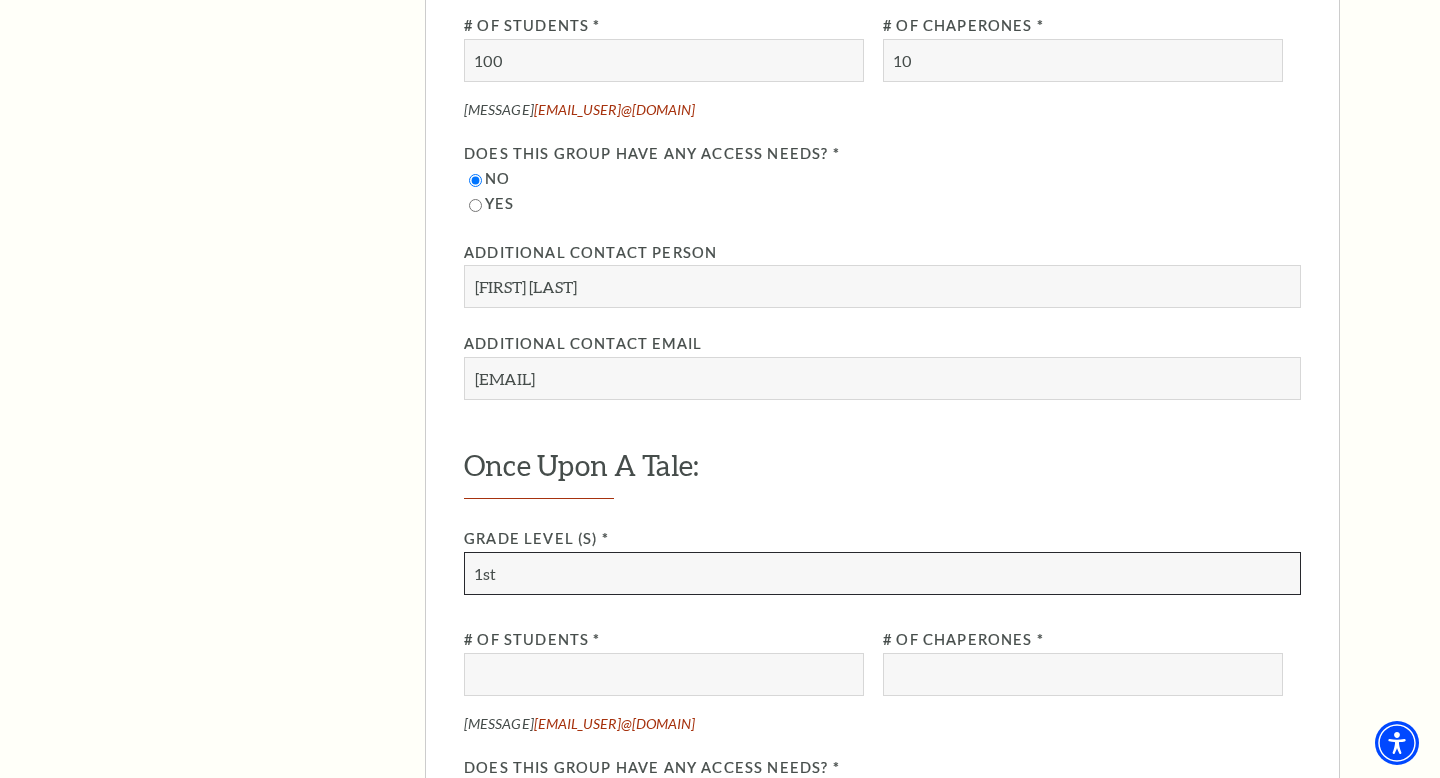 type on "1st" 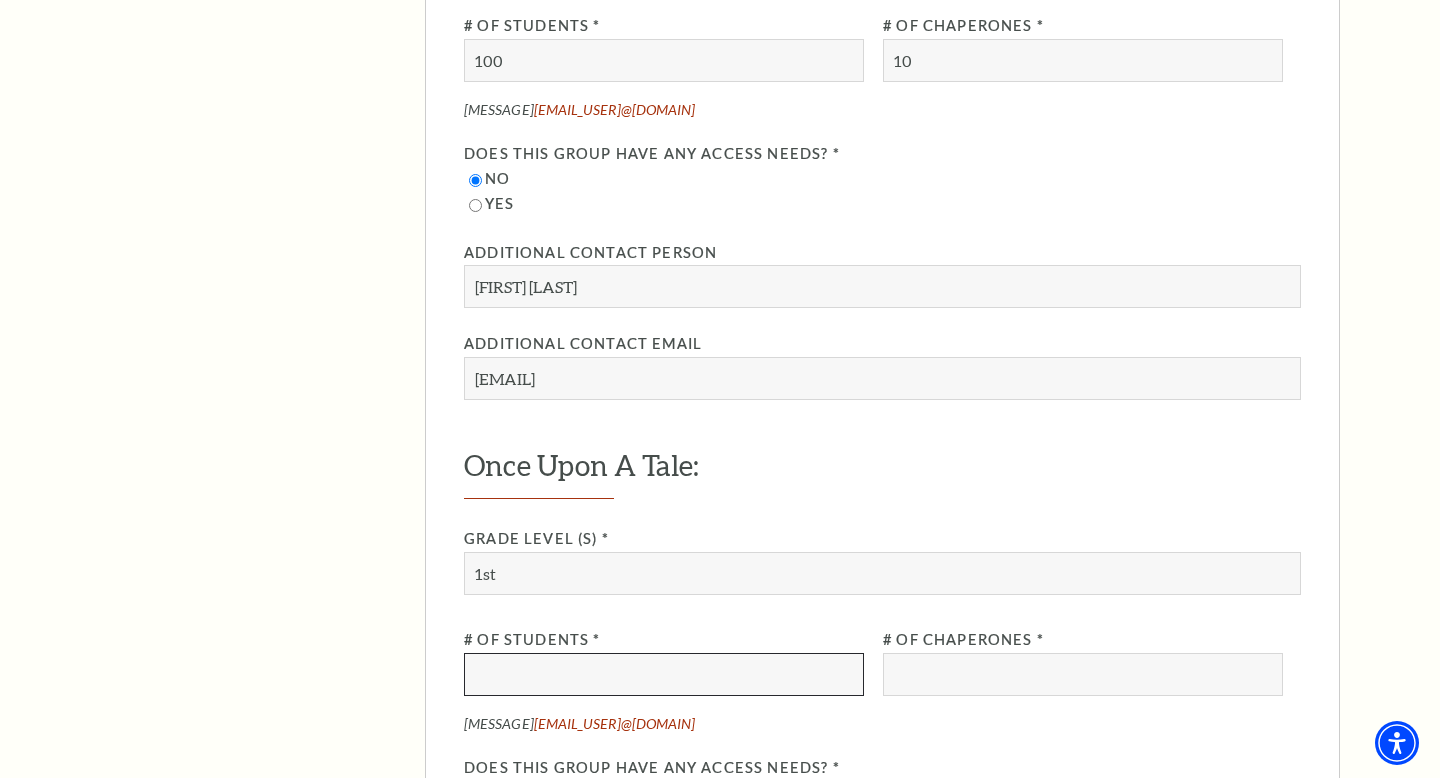 click at bounding box center (664, 674) 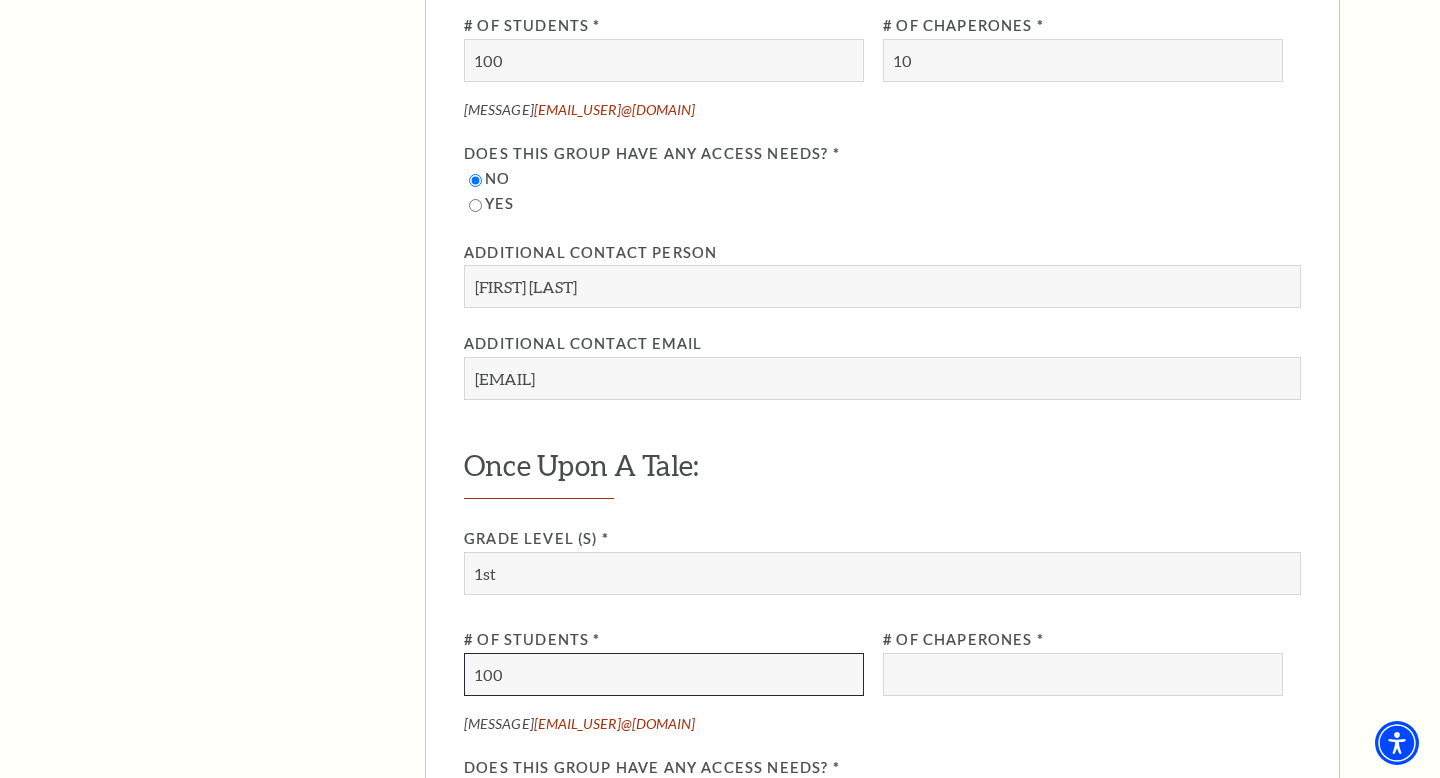type on "100" 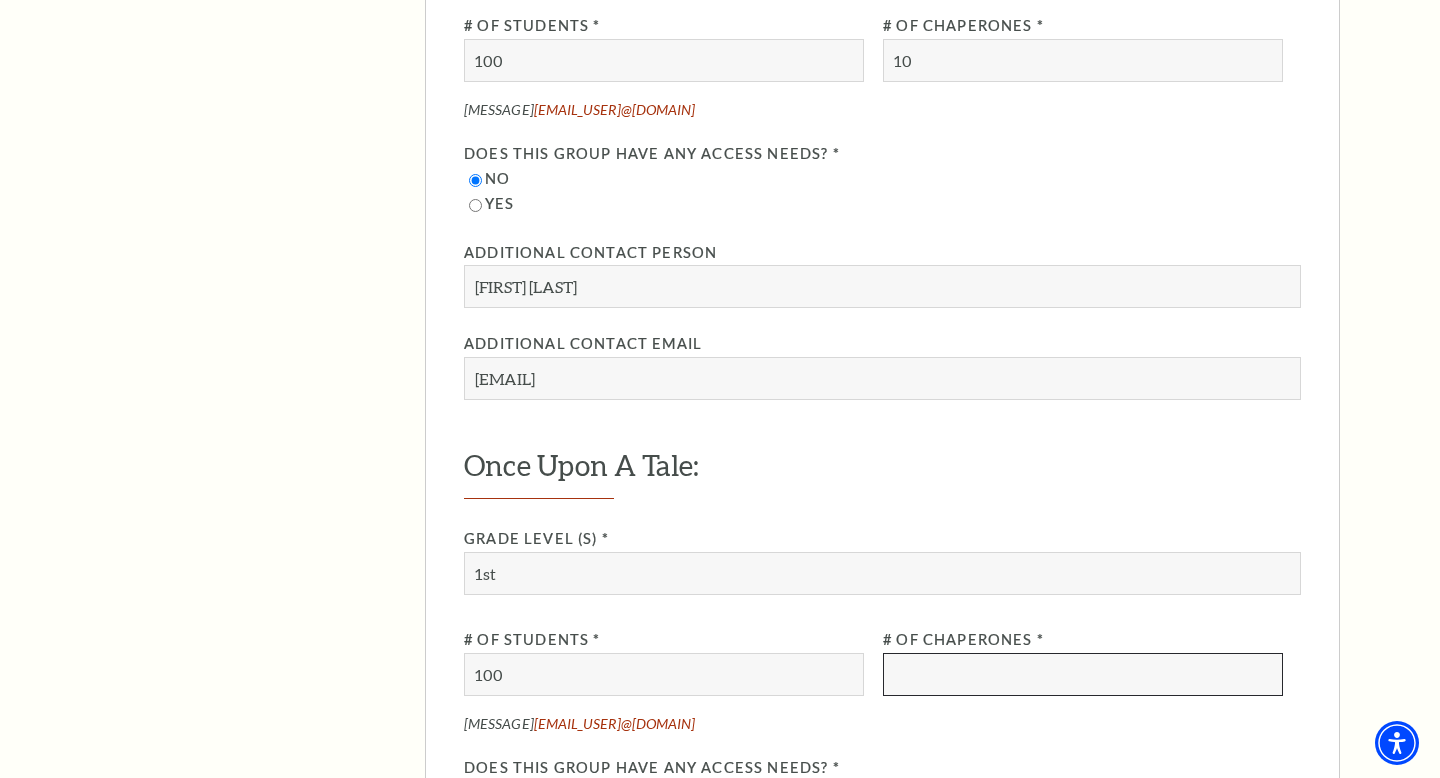 click at bounding box center [1083, 674] 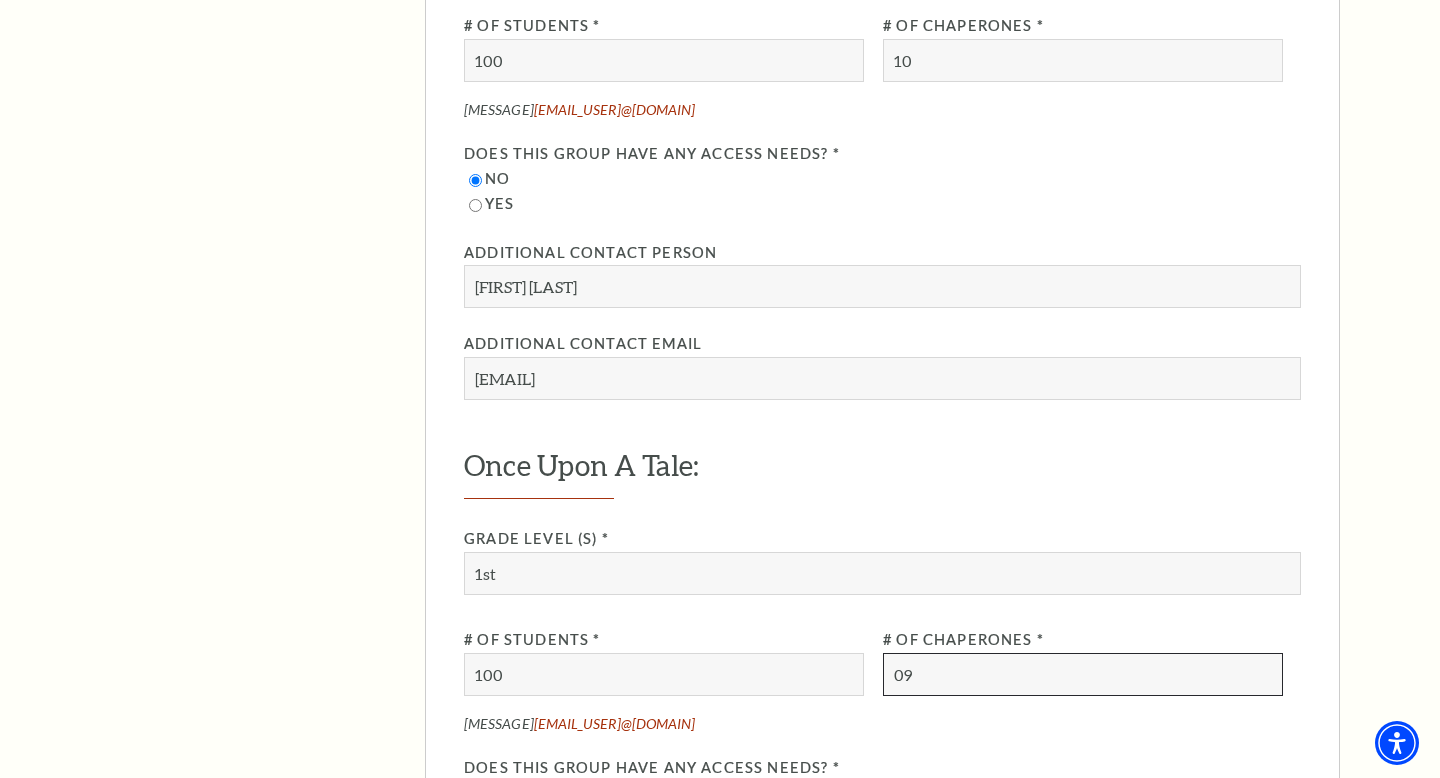 type on "0" 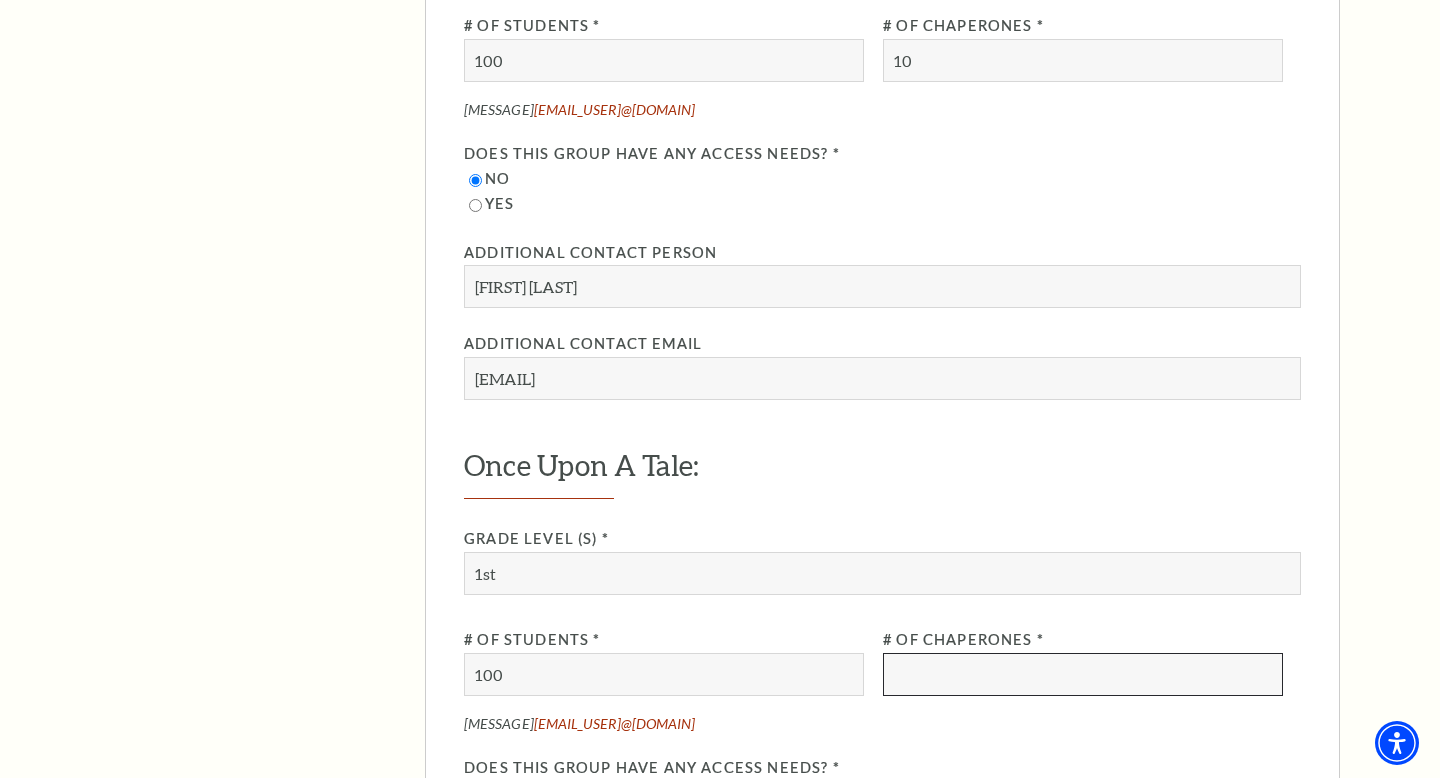 type on "0" 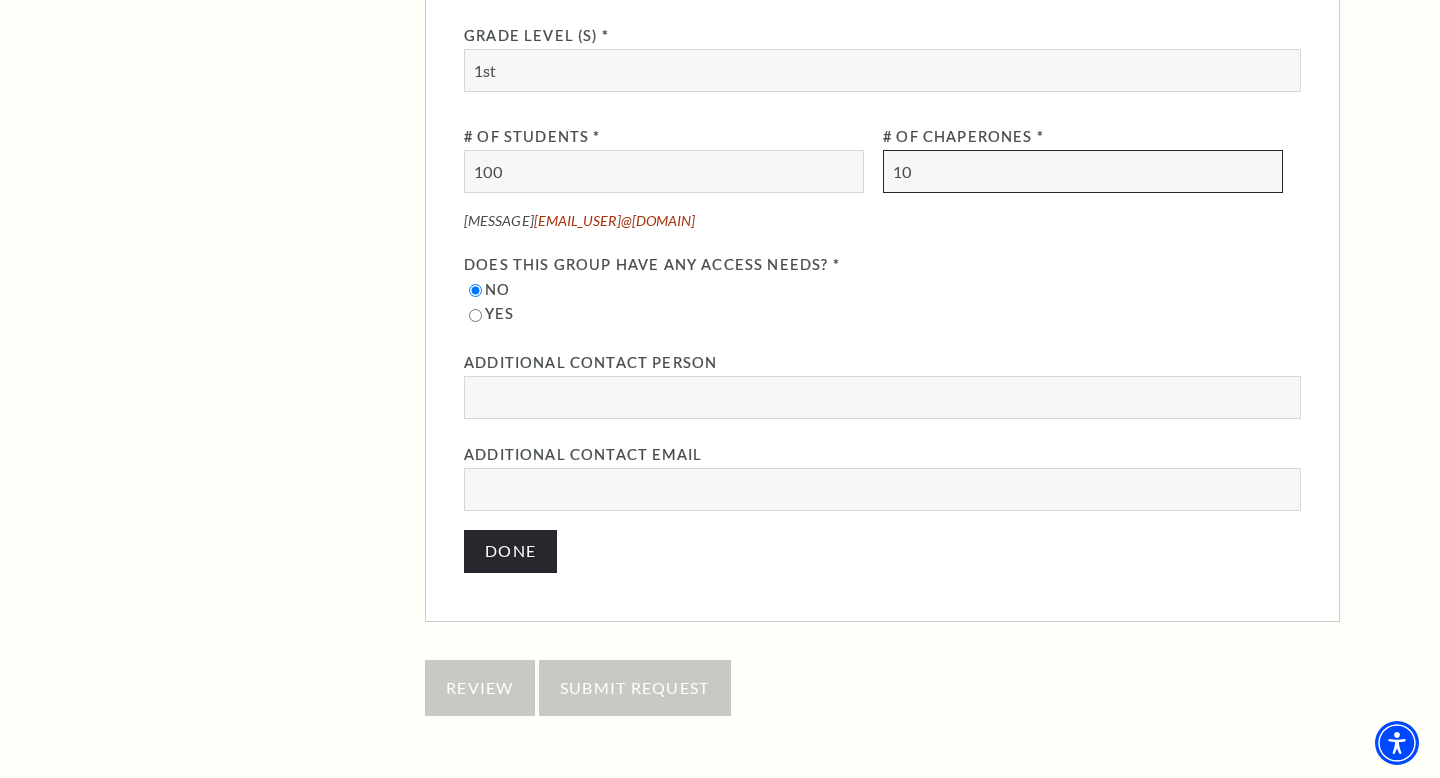 scroll, scrollTop: 3546, scrollLeft: 0, axis: vertical 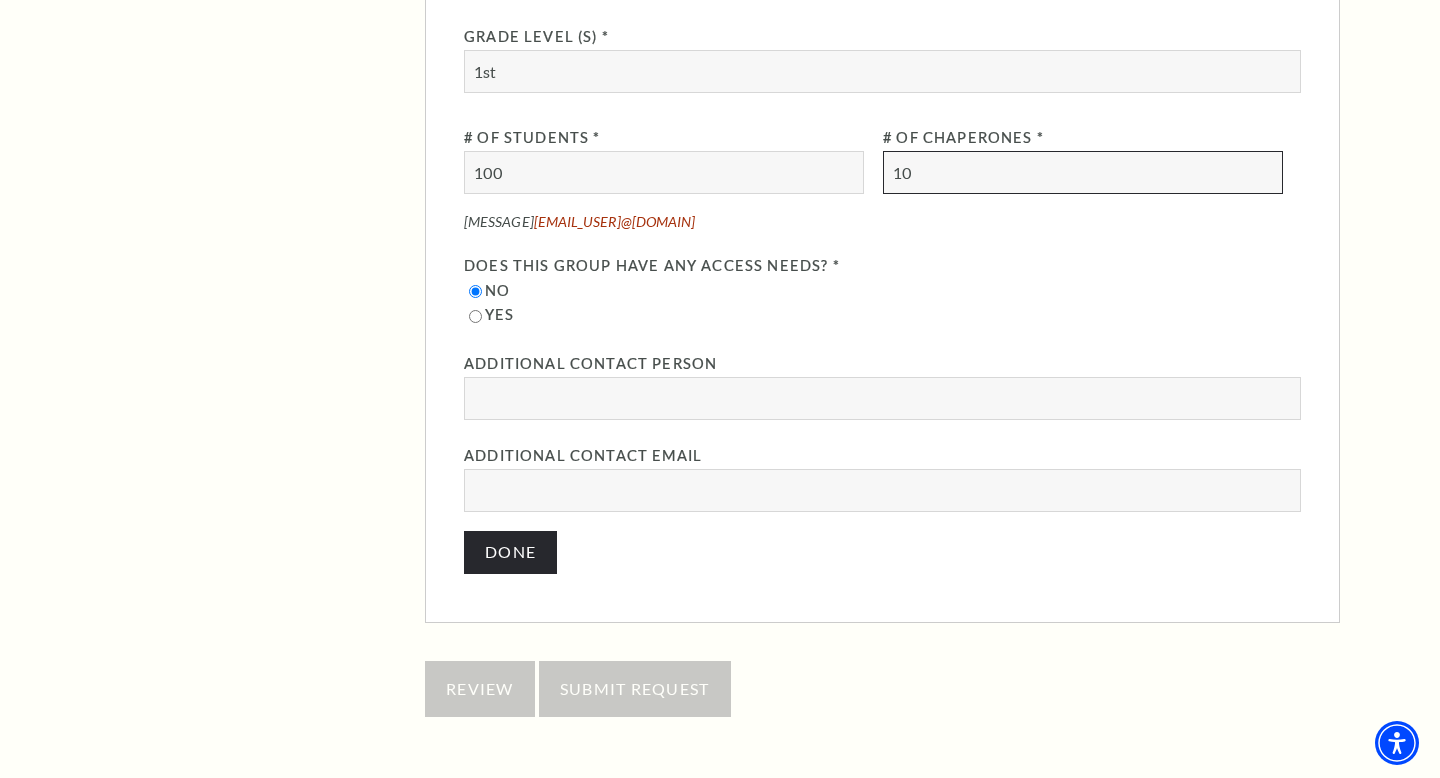 type on "10" 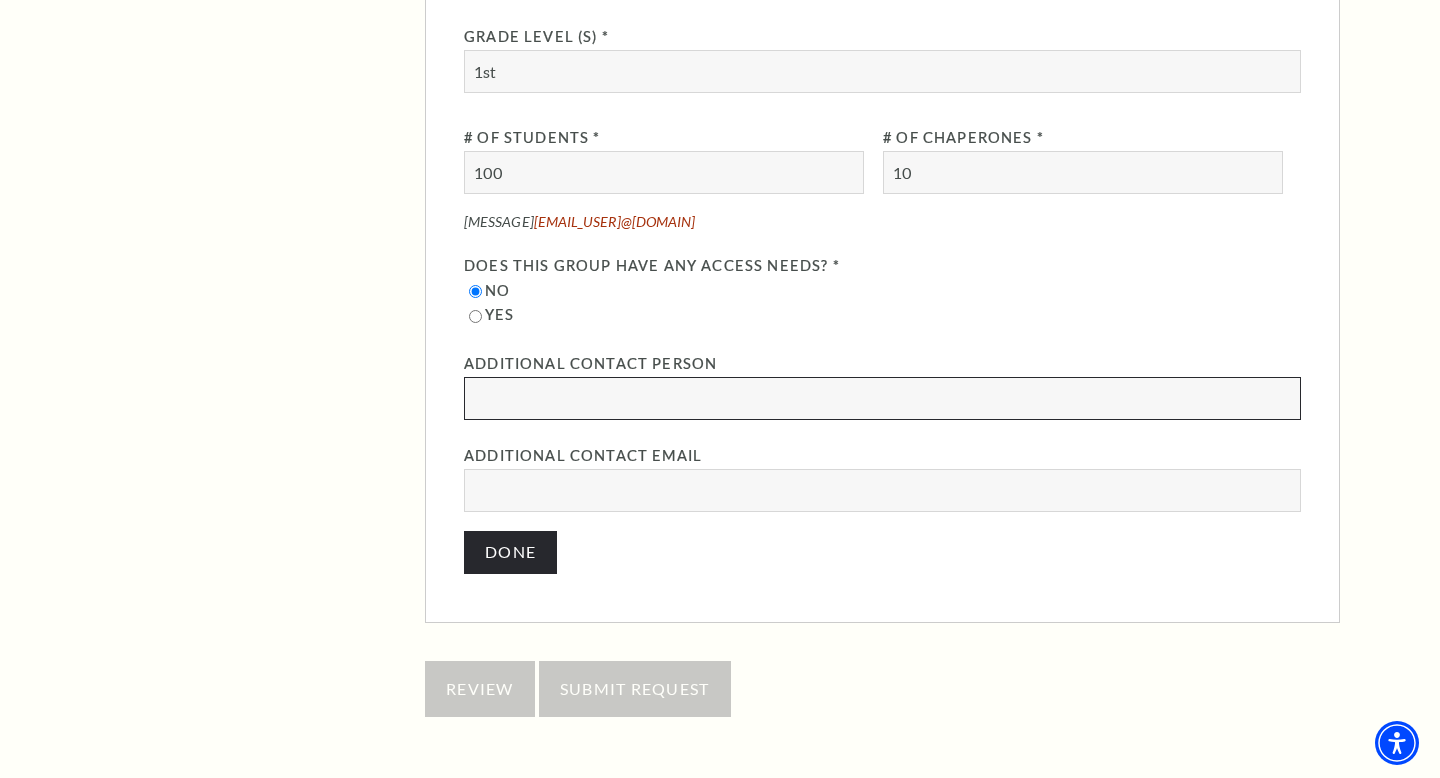 click at bounding box center (882, 398) 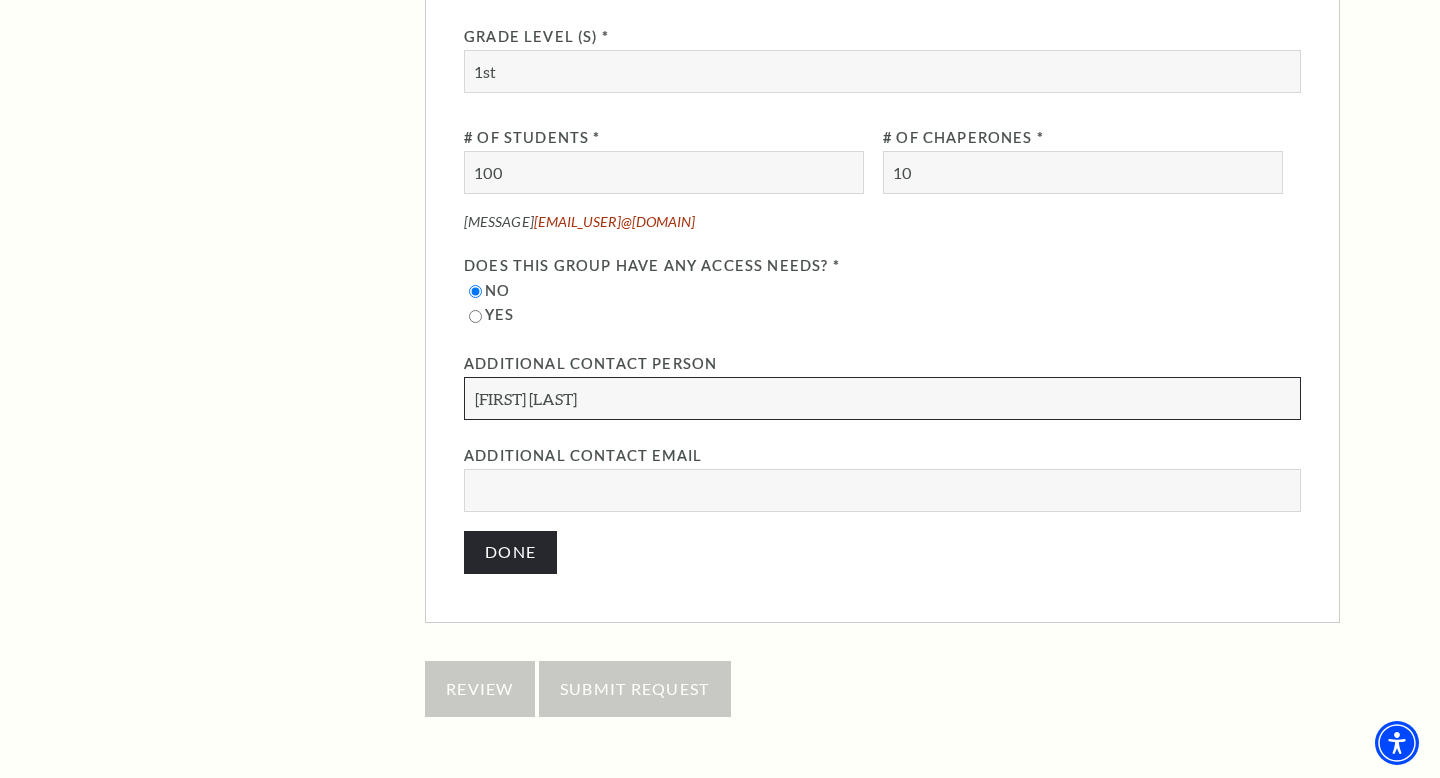 type on "[FIRST] [LAST]" 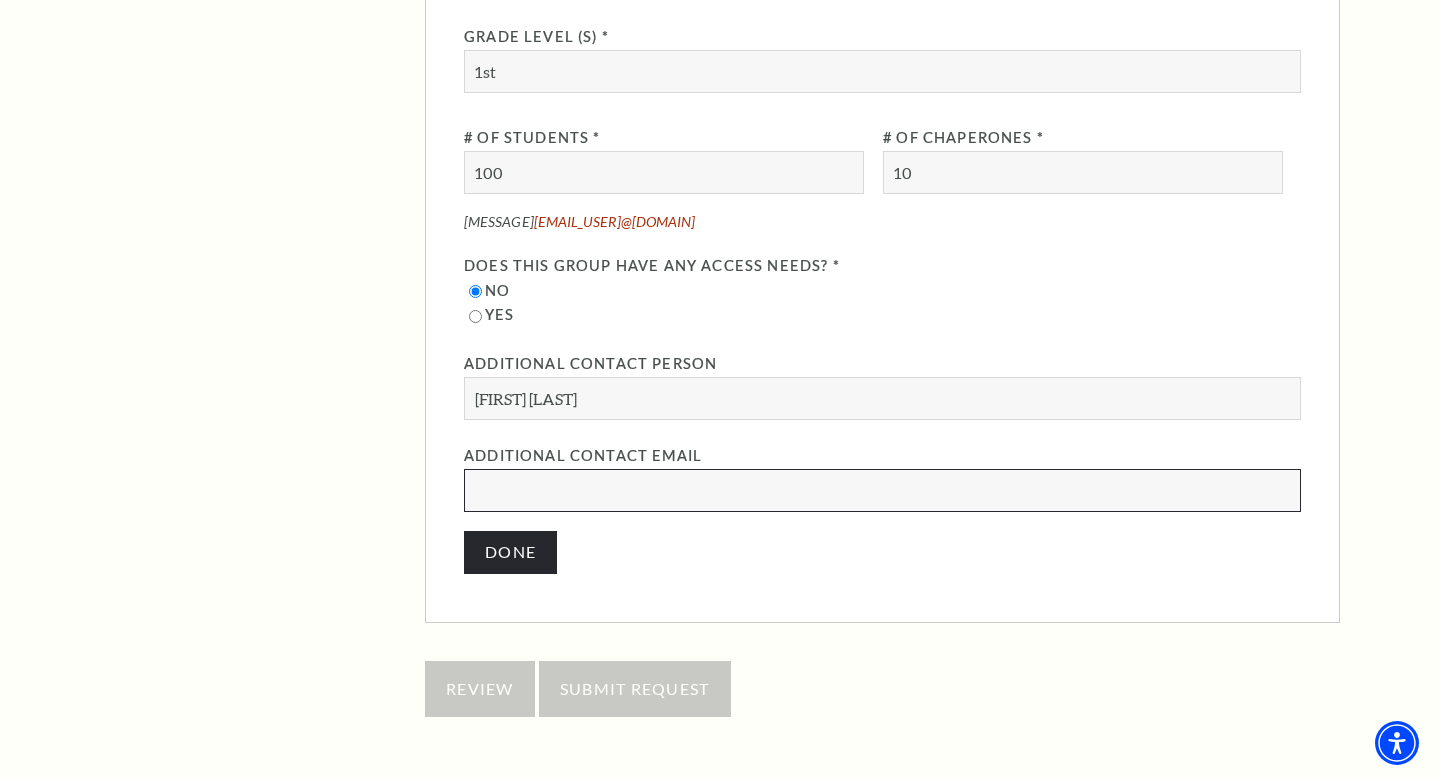 click at bounding box center [882, 490] 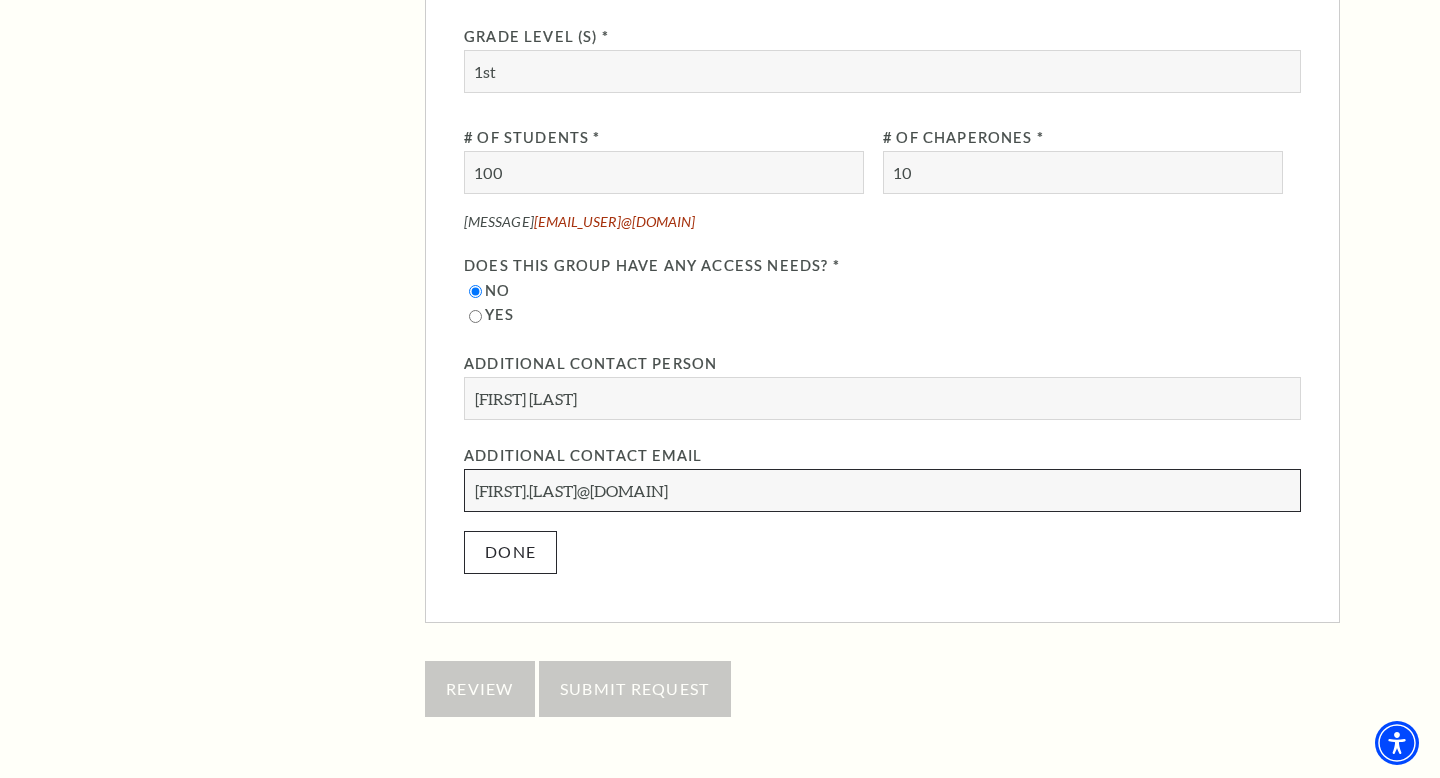 type on "[FIRST].[LAST]@[DOMAIN]" 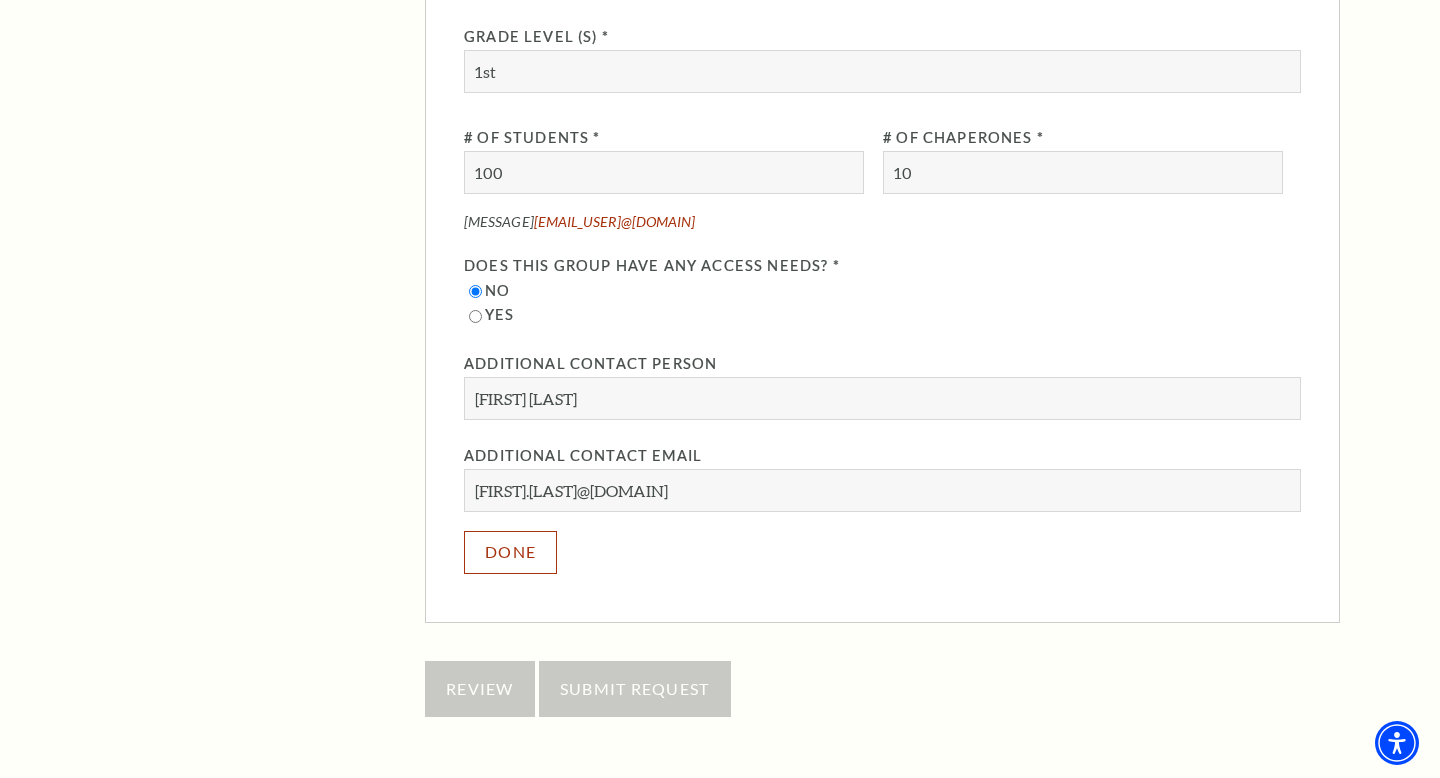 click on "Done" at bounding box center [510, 552] 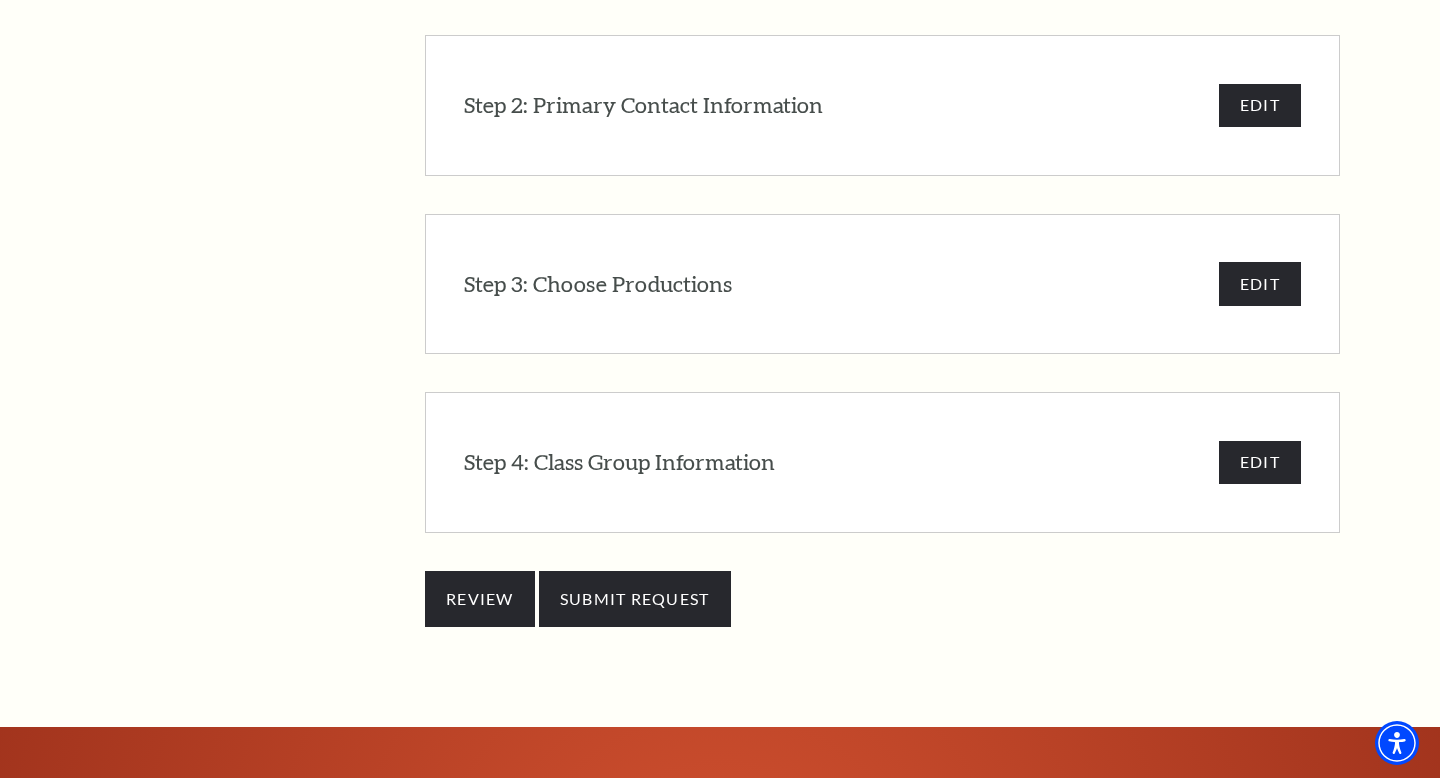 scroll, scrollTop: 1903, scrollLeft: 0, axis: vertical 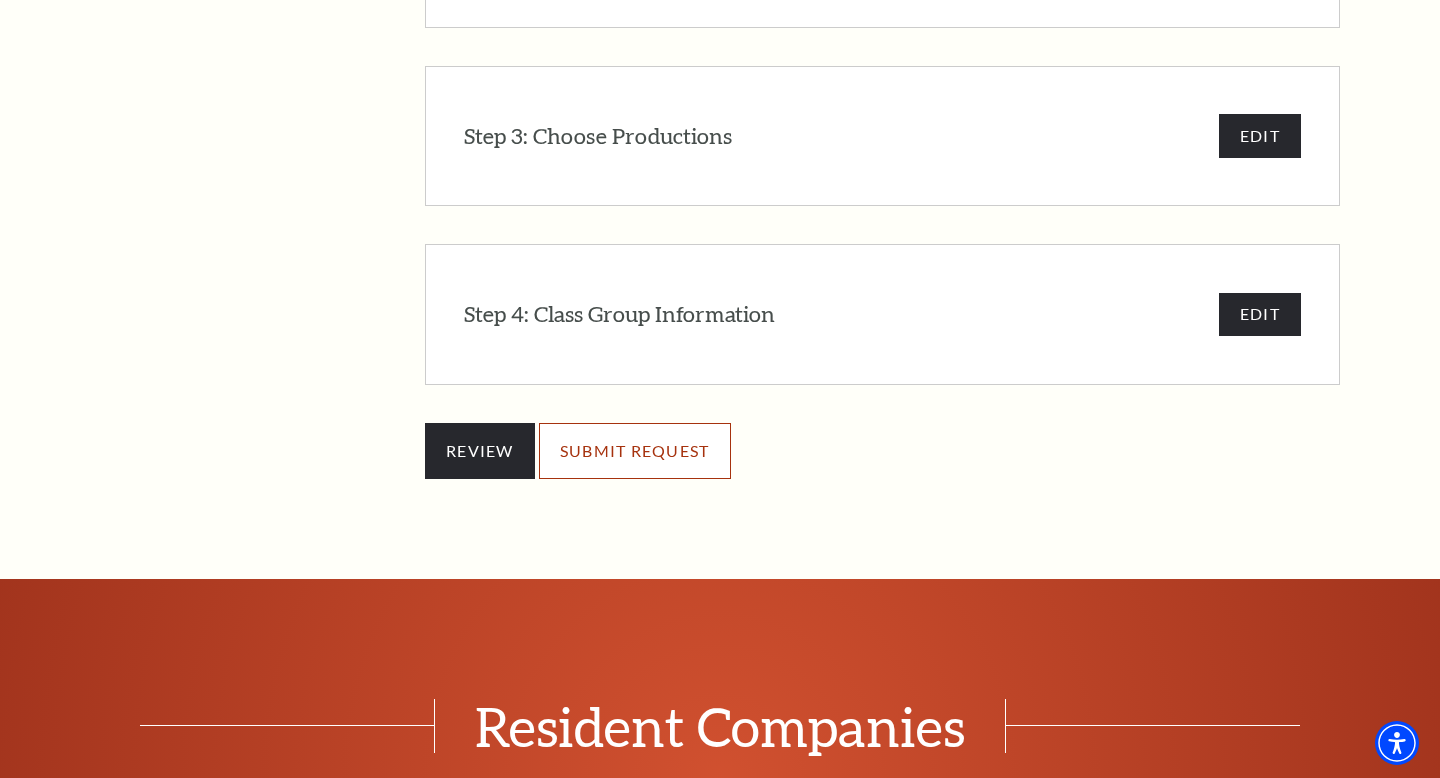 click on "SUBMIT REQUEST" at bounding box center (635, 451) 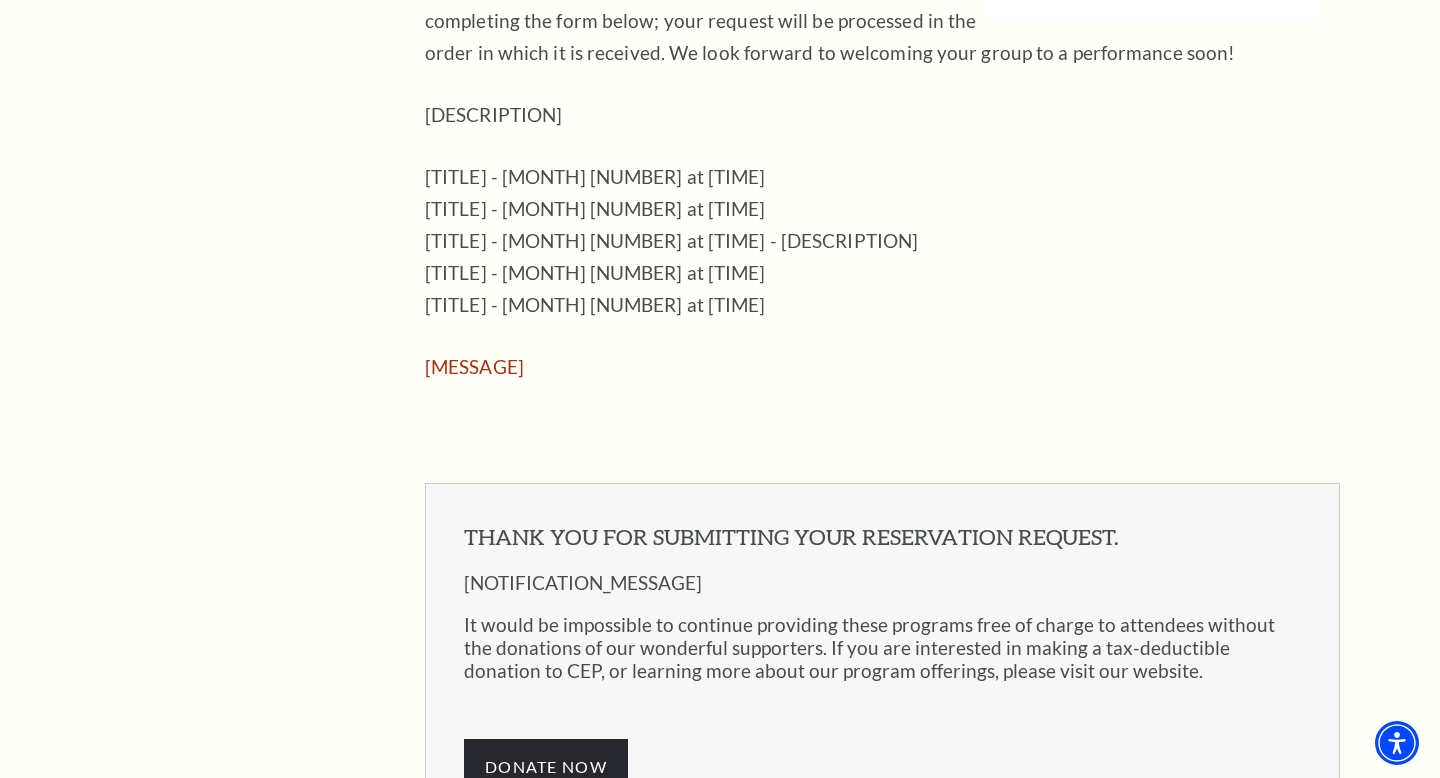 scroll, scrollTop: 1445, scrollLeft: 0, axis: vertical 